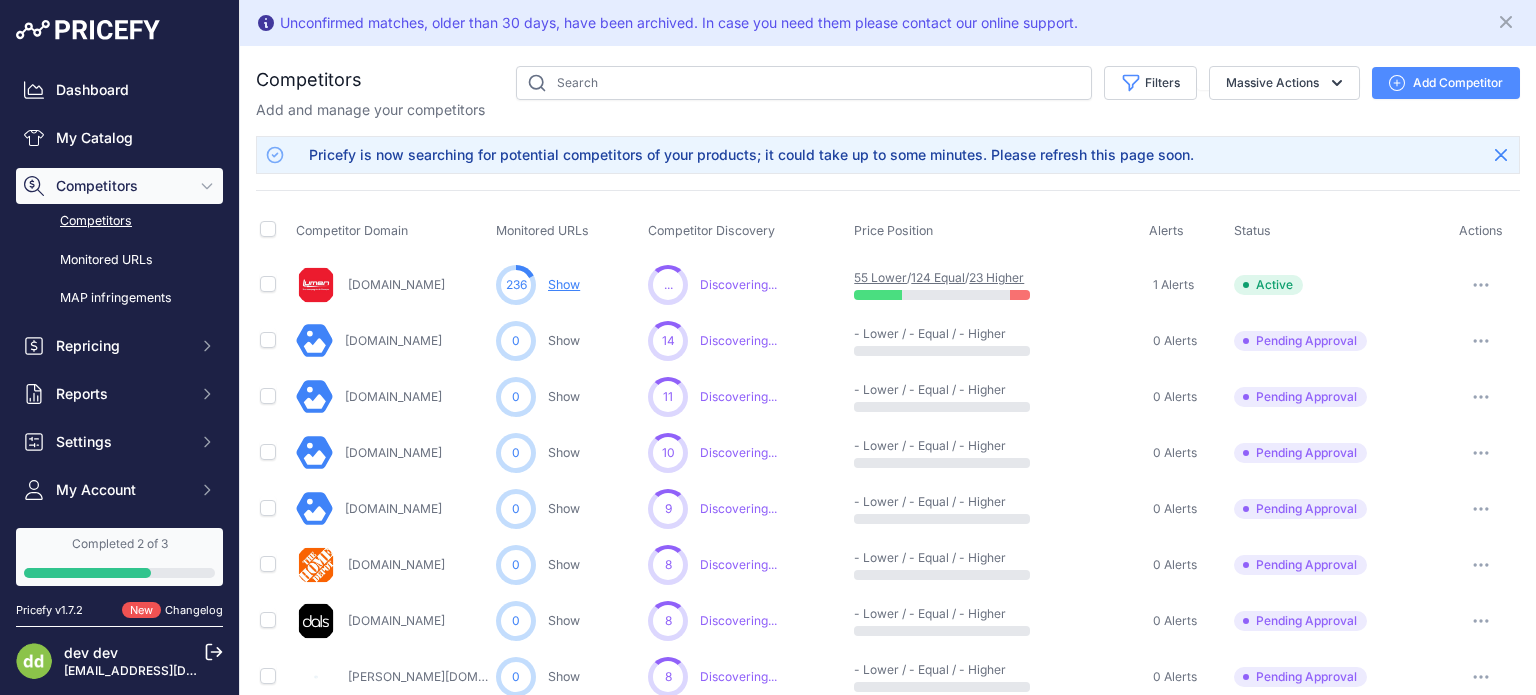 scroll, scrollTop: 0, scrollLeft: 0, axis: both 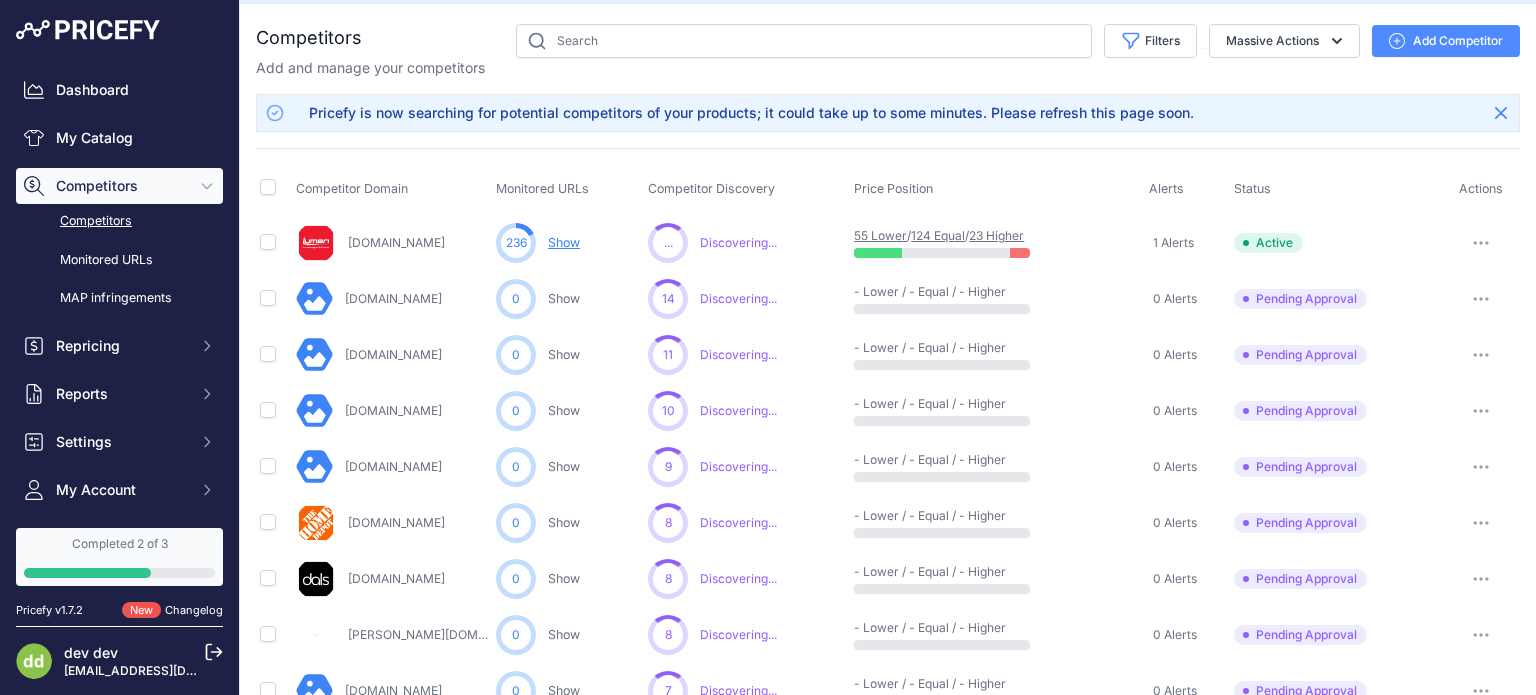 click on "You are not connected to the internet.
Competitors" at bounding box center (888, 851) 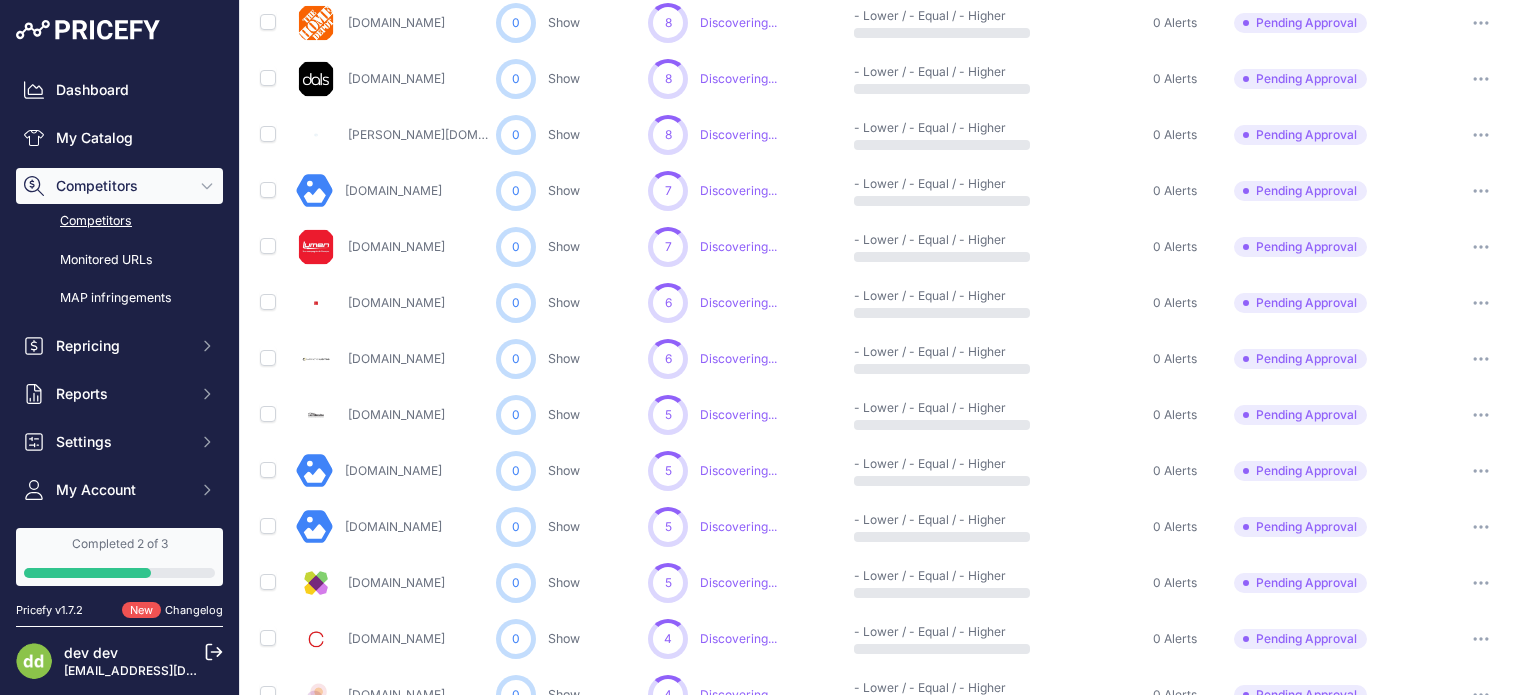 scroll, scrollTop: 0, scrollLeft: 0, axis: both 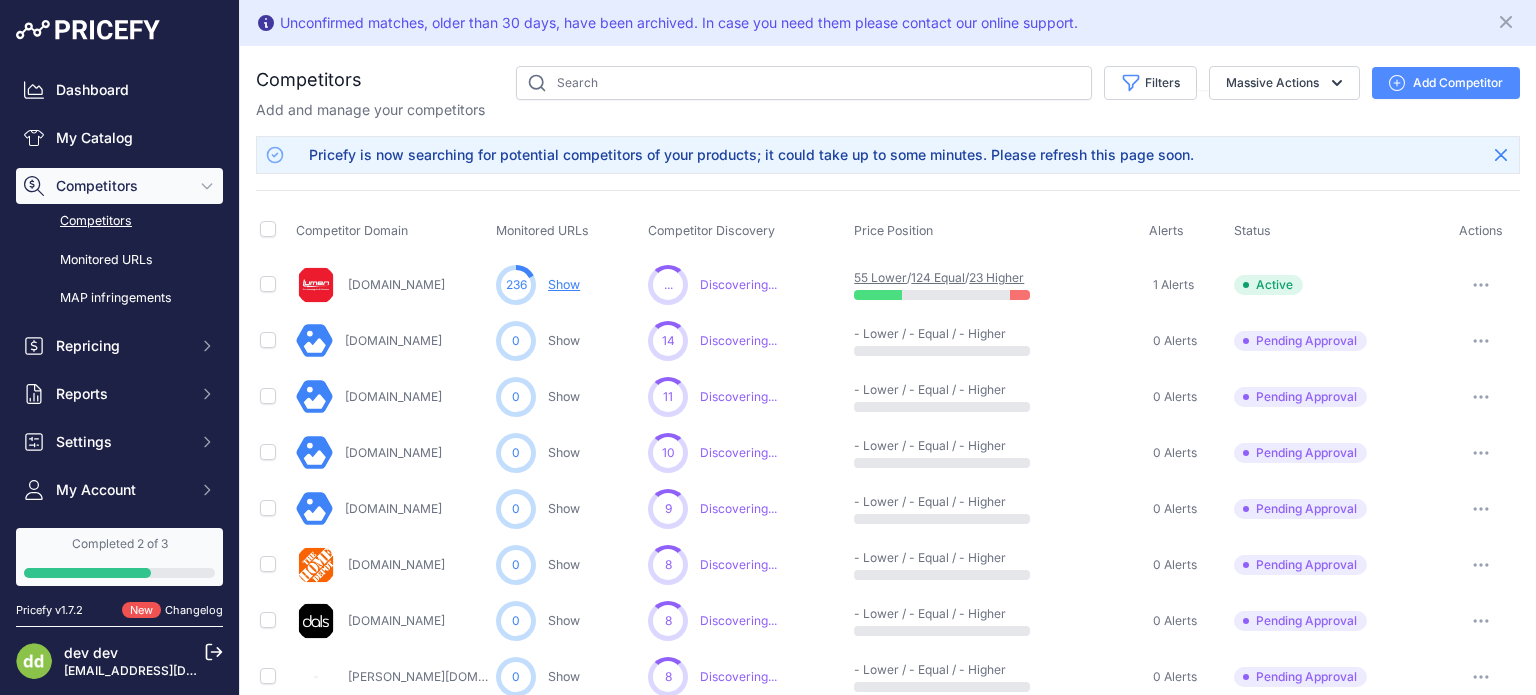 click on "Add and manage your competitors" at bounding box center [888, 110] 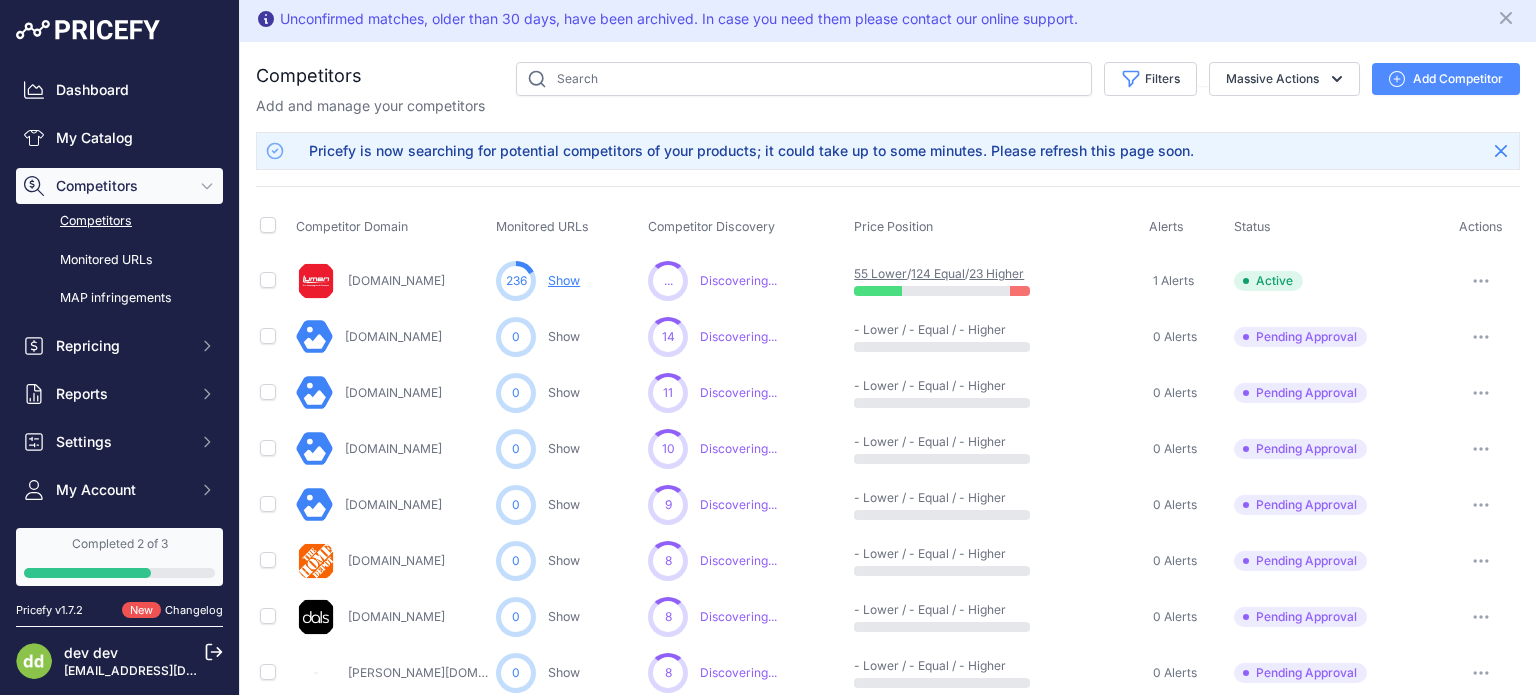 scroll, scrollTop: 0, scrollLeft: 0, axis: both 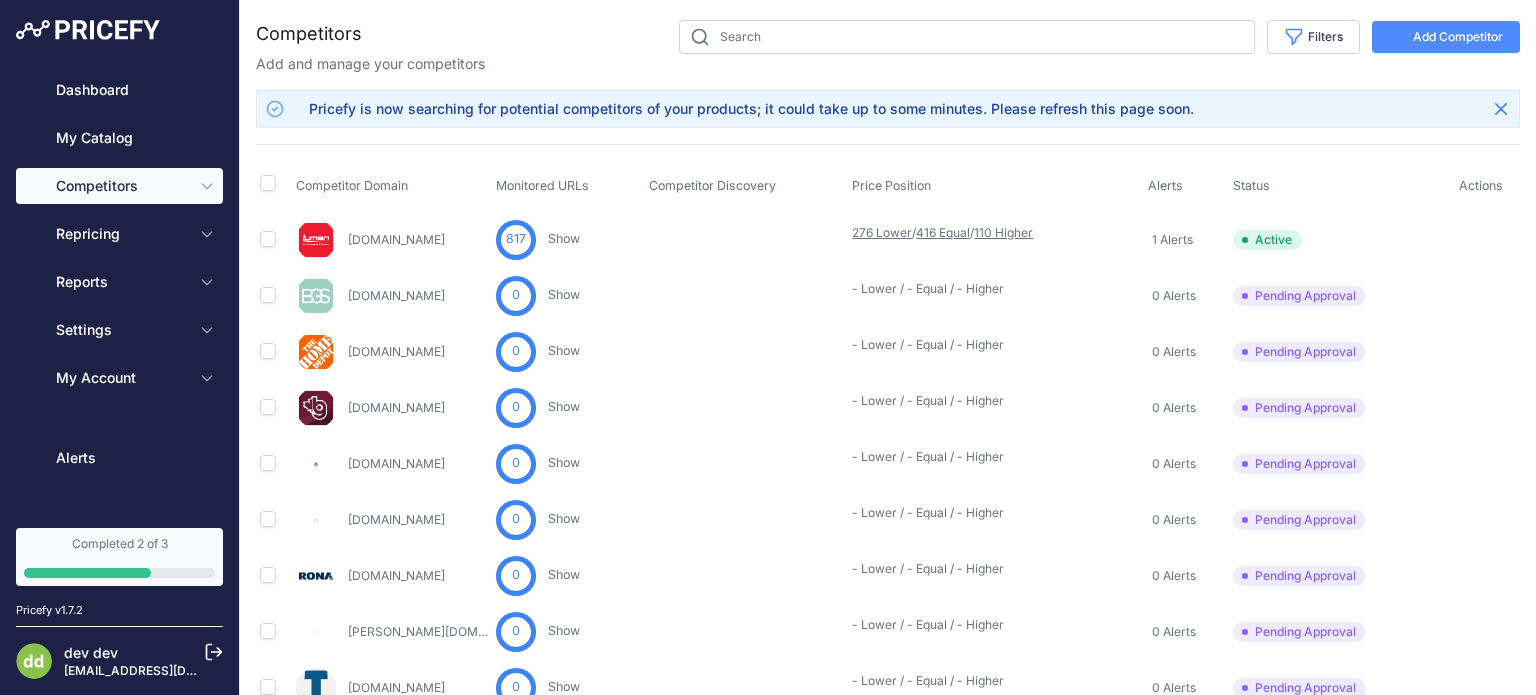 type 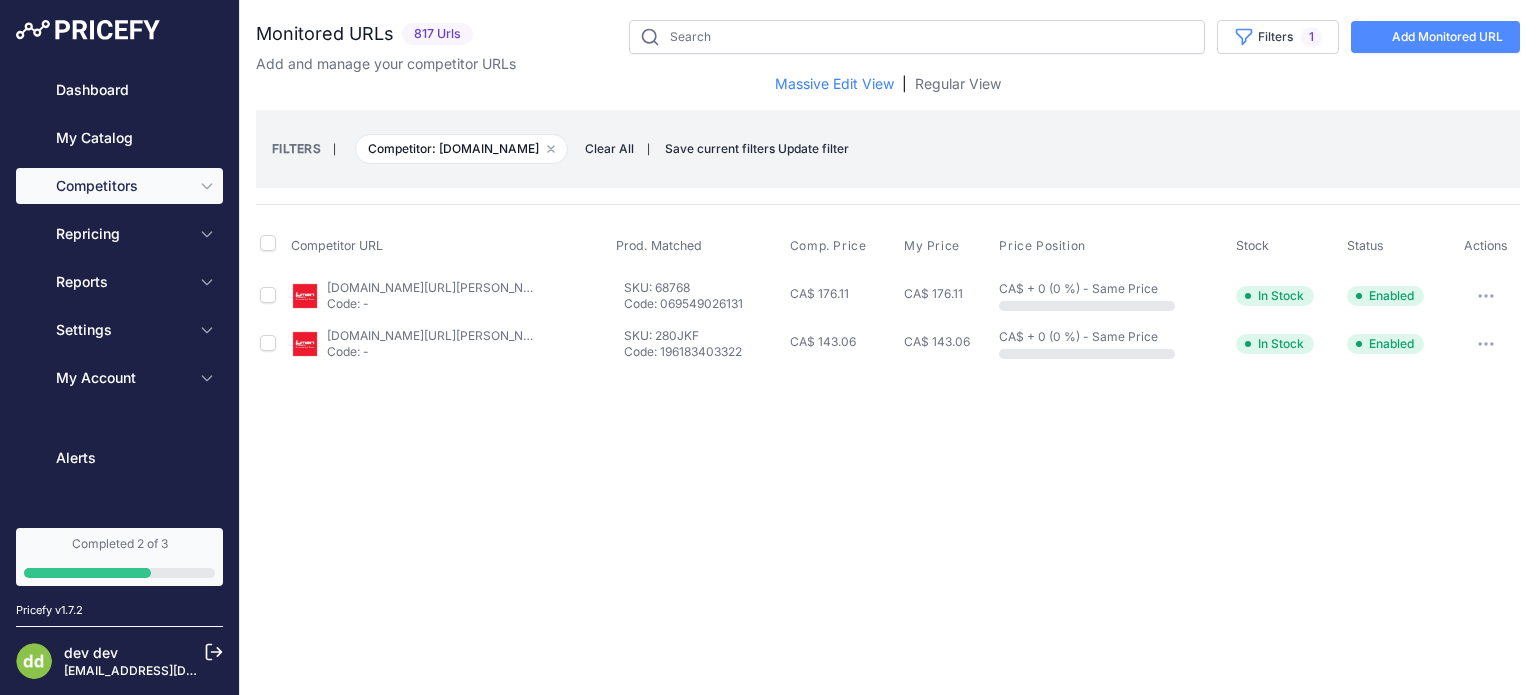 scroll, scrollTop: 0, scrollLeft: 0, axis: both 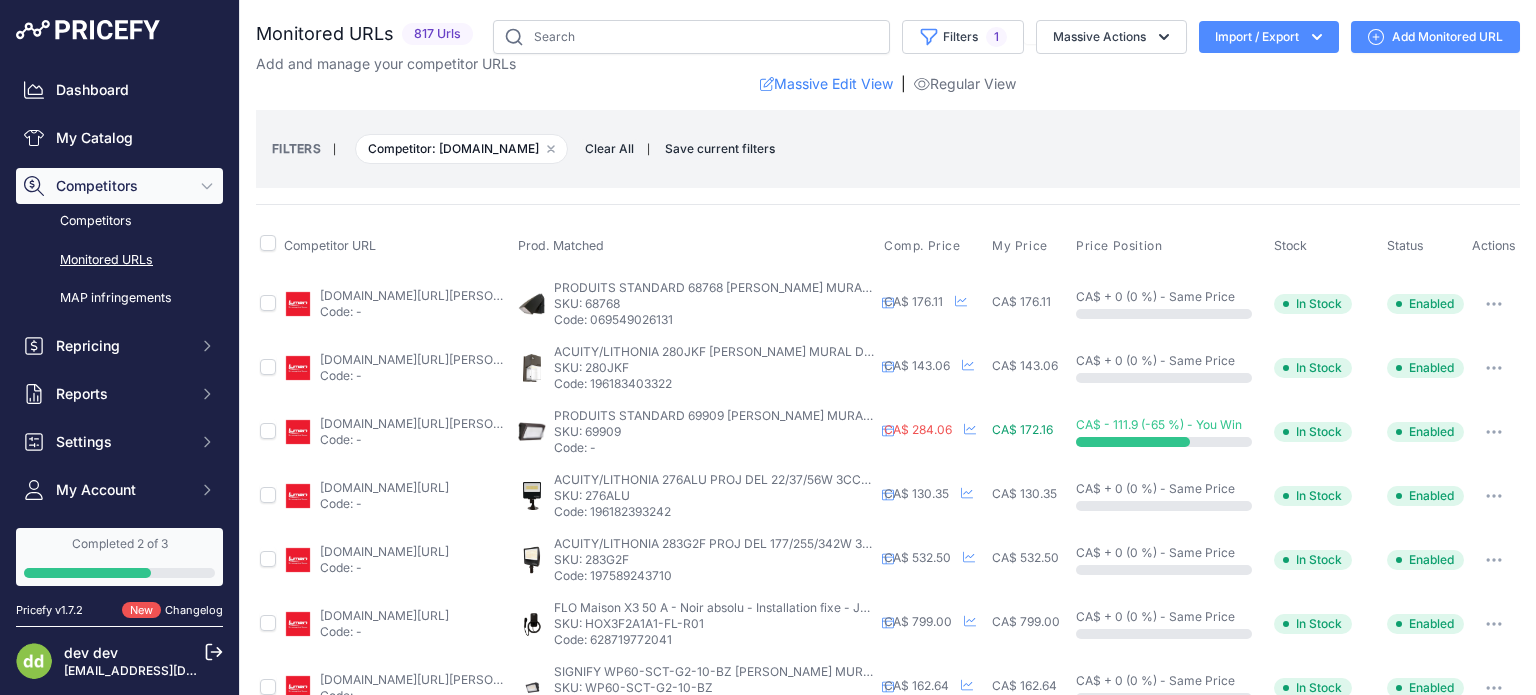 drag, startPoint x: 610, startPoint y: 431, endPoint x: 542, endPoint y: 415, distance: 69.856995 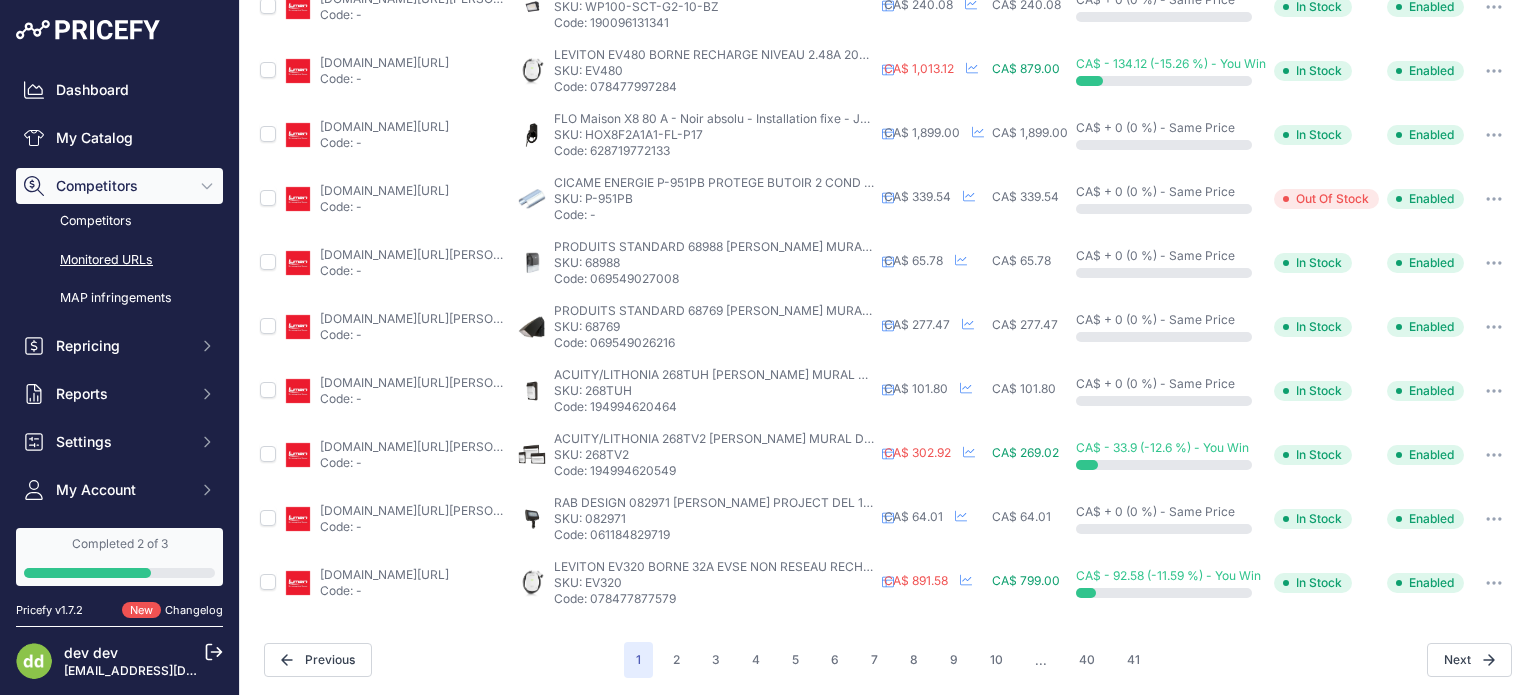 scroll, scrollTop: 0, scrollLeft: 0, axis: both 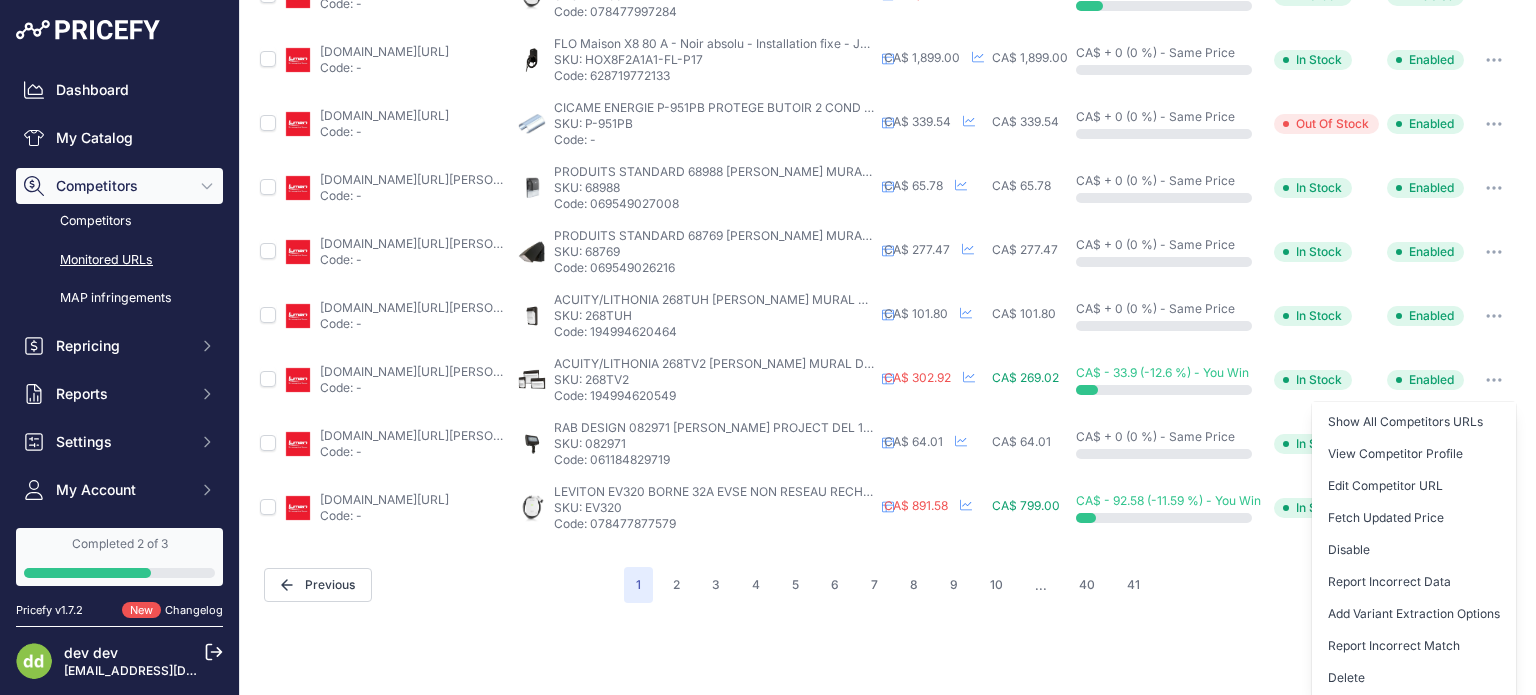 click on "Close
You are not connected to the internet." at bounding box center (888, 347) 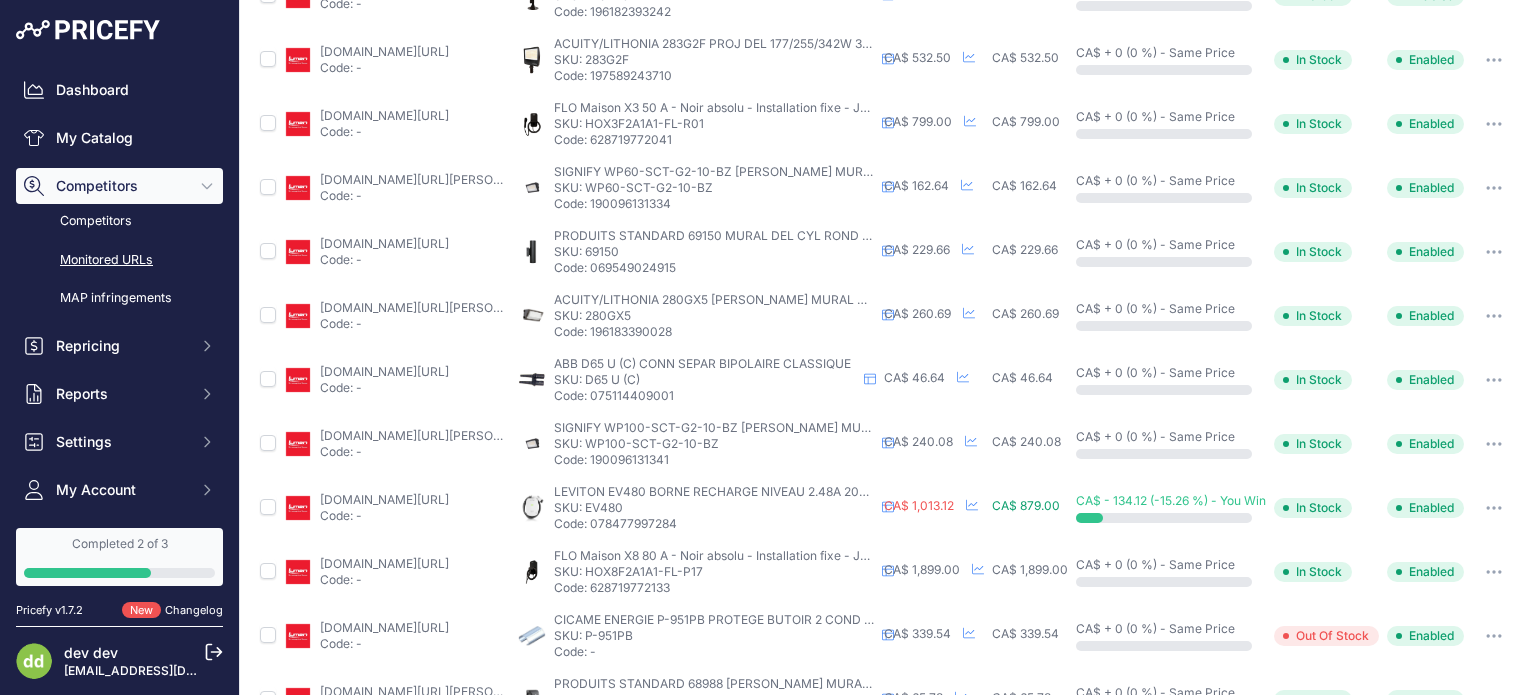 scroll, scrollTop: 0, scrollLeft: 0, axis: both 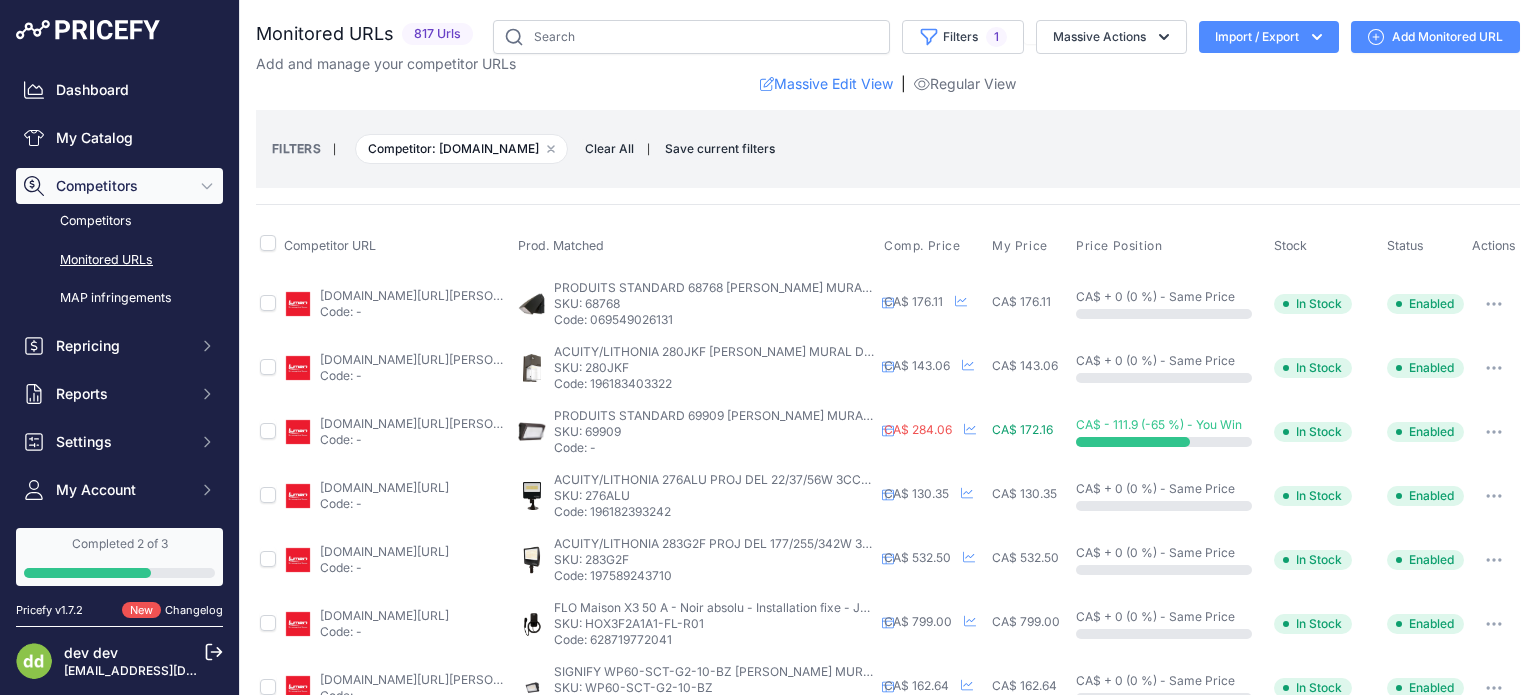 click on "Competitors" at bounding box center (121, 186) 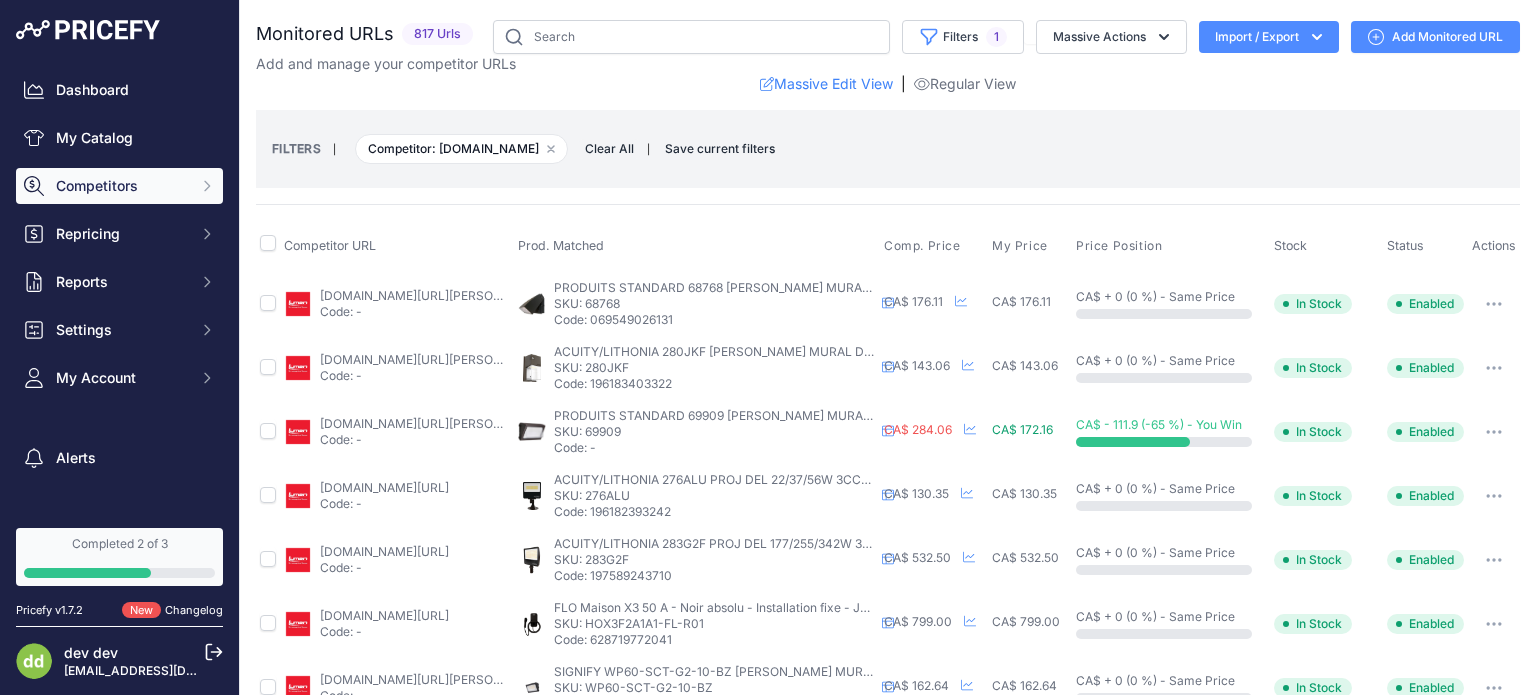 click on "Competitors" at bounding box center (121, 186) 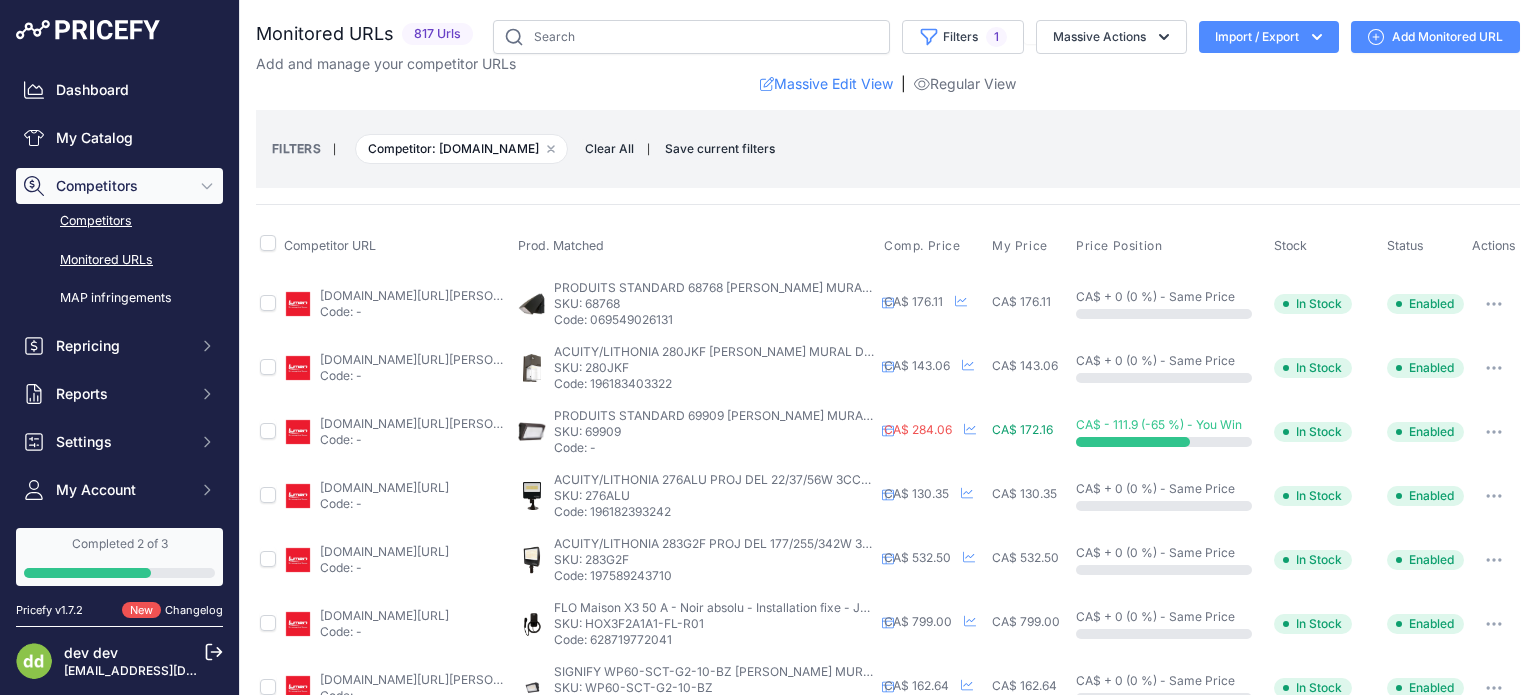 click on "Competitors" at bounding box center [119, 221] 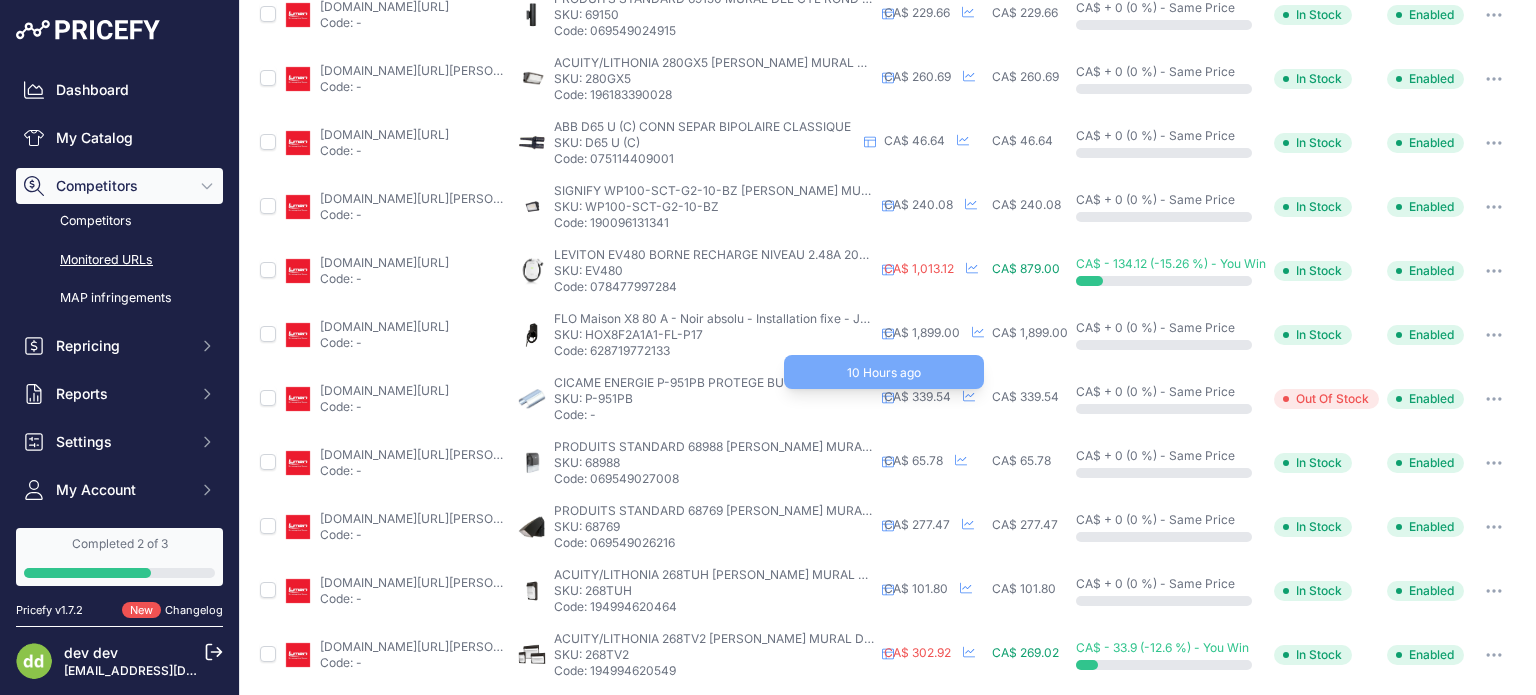scroll, scrollTop: 237, scrollLeft: 0, axis: vertical 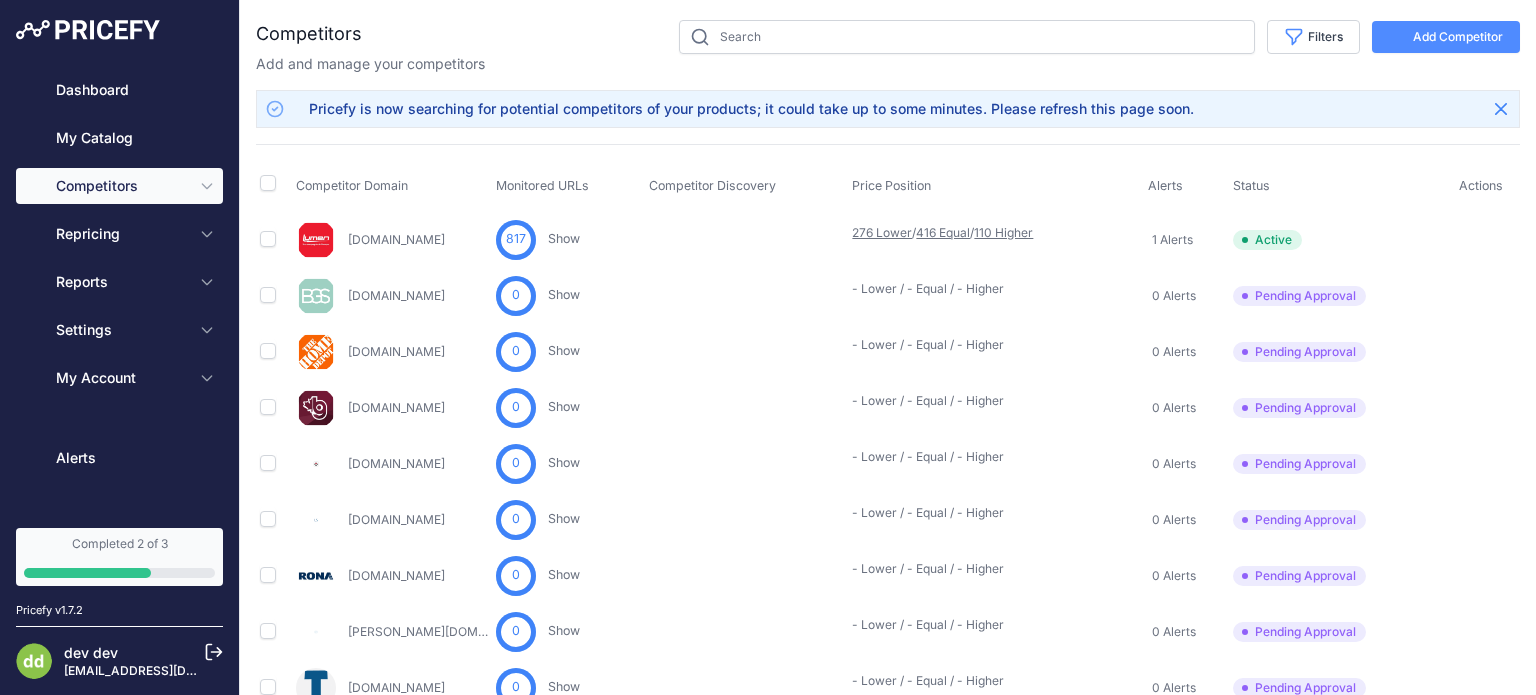 type 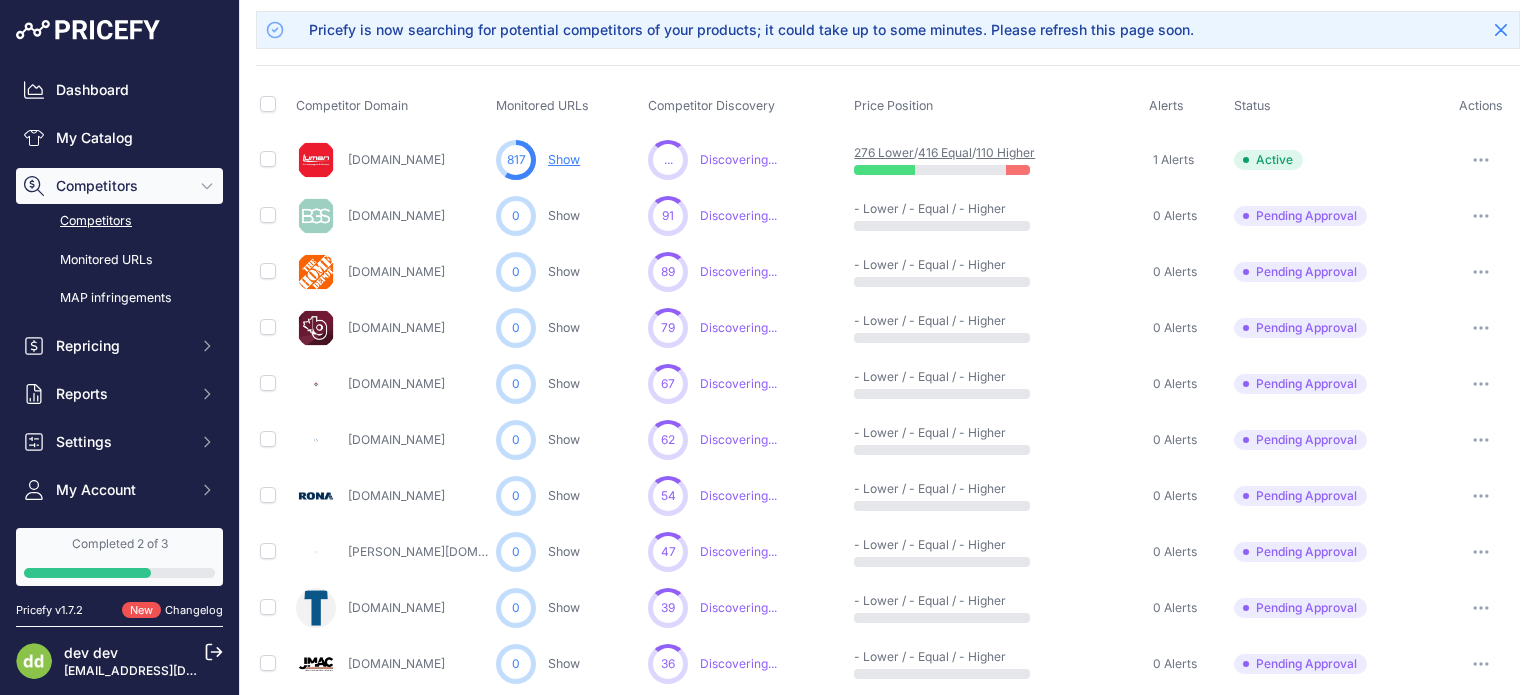 scroll, scrollTop: 42, scrollLeft: 0, axis: vertical 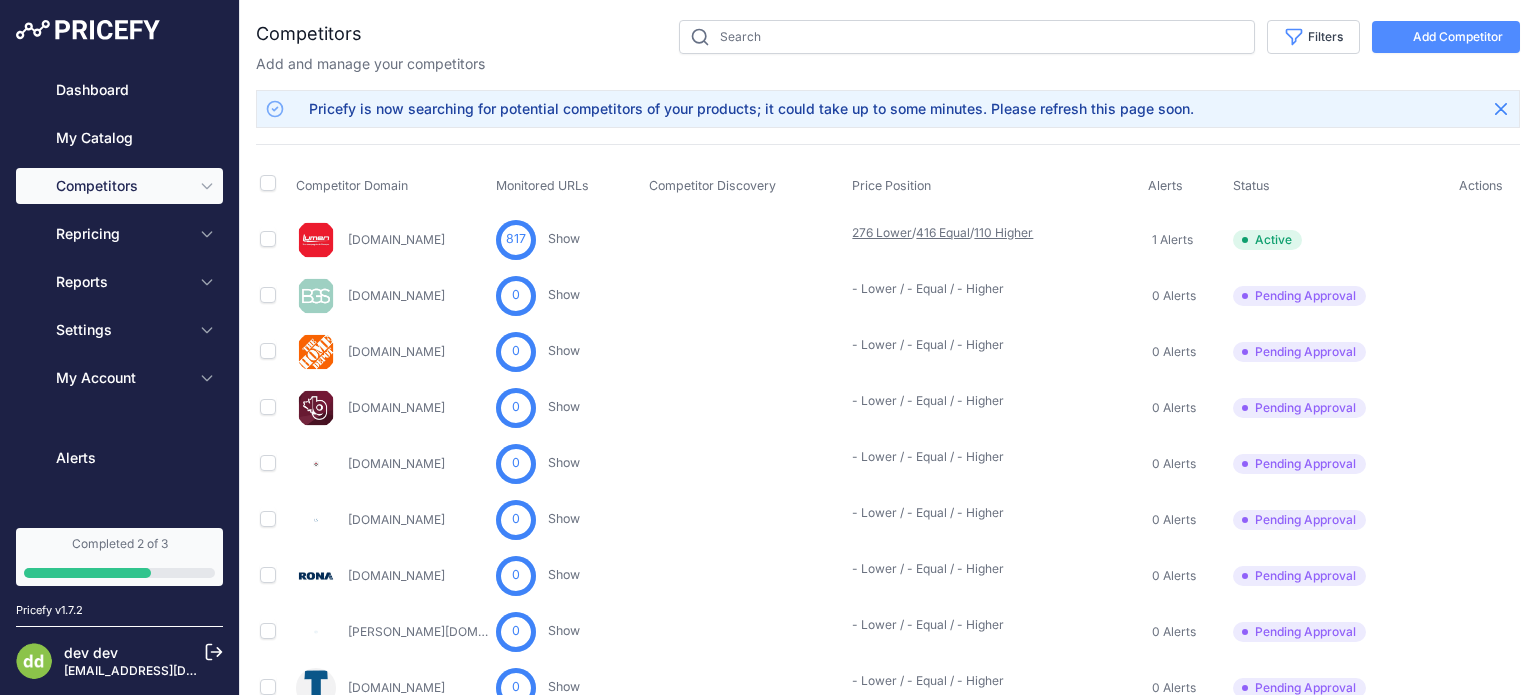 type 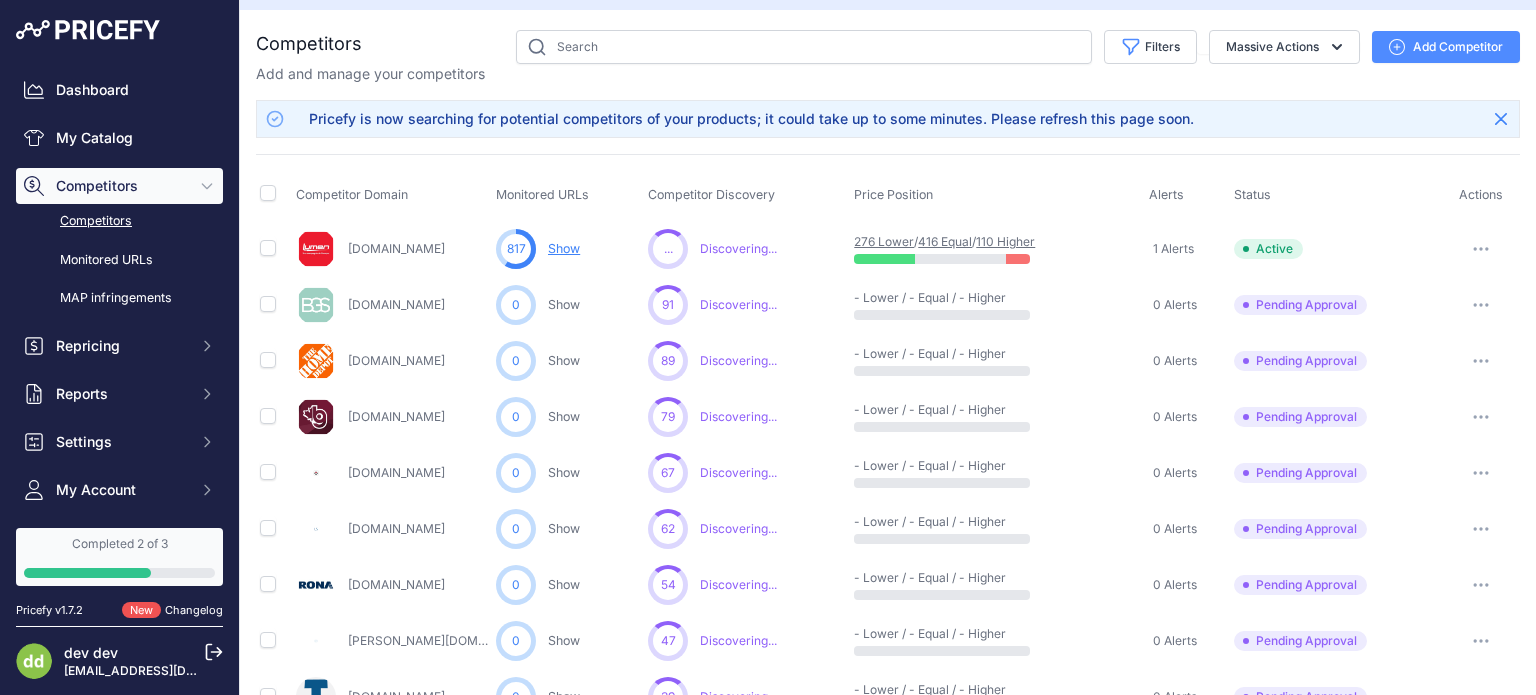 scroll, scrollTop: 0, scrollLeft: 0, axis: both 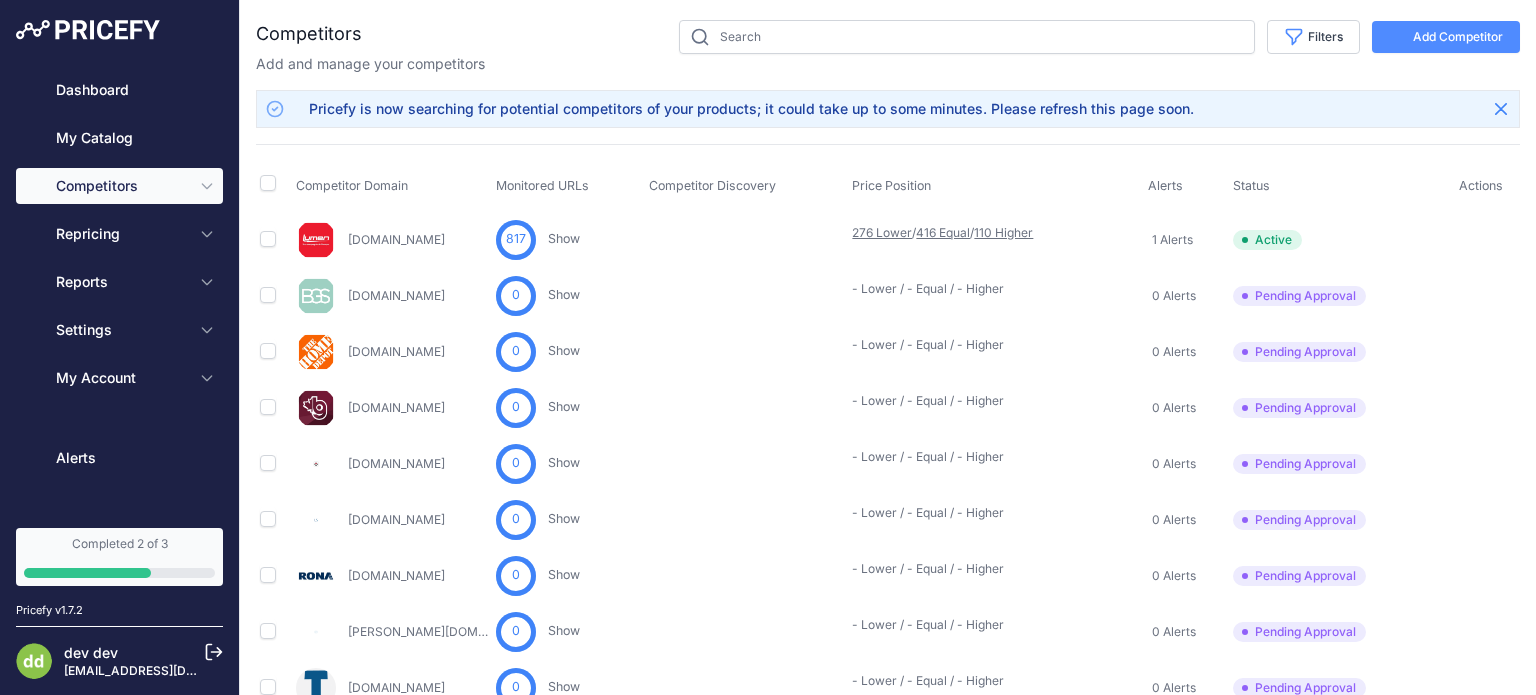 type 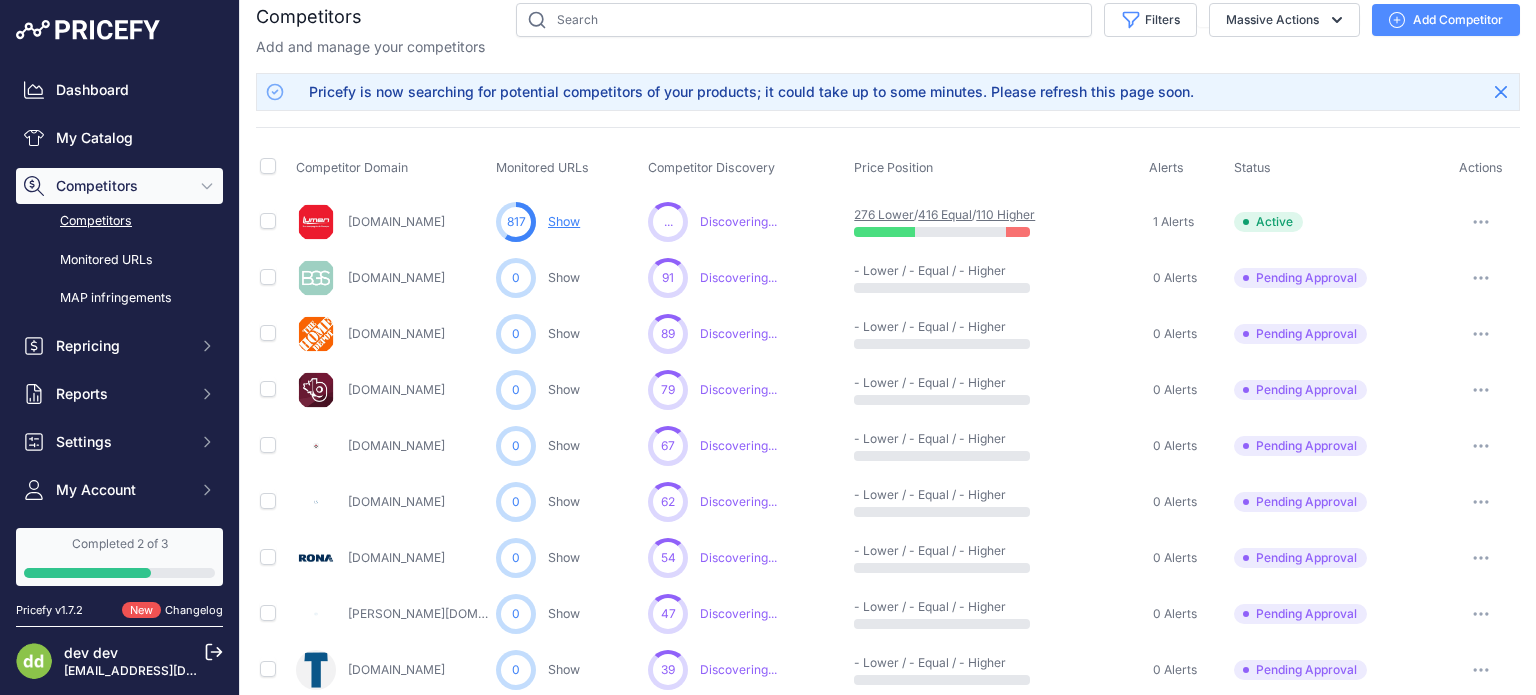 scroll, scrollTop: 0, scrollLeft: 0, axis: both 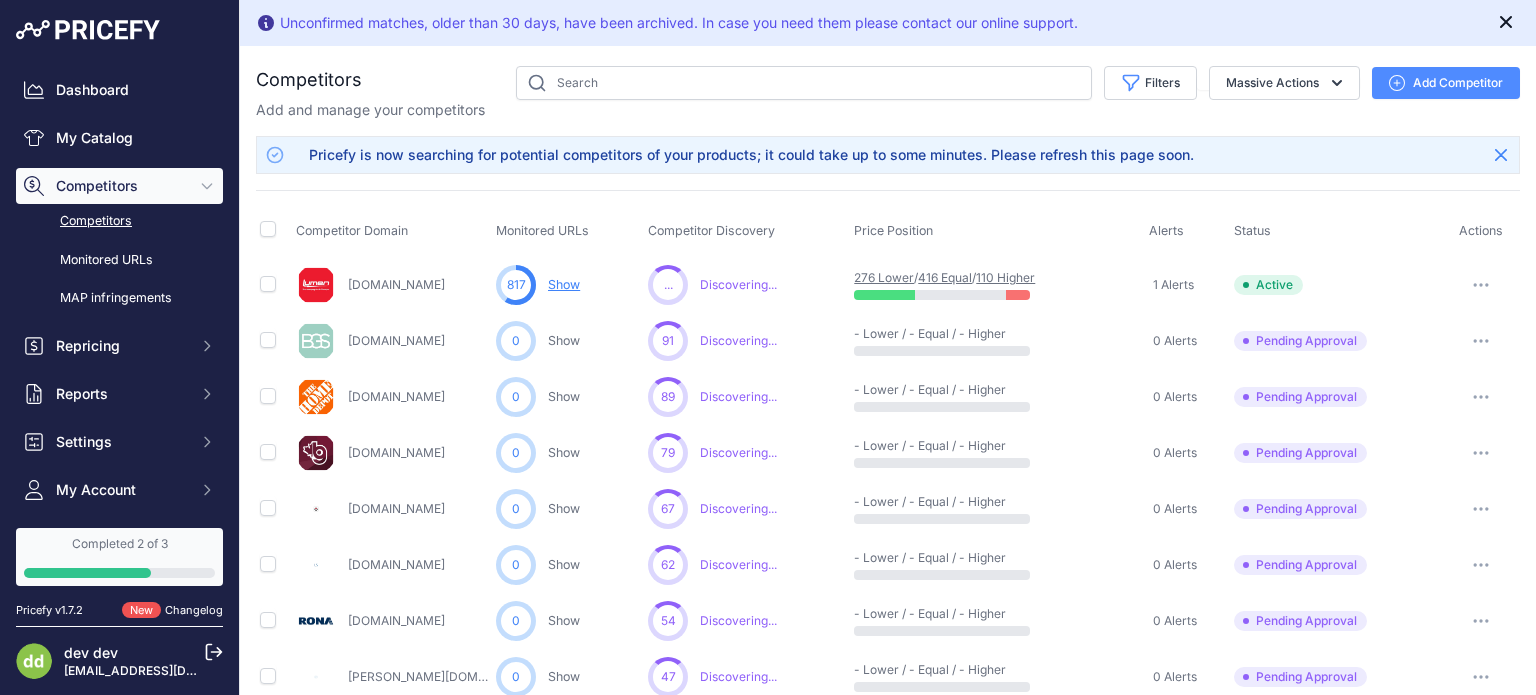 click 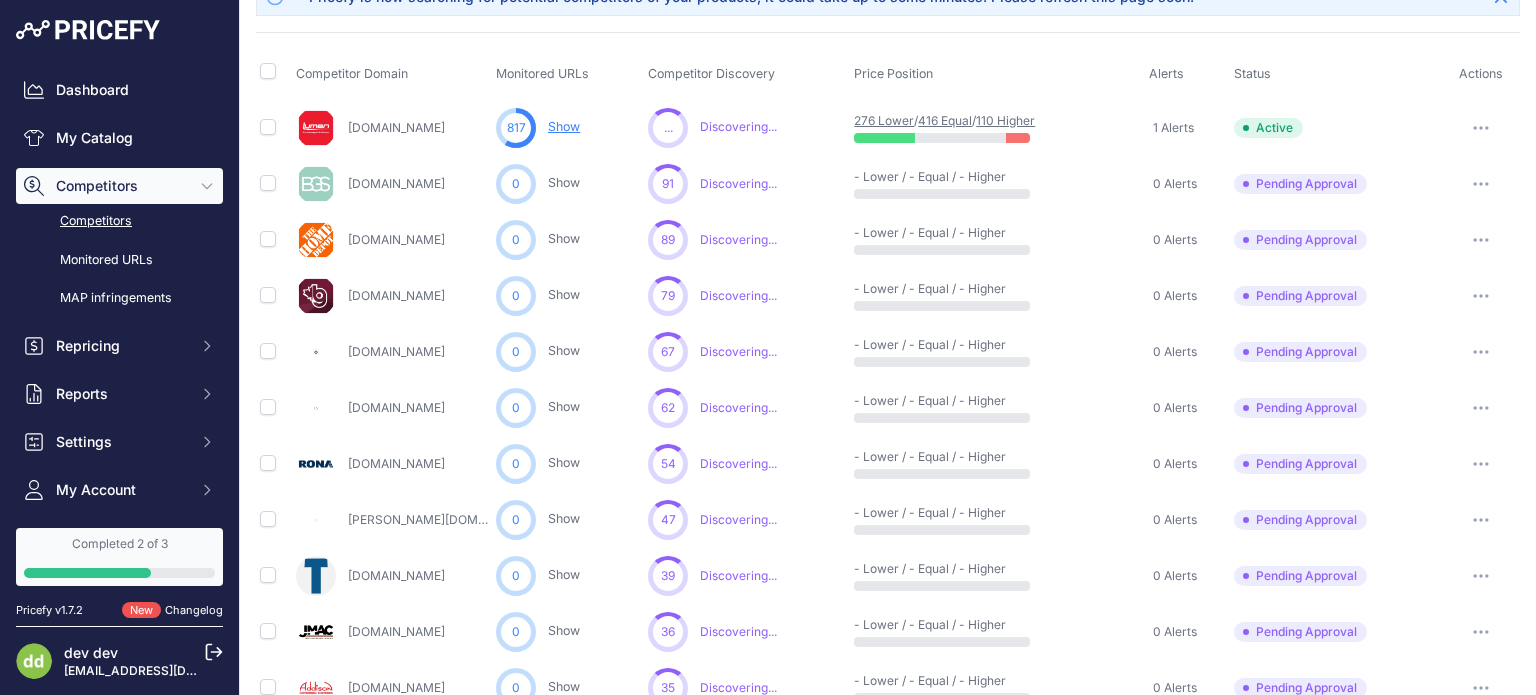 scroll, scrollTop: 0, scrollLeft: 0, axis: both 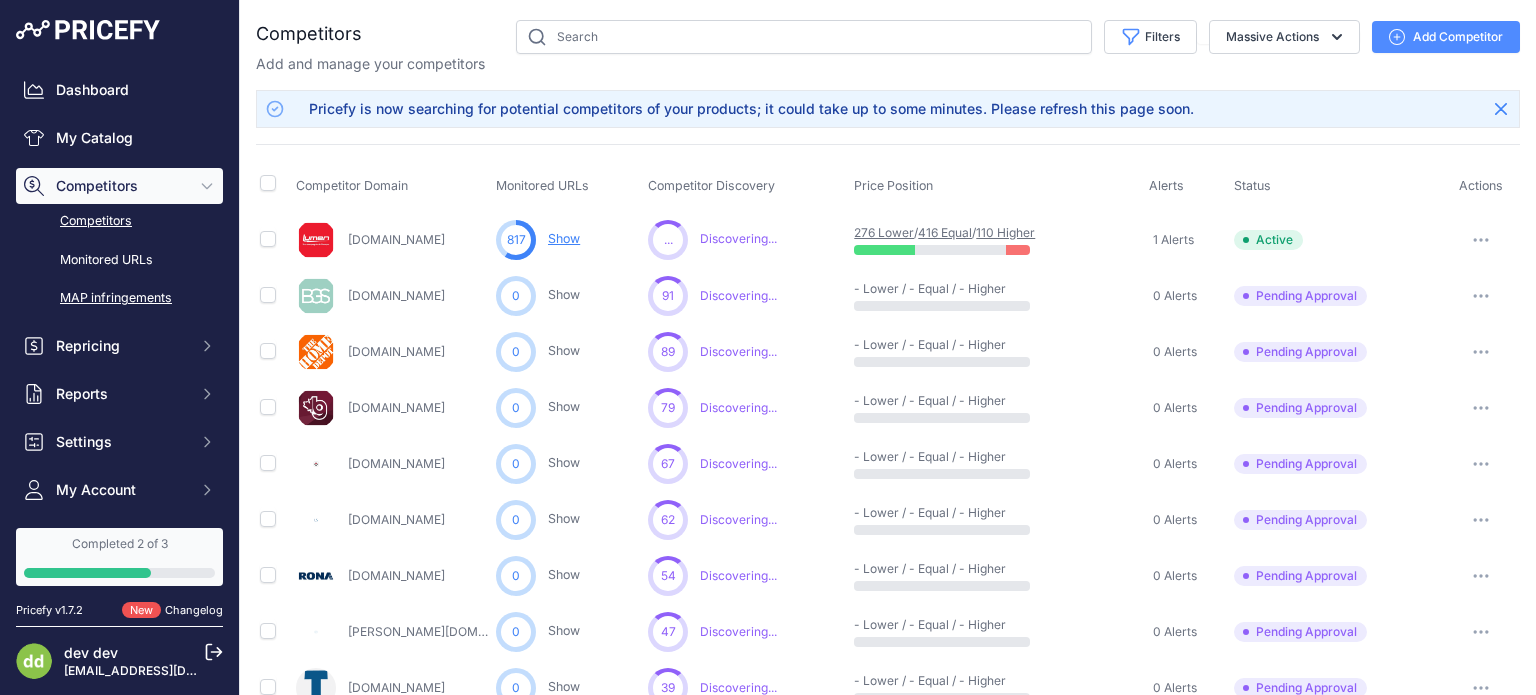 click on "MAP infringements" at bounding box center (119, 298) 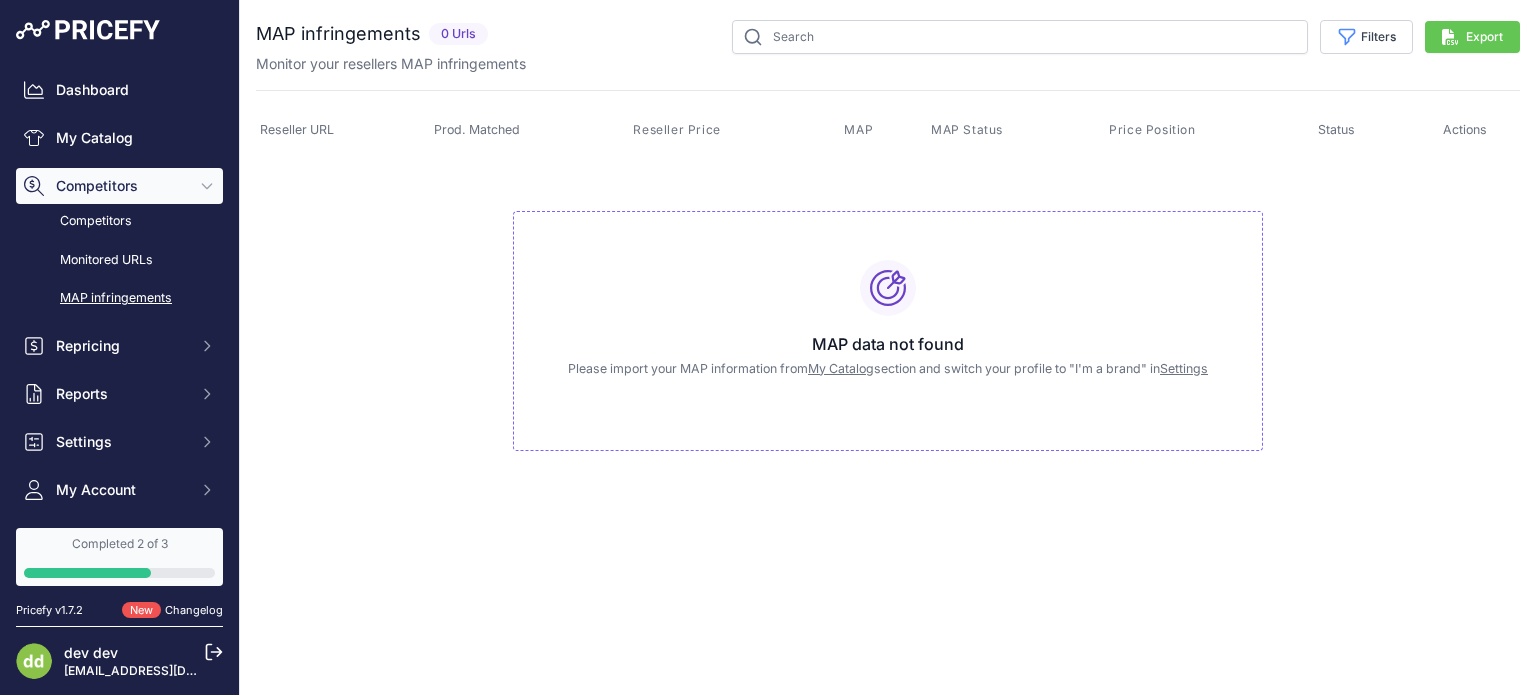 scroll, scrollTop: 0, scrollLeft: 0, axis: both 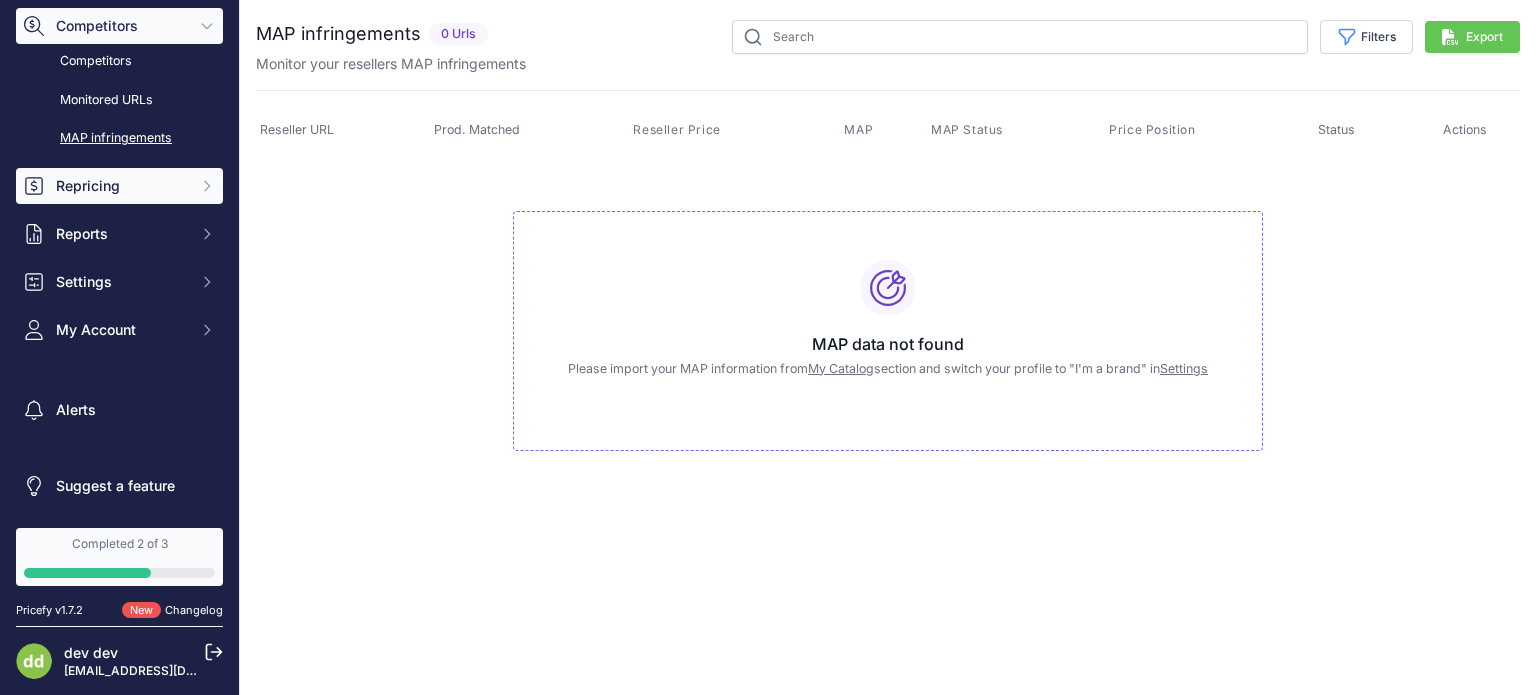 click on "Repricing" at bounding box center [121, 186] 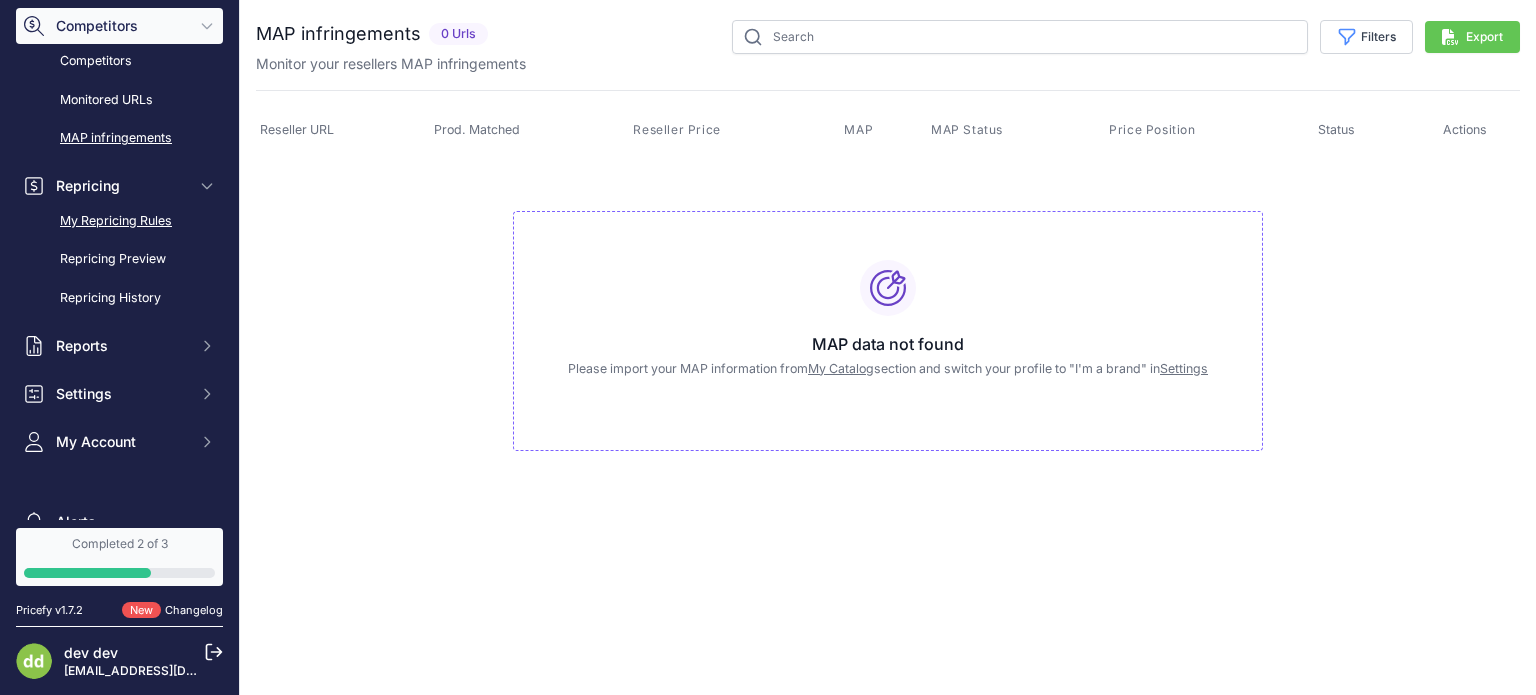 click on "My Repricing Rules" at bounding box center [119, 221] 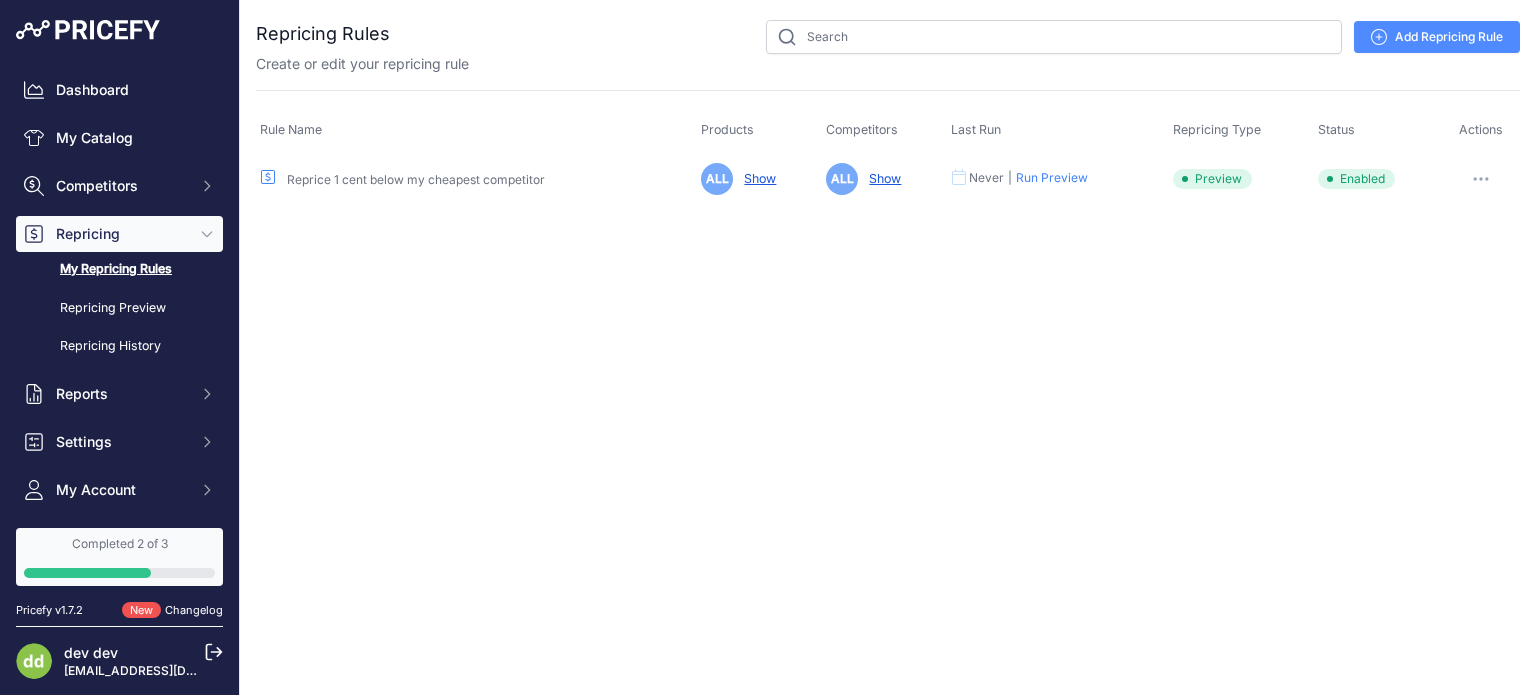 scroll, scrollTop: 0, scrollLeft: 0, axis: both 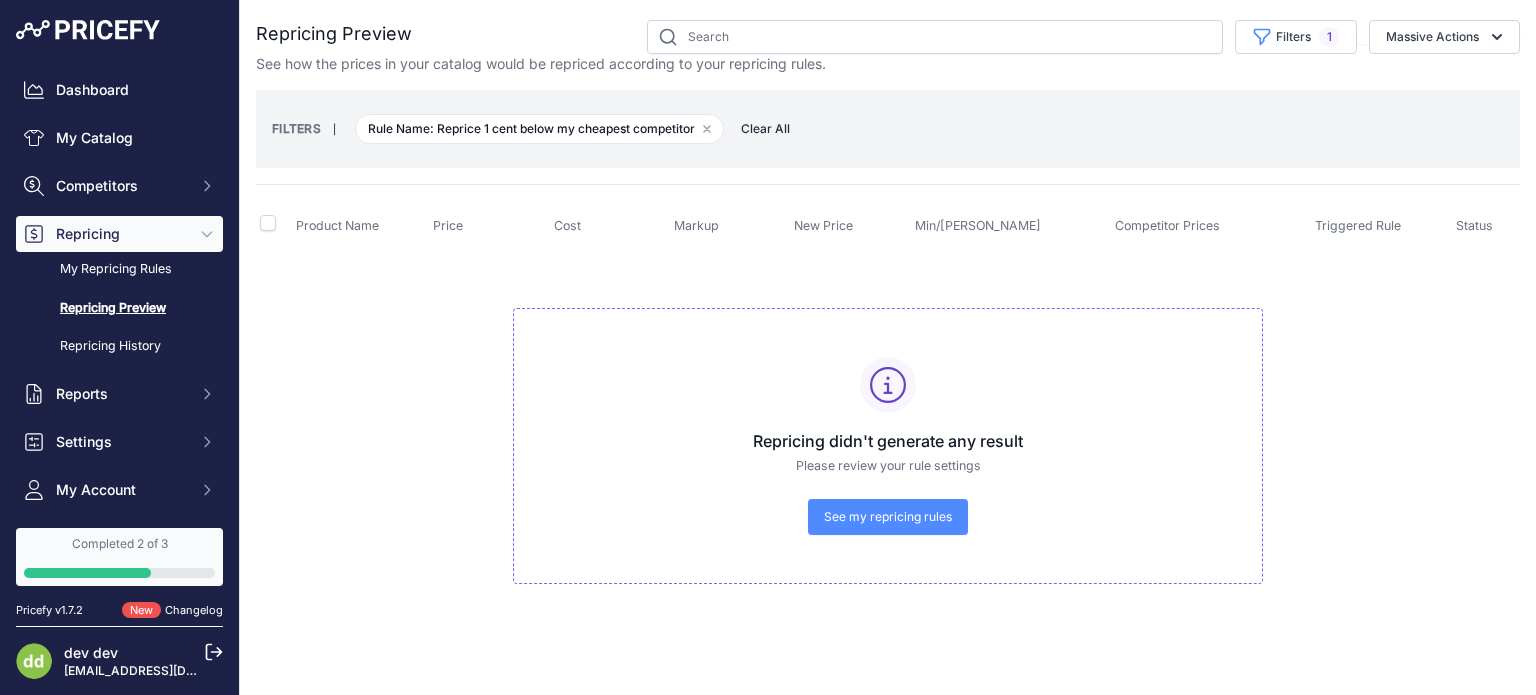 click on "See my repricing rules" at bounding box center (888, 517) 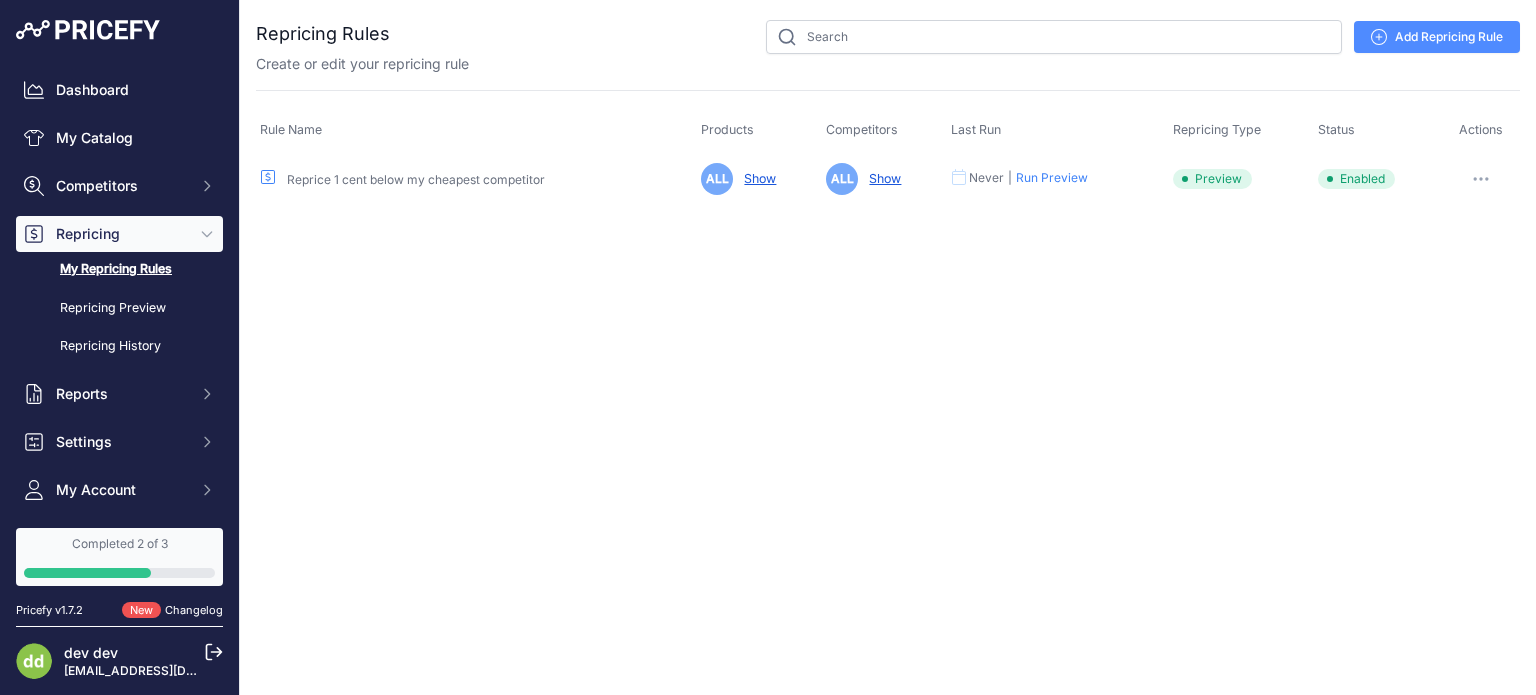 scroll, scrollTop: 0, scrollLeft: 0, axis: both 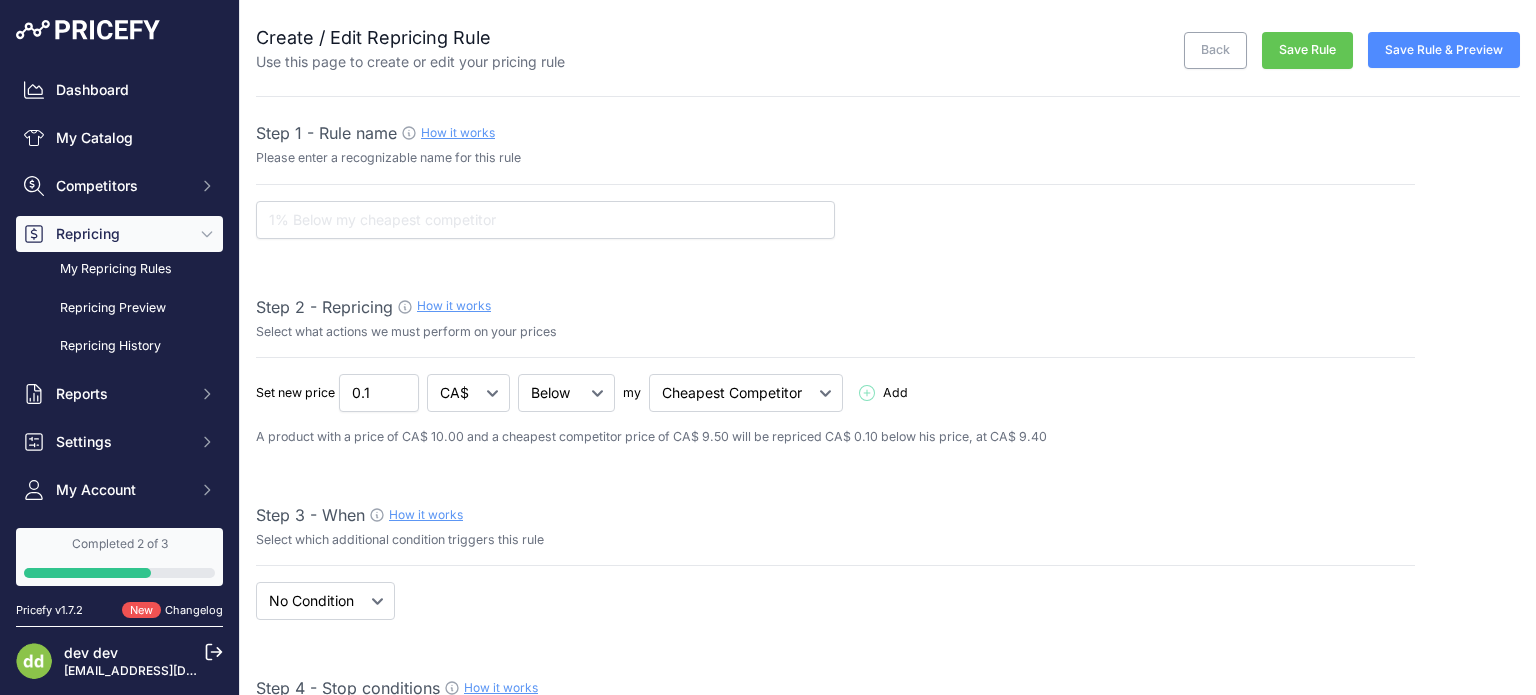 select on "7" 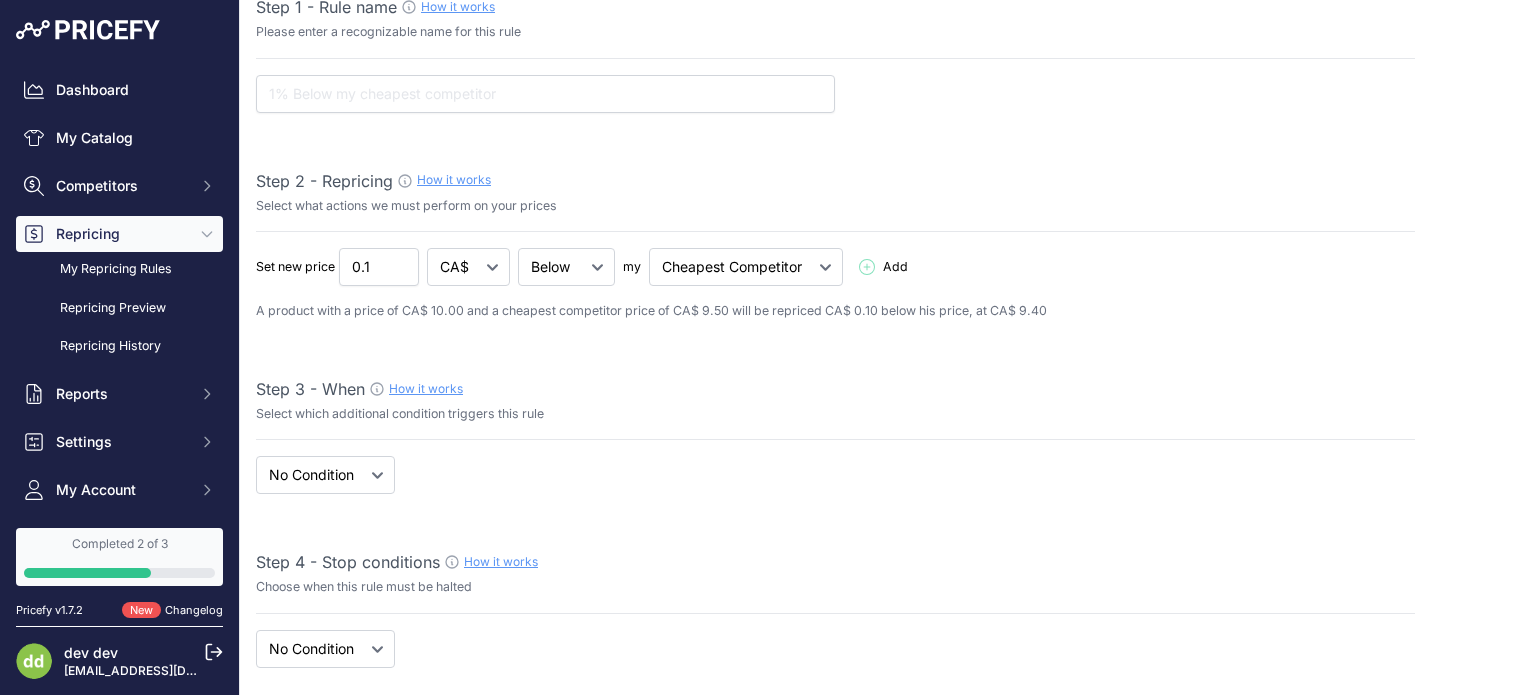 scroll, scrollTop: 200, scrollLeft: 0, axis: vertical 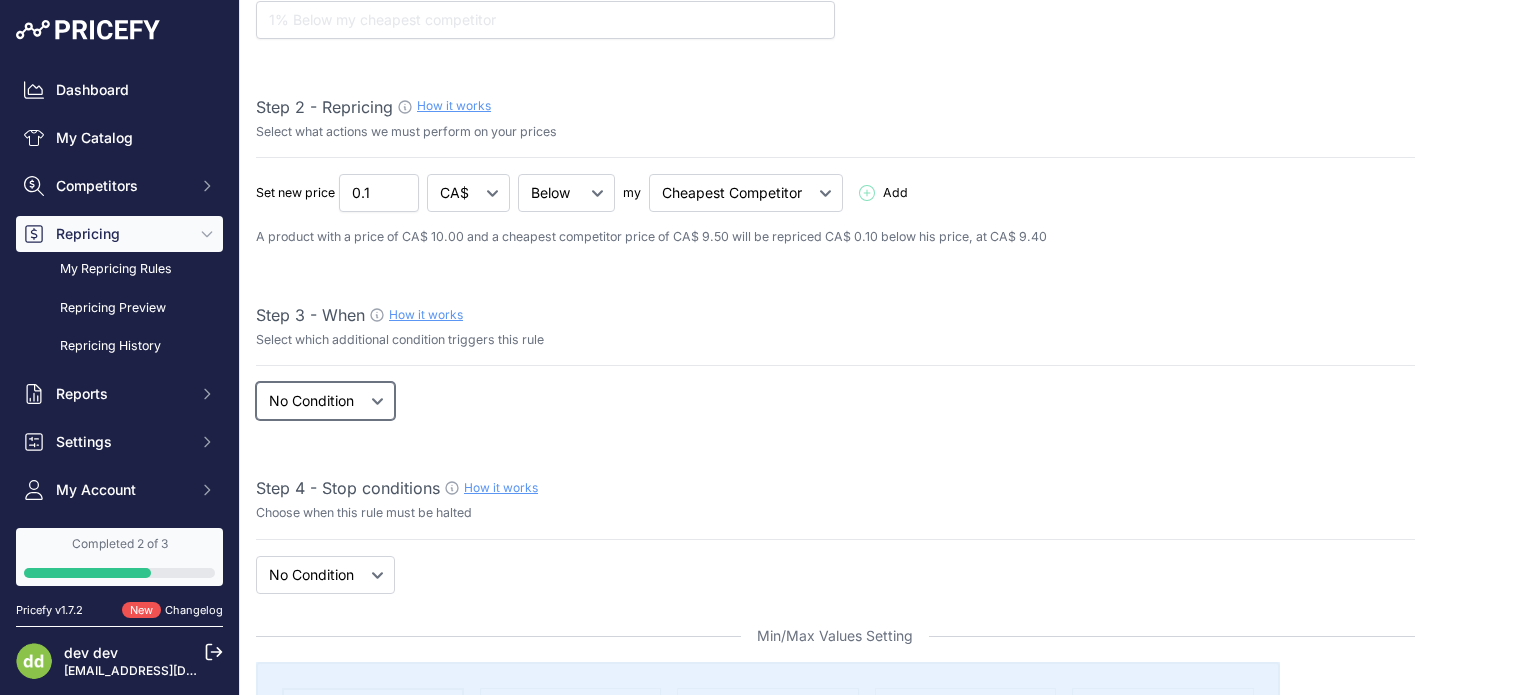 click on "When
No Condition" at bounding box center [325, 401] 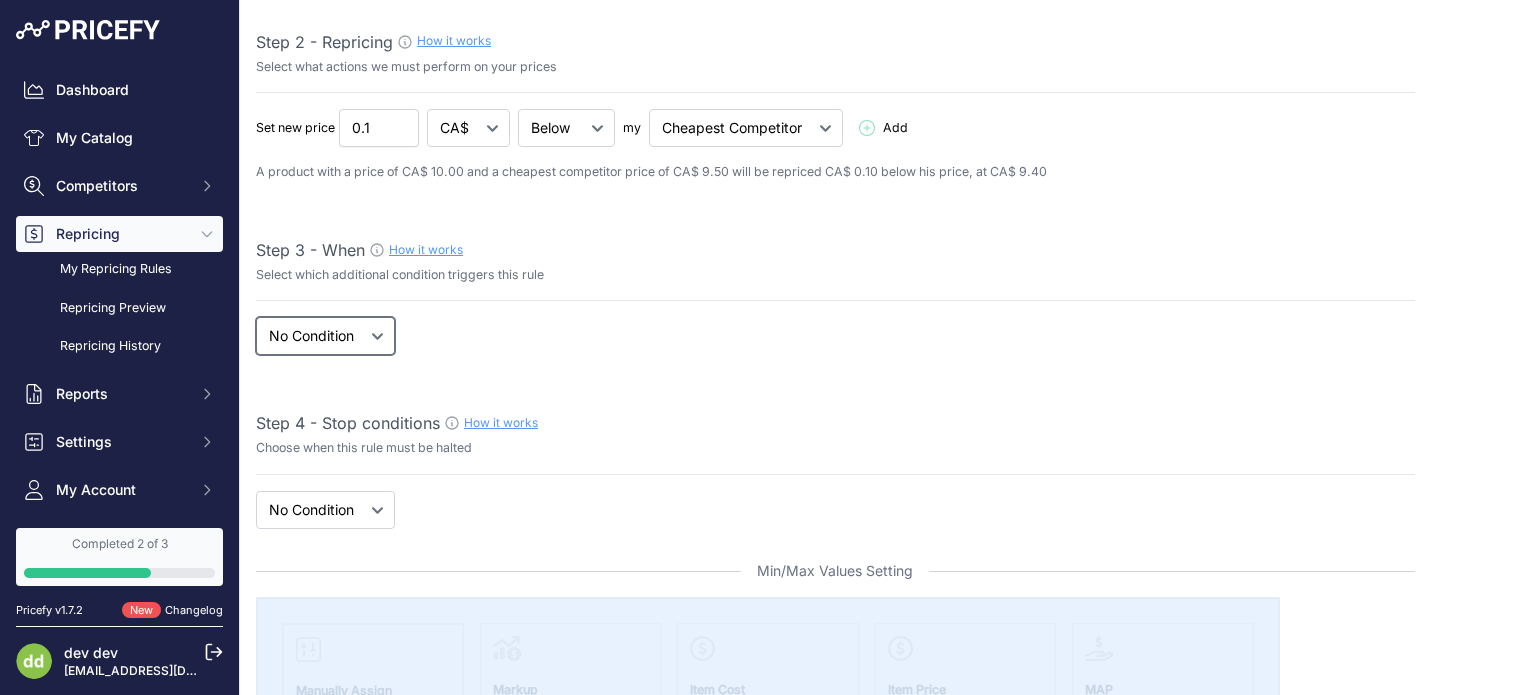 scroll, scrollTop: 300, scrollLeft: 0, axis: vertical 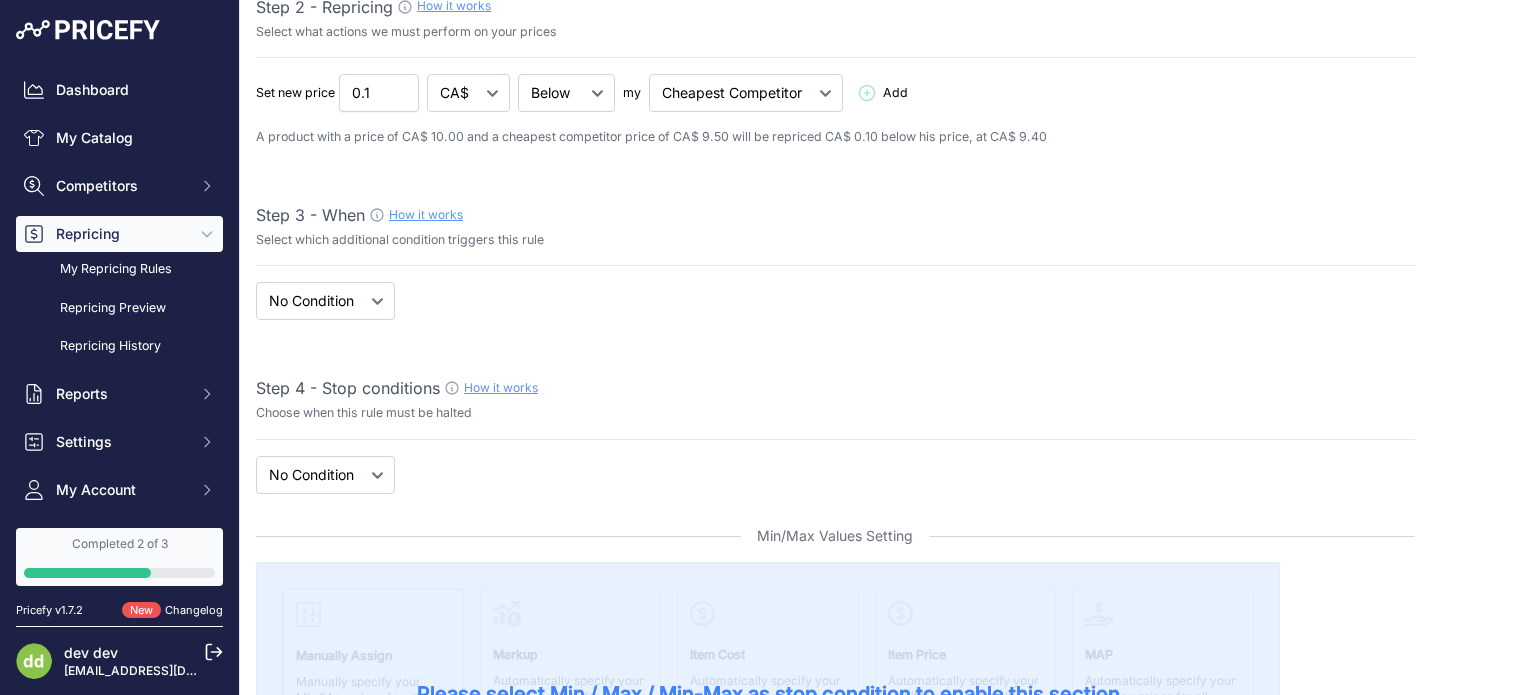 click on "Step 1 - Rule name
How it works
Please enter a recognizable name for this rule
Step 2 - Repricing
0.1 Add" at bounding box center (835, 1424) 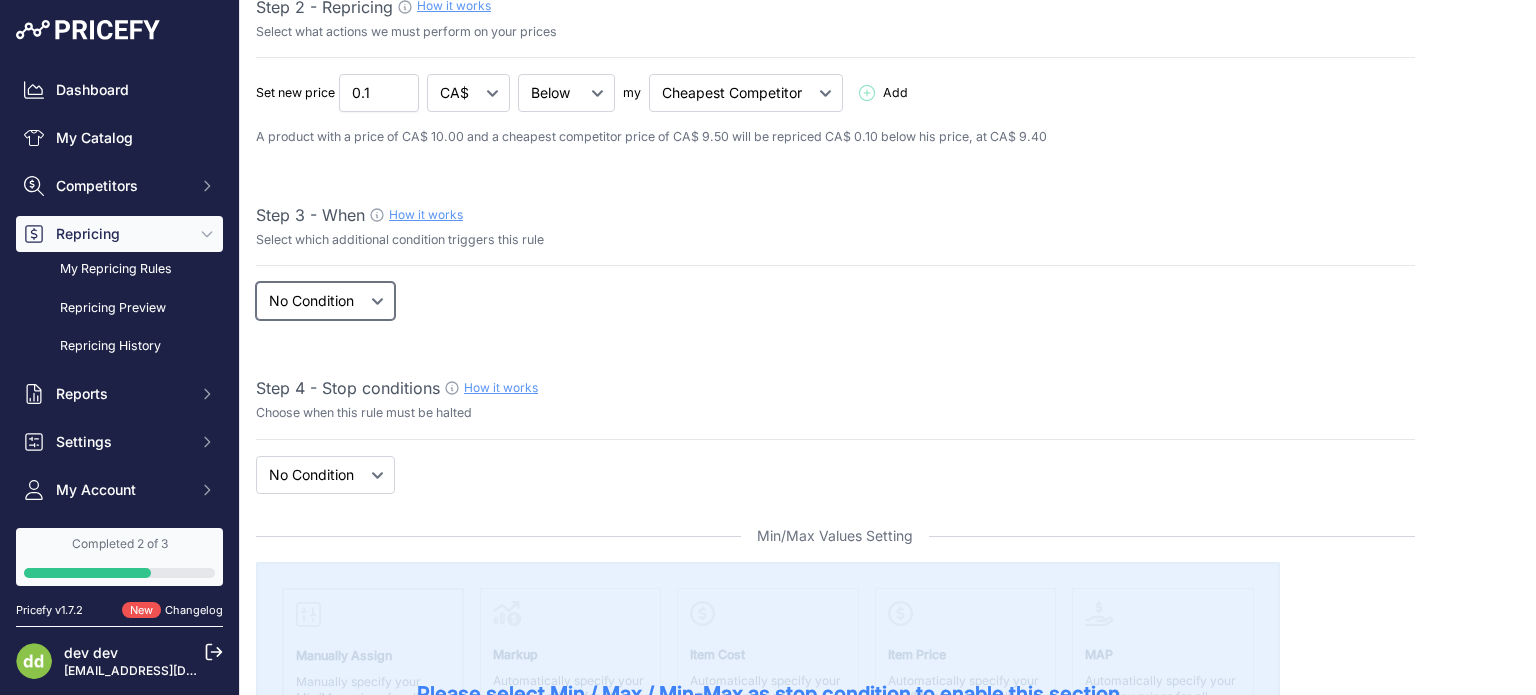 click on "When
No Condition" at bounding box center [325, 301] 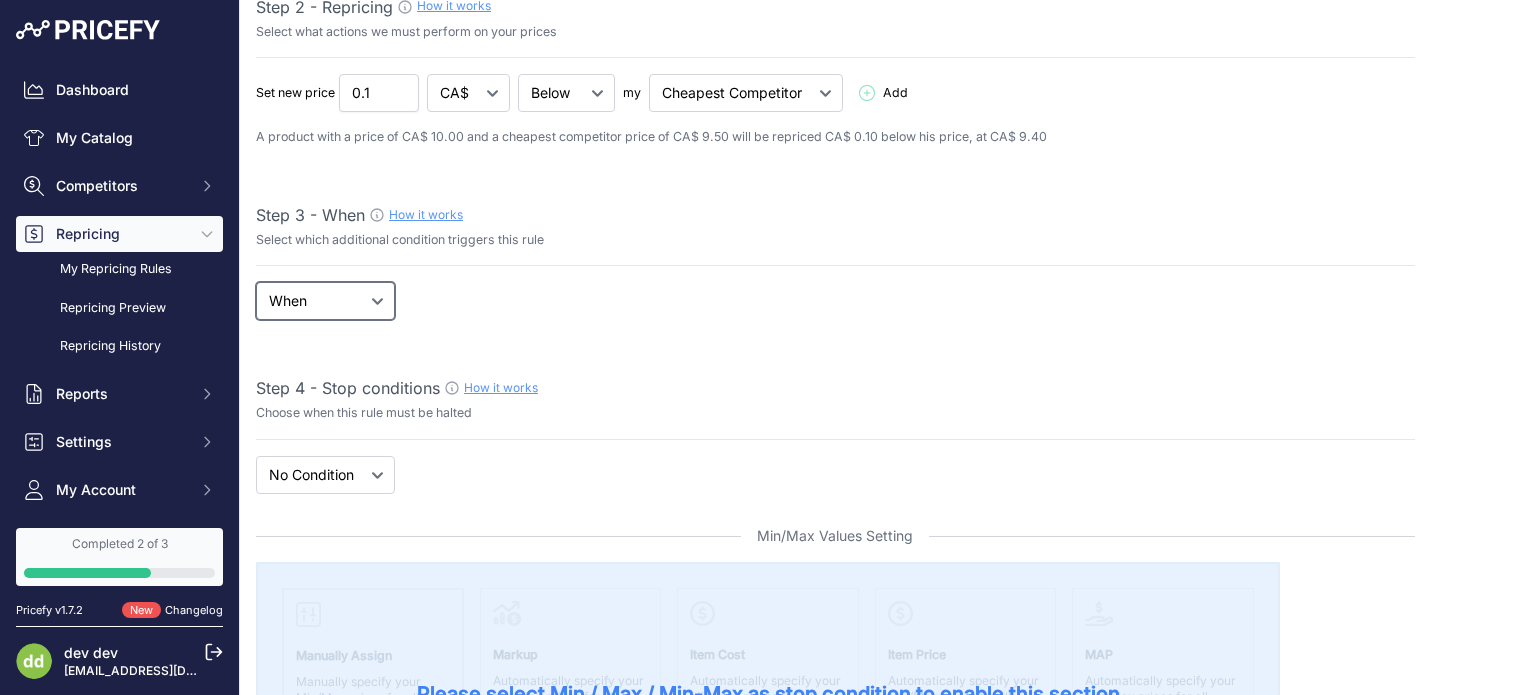 click on "When
No Condition" at bounding box center (325, 301) 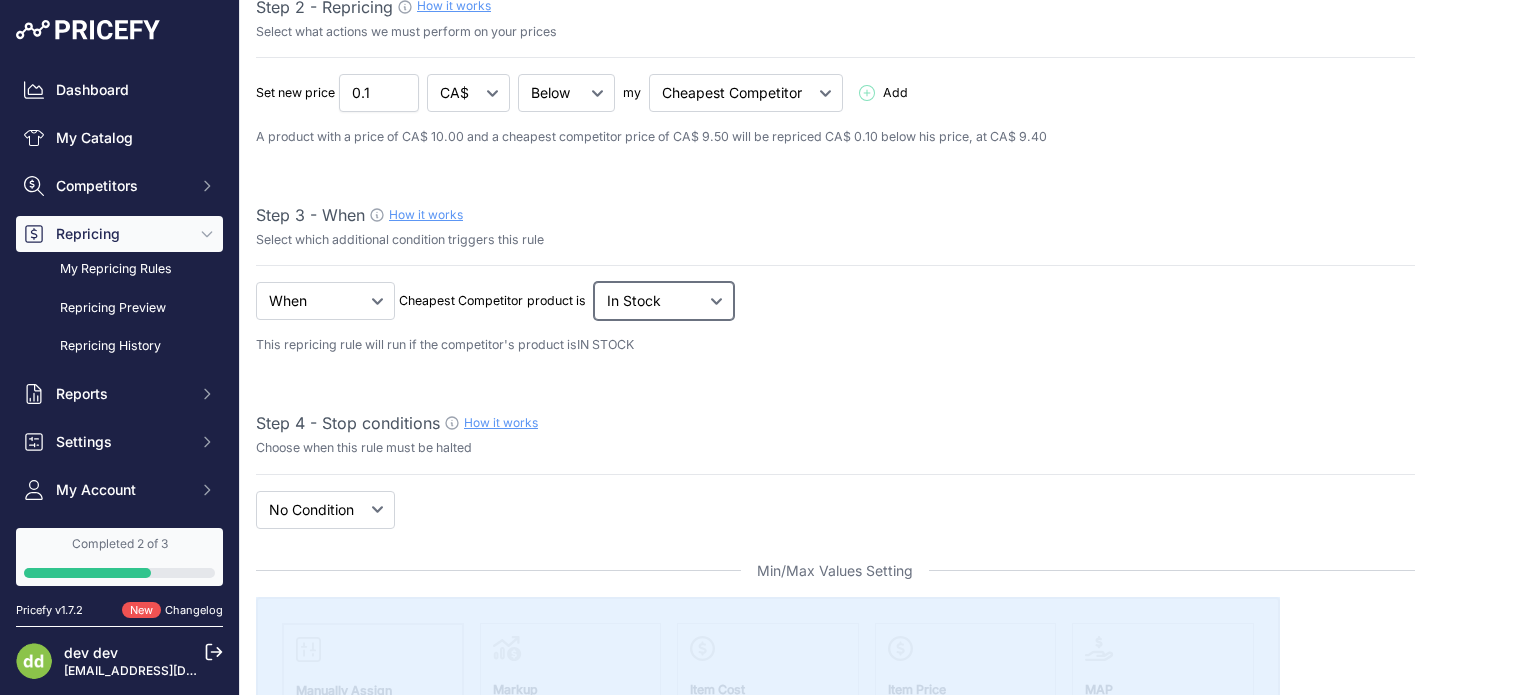 drag, startPoint x: 656, startPoint y: 303, endPoint x: 668, endPoint y: 303, distance: 12 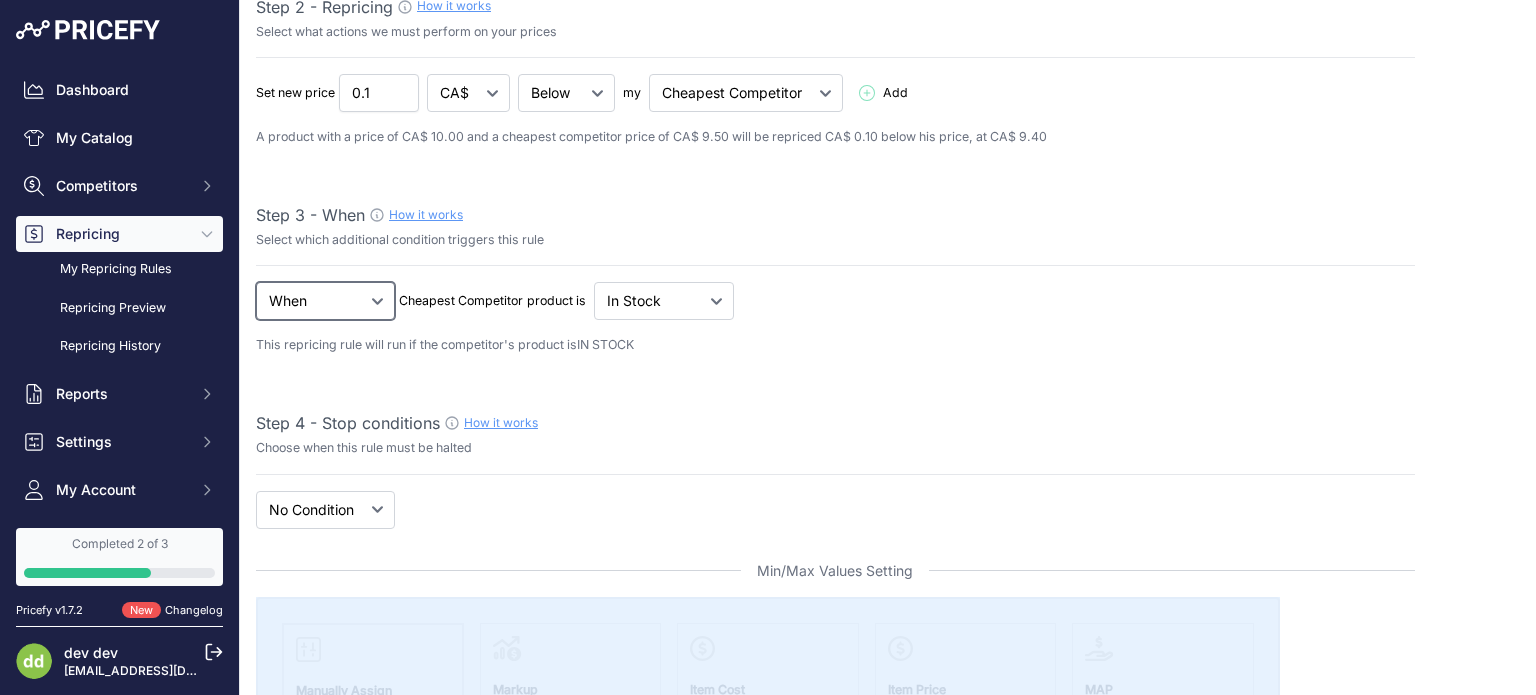 click on "When
No Condition" at bounding box center (325, 301) 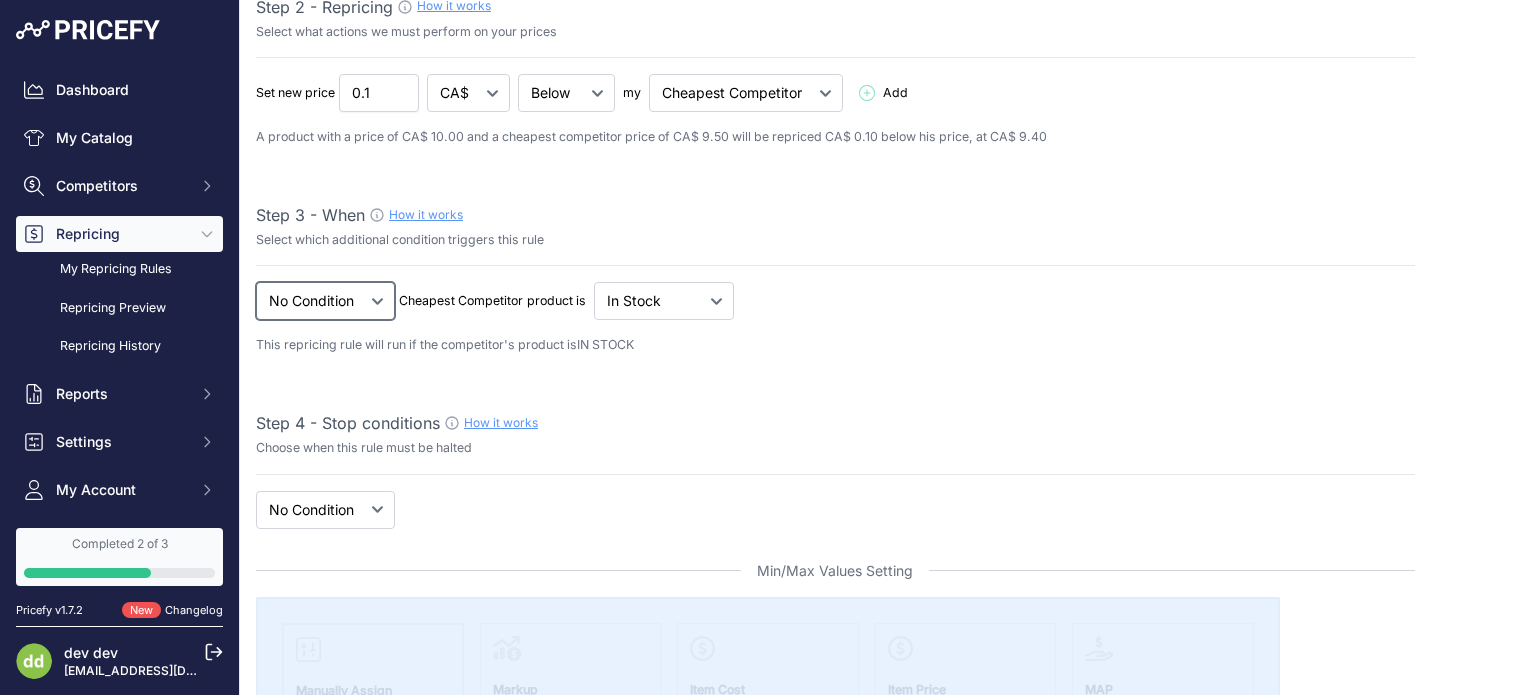 click on "When
No Condition" at bounding box center [325, 301] 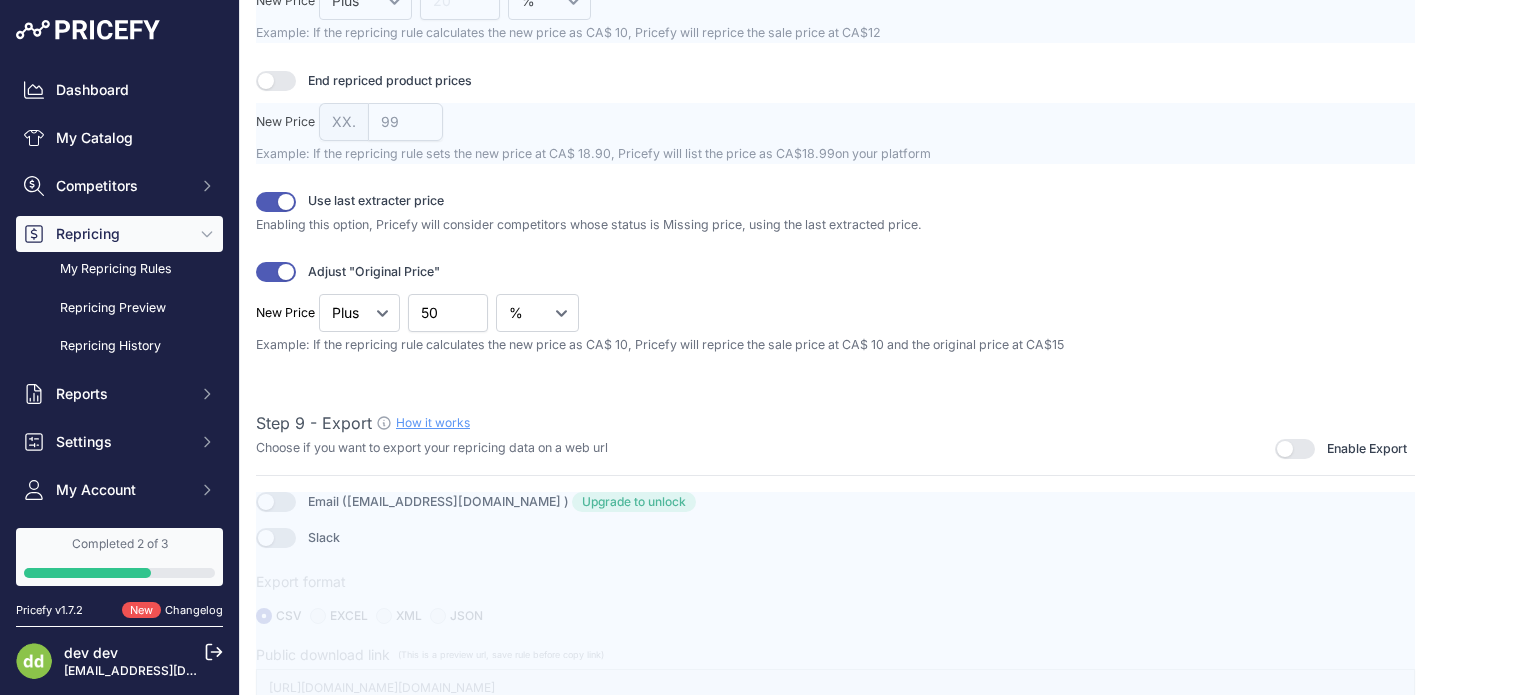 scroll, scrollTop: 2623, scrollLeft: 0, axis: vertical 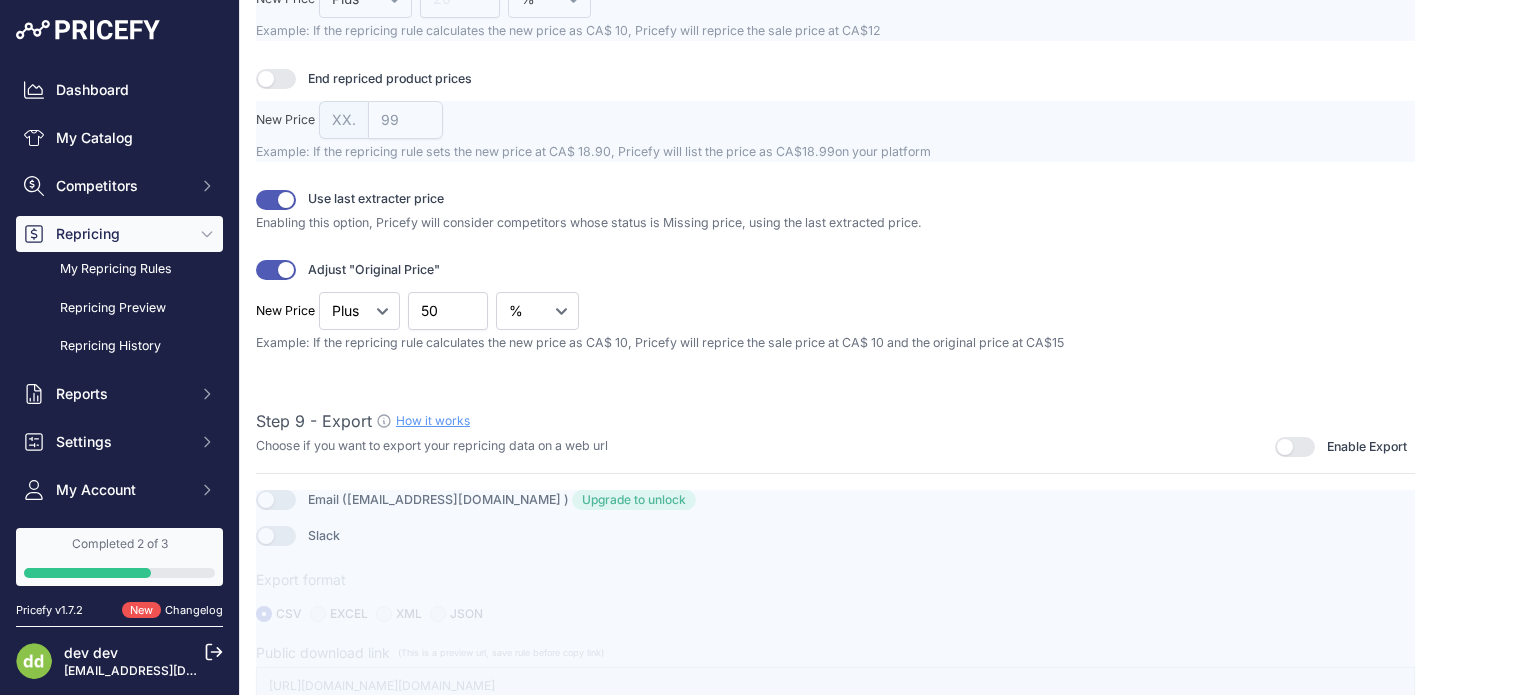 click at bounding box center [835, 598] 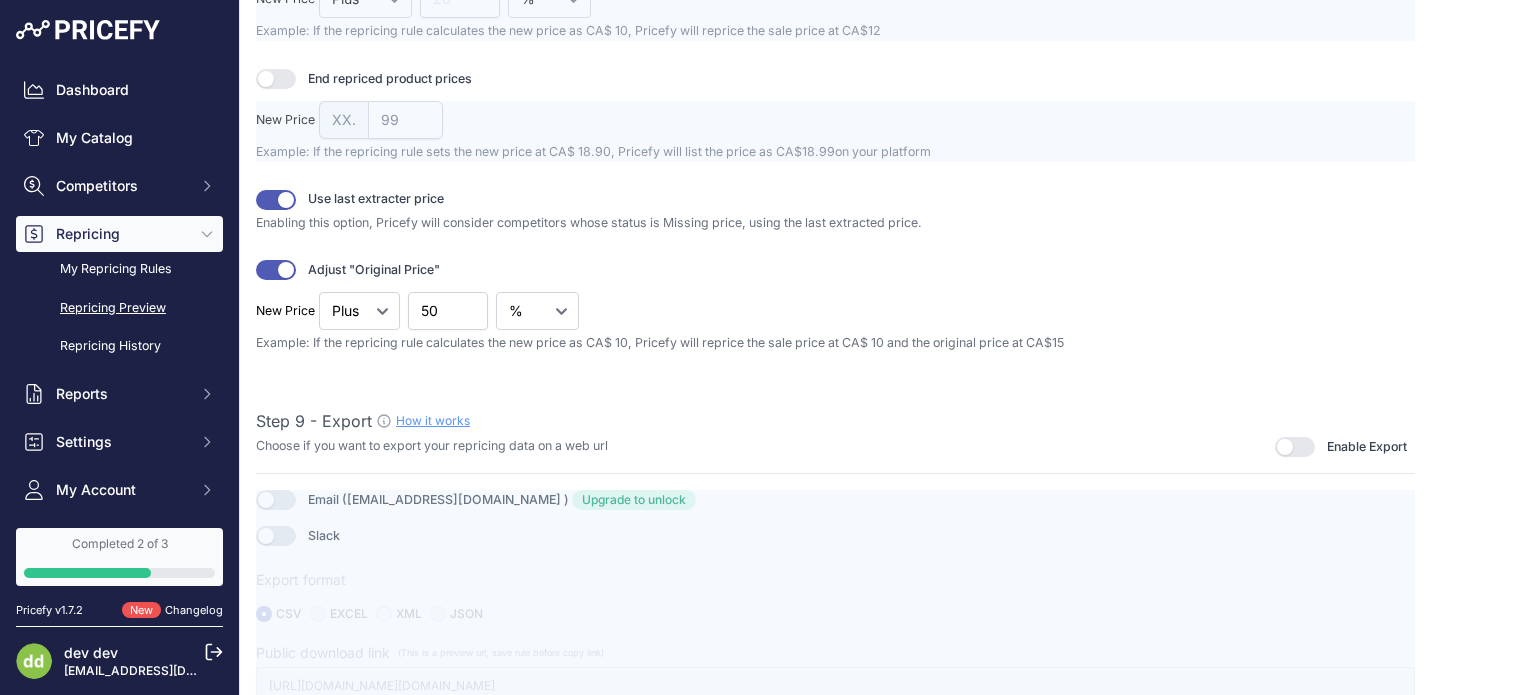 click on "Repricing Preview" at bounding box center (119, 308) 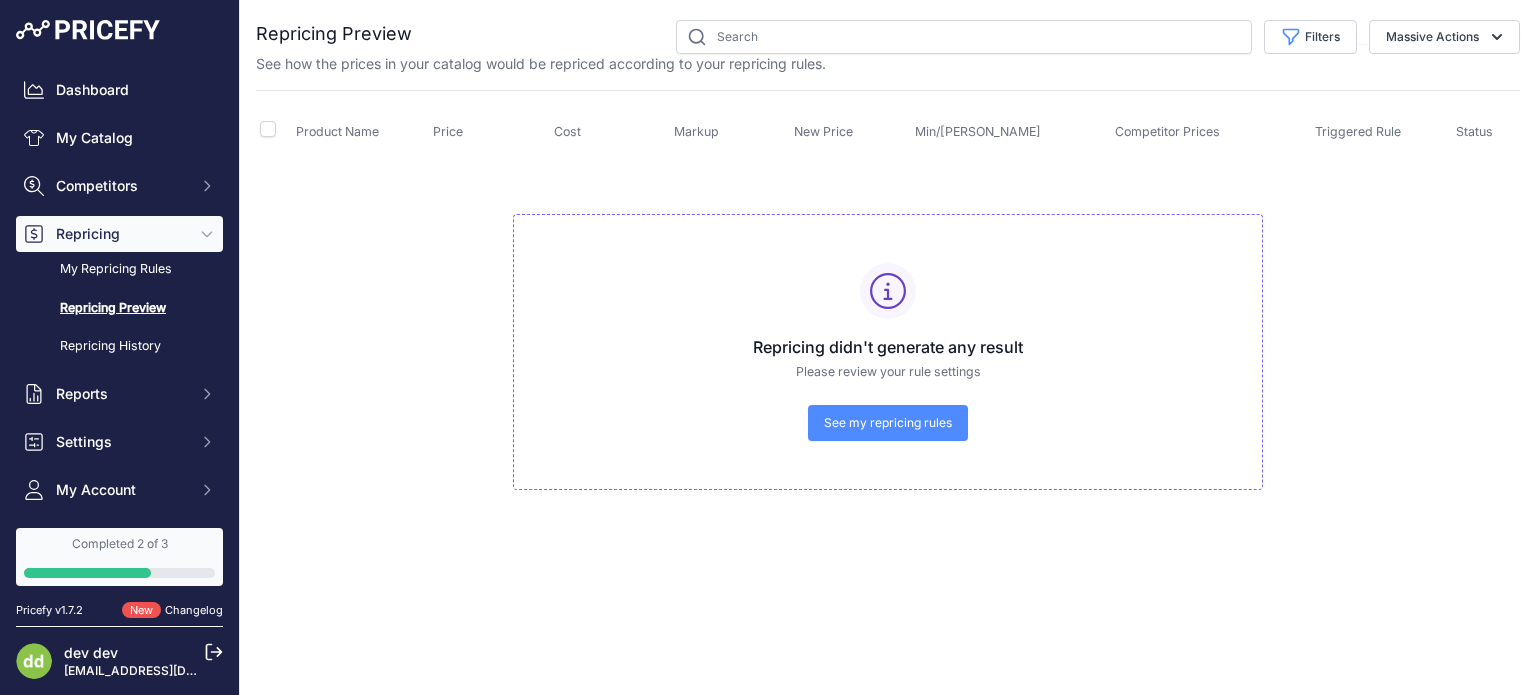 scroll, scrollTop: 0, scrollLeft: 0, axis: both 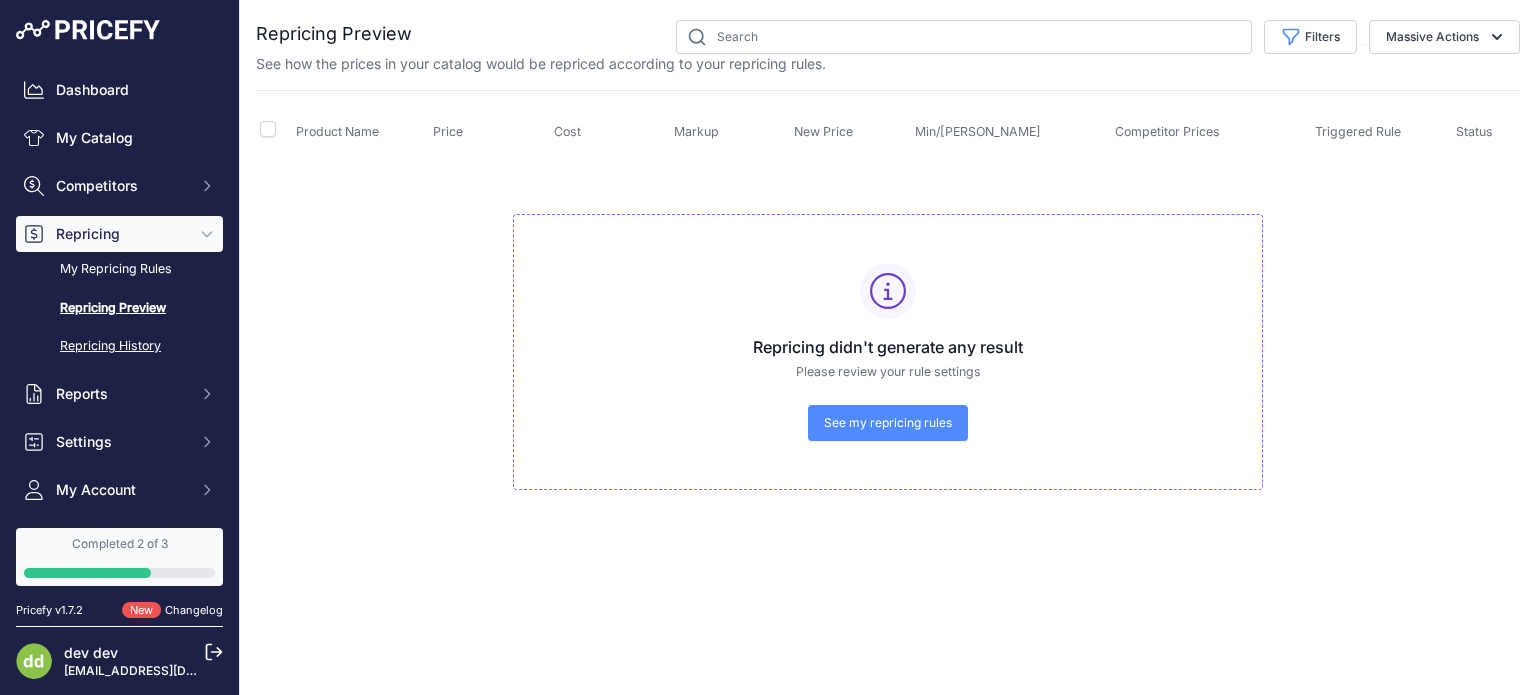 click on "Repricing History" at bounding box center (119, 346) 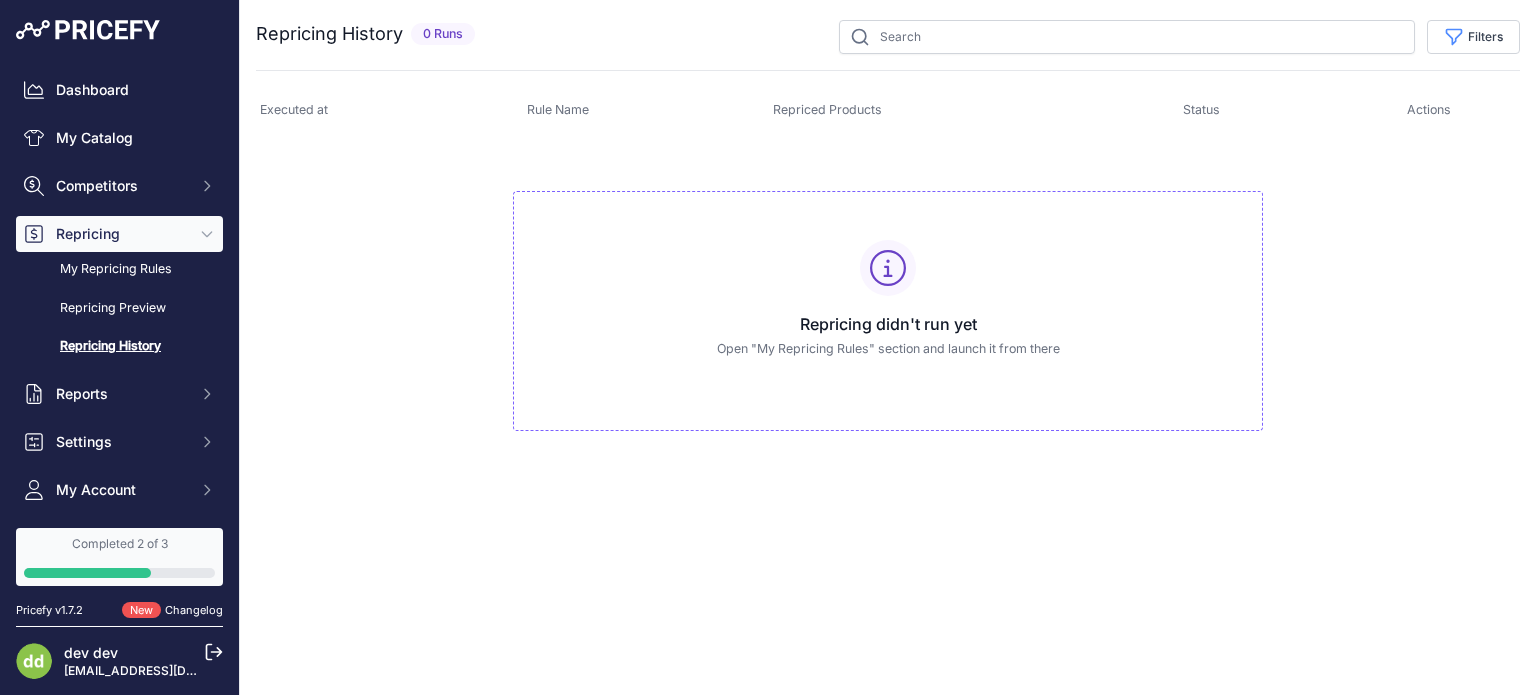 scroll, scrollTop: 0, scrollLeft: 0, axis: both 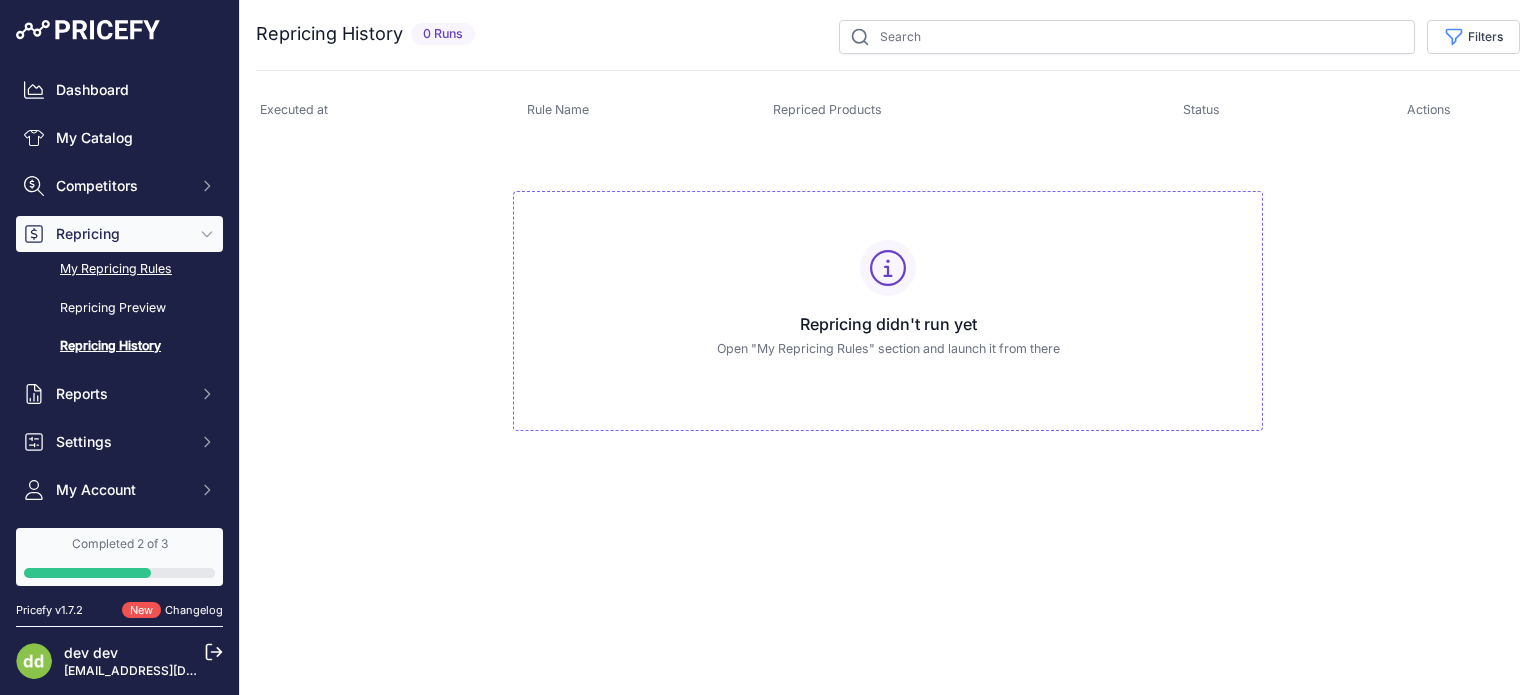 click on "My Repricing Rules" at bounding box center [119, 269] 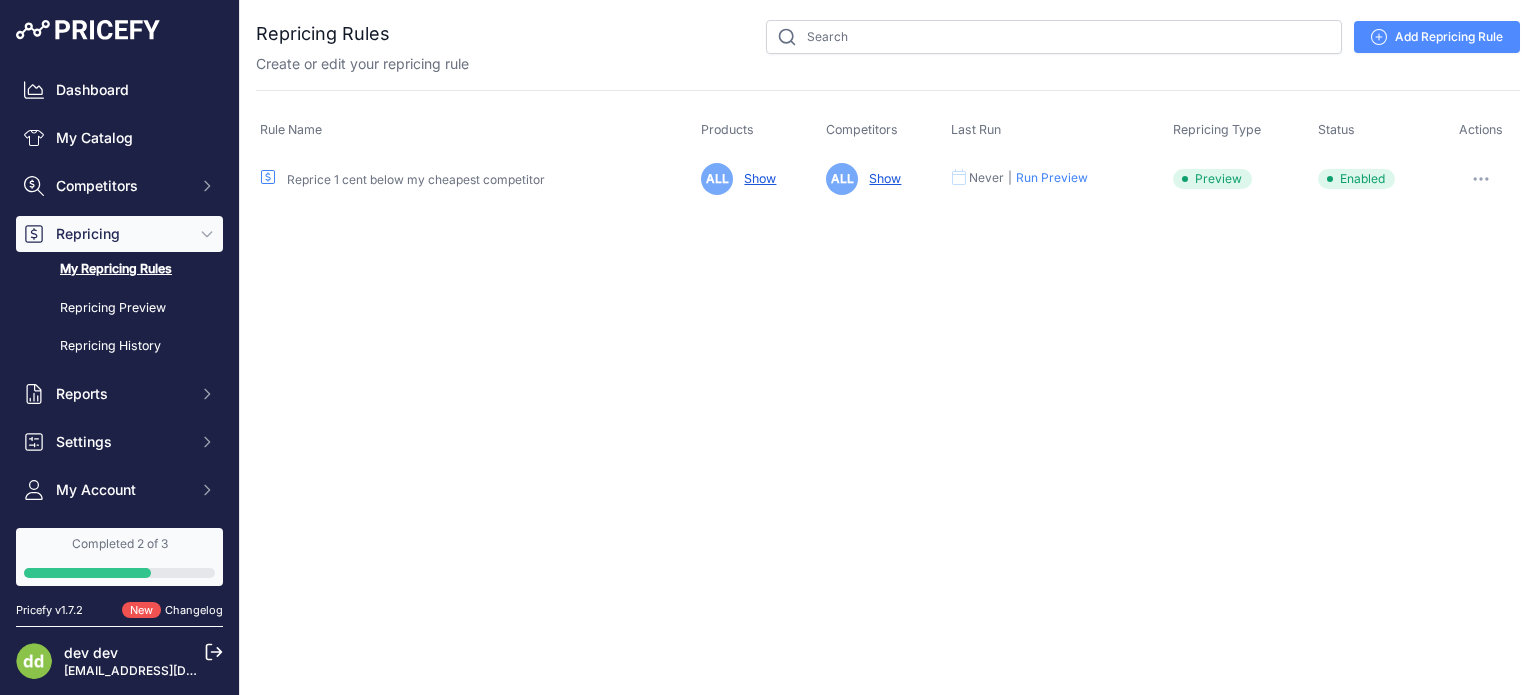 scroll, scrollTop: 0, scrollLeft: 0, axis: both 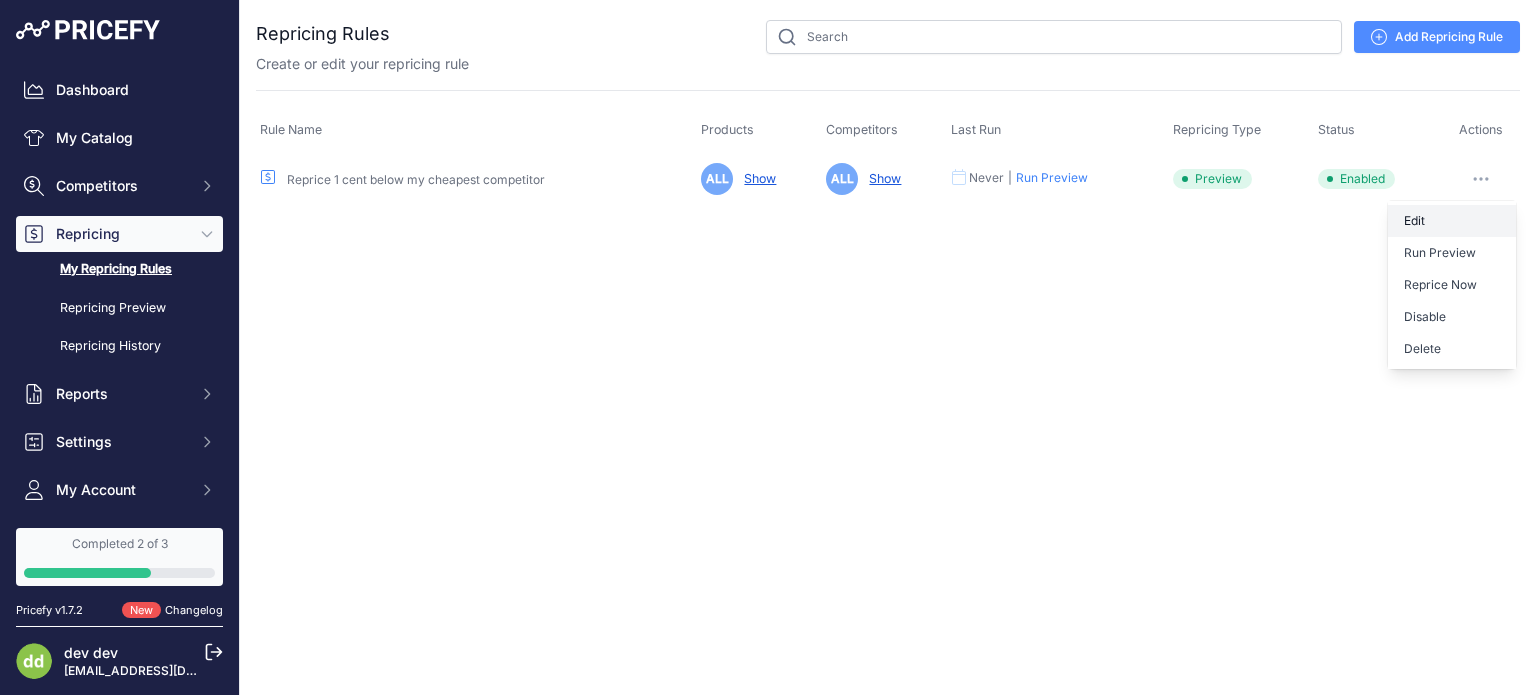 click on "Edit" at bounding box center (1452, 221) 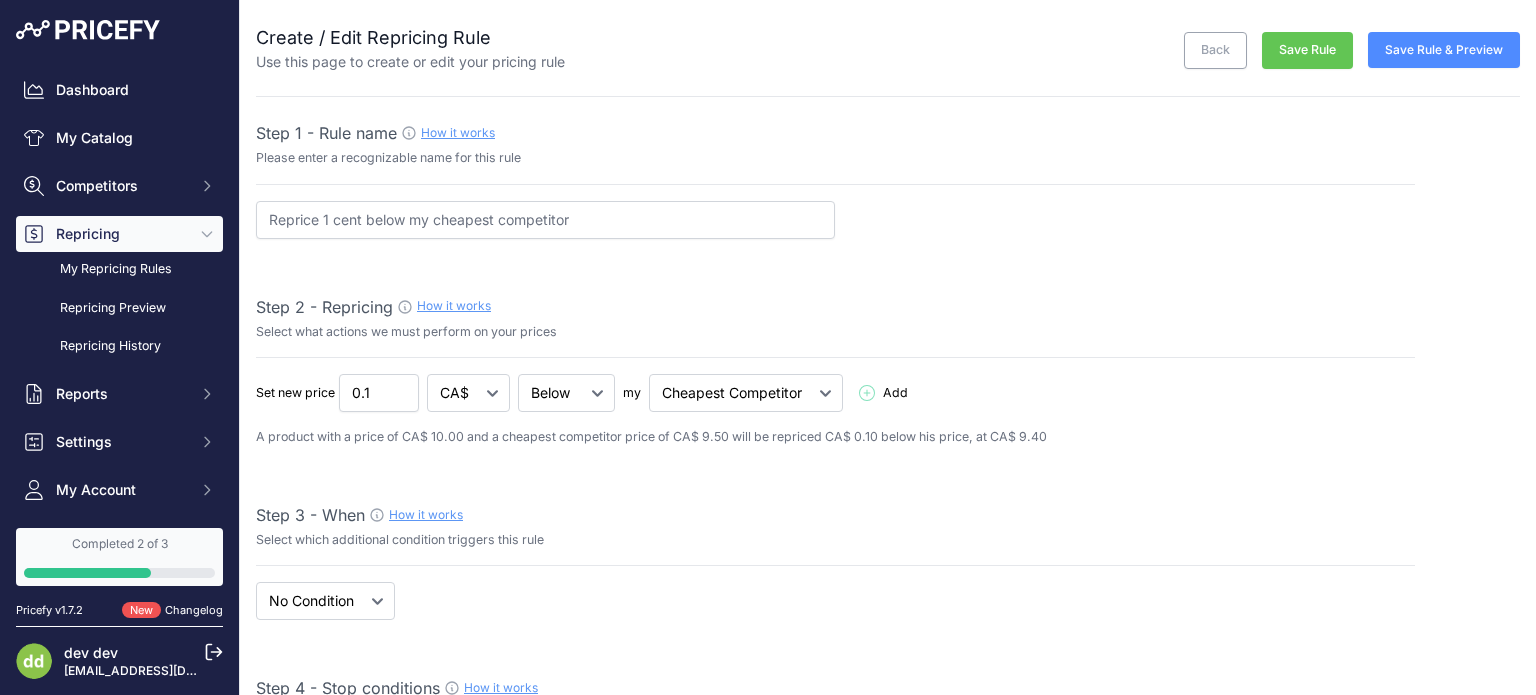 select on "7" 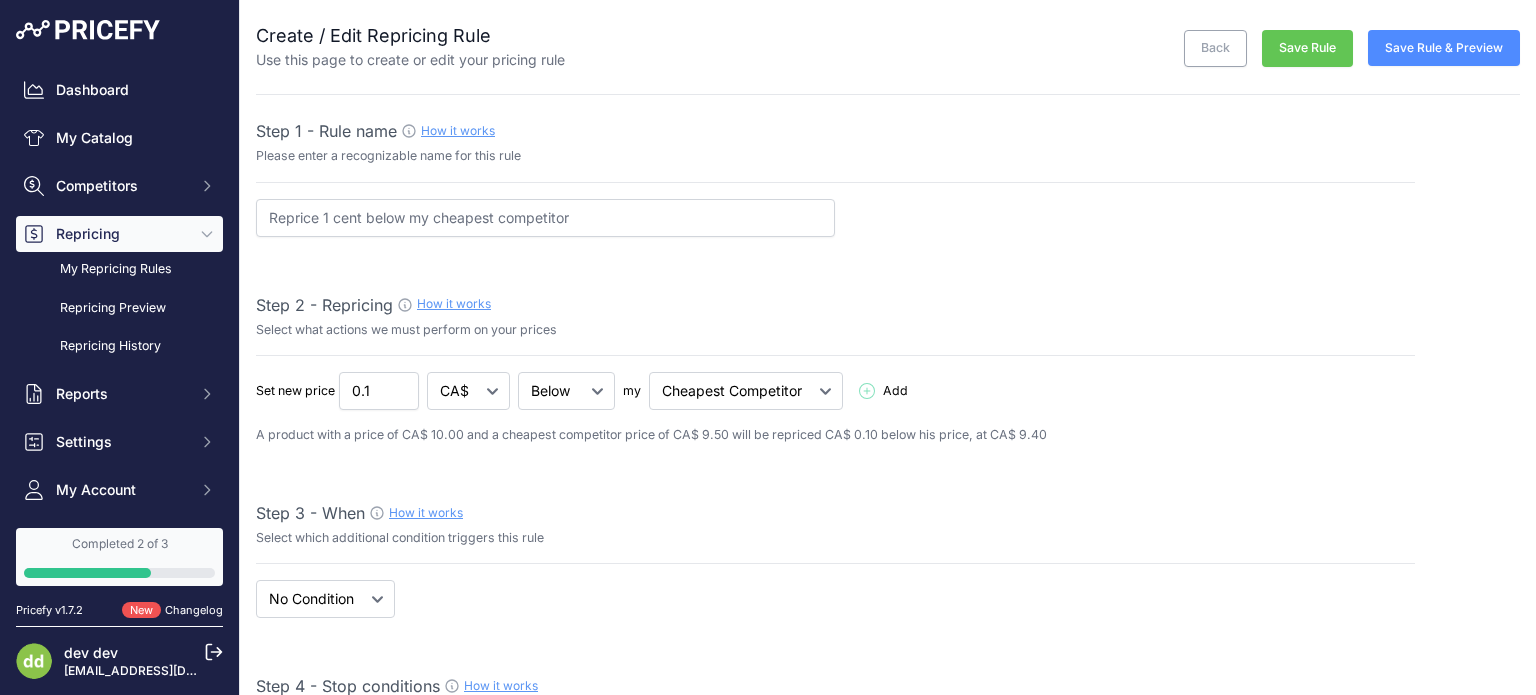 scroll, scrollTop: 0, scrollLeft: 0, axis: both 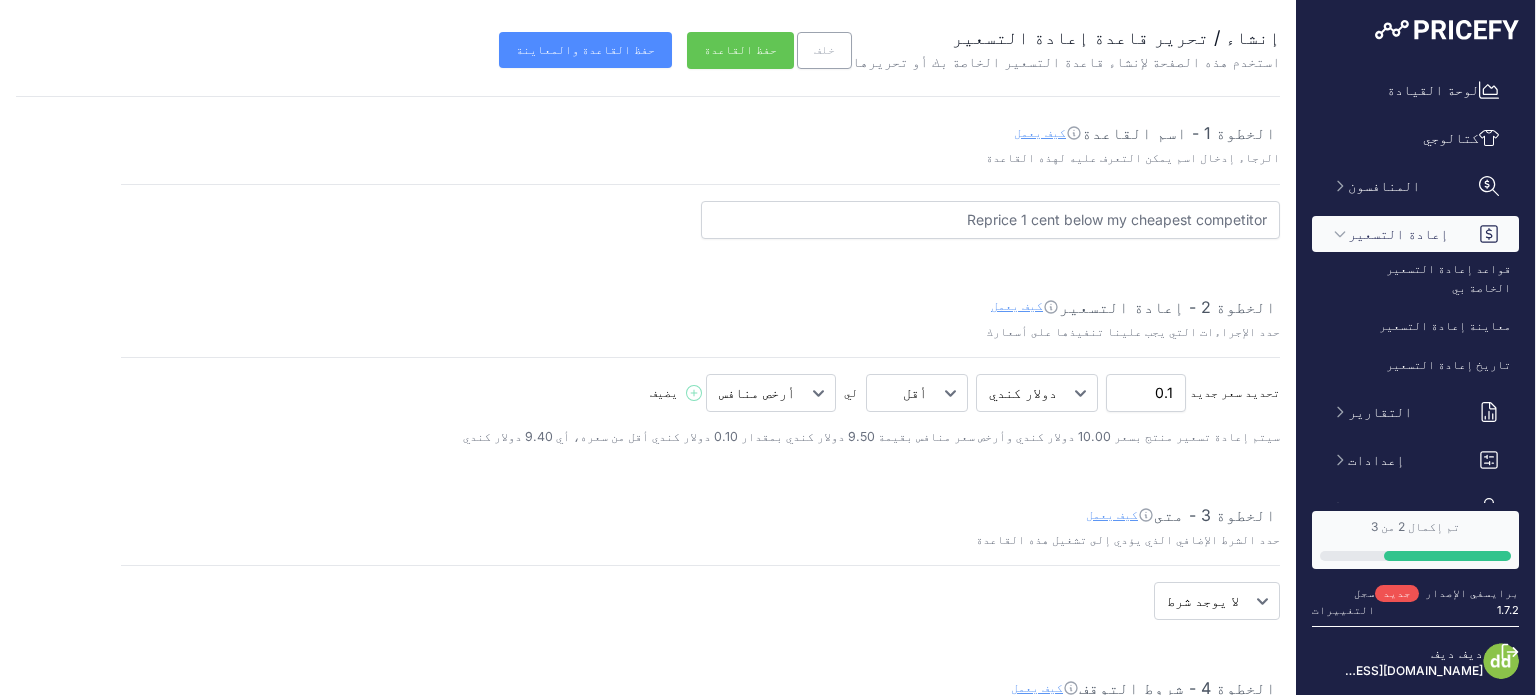 click on "الرجاء إدخال اسم يمكن التعرف عليه لهذه القاعدة" at bounding box center (700, 158) 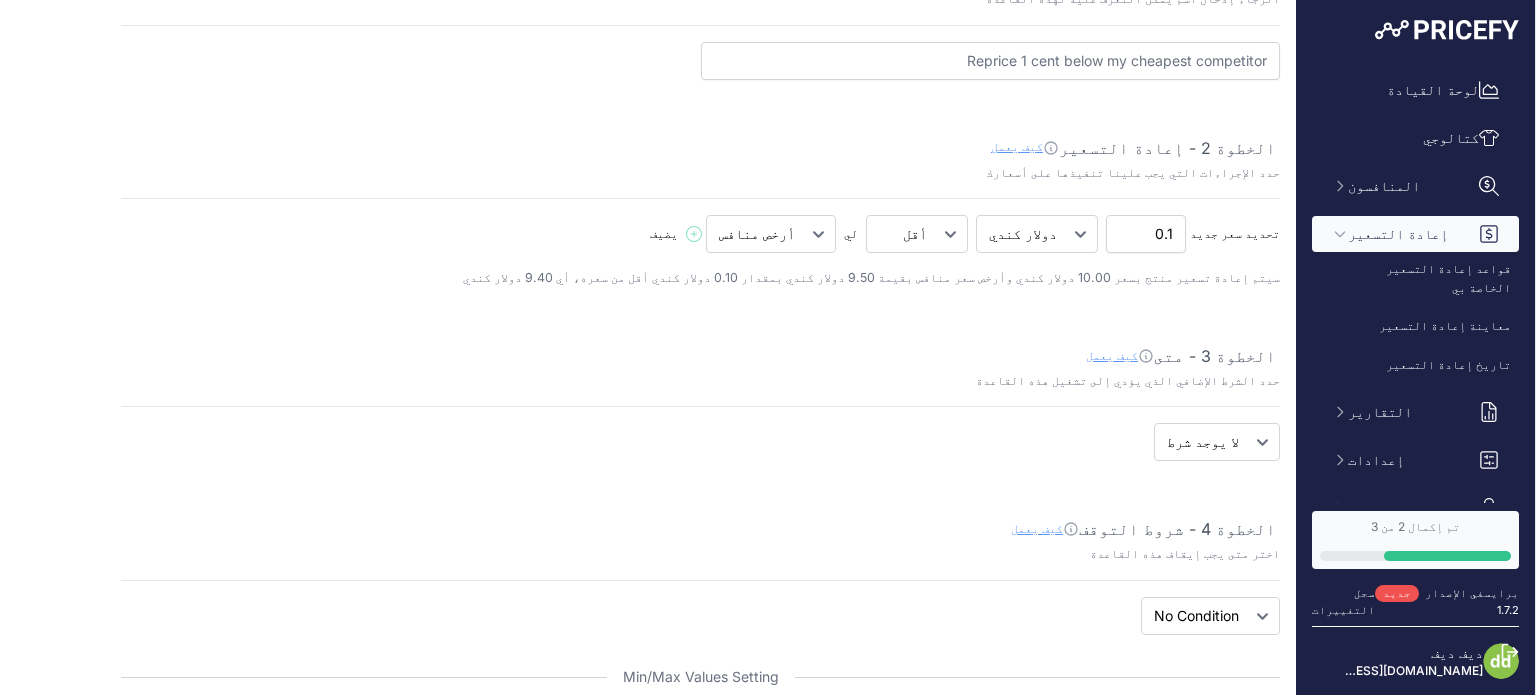 scroll, scrollTop: 200, scrollLeft: 0, axis: vertical 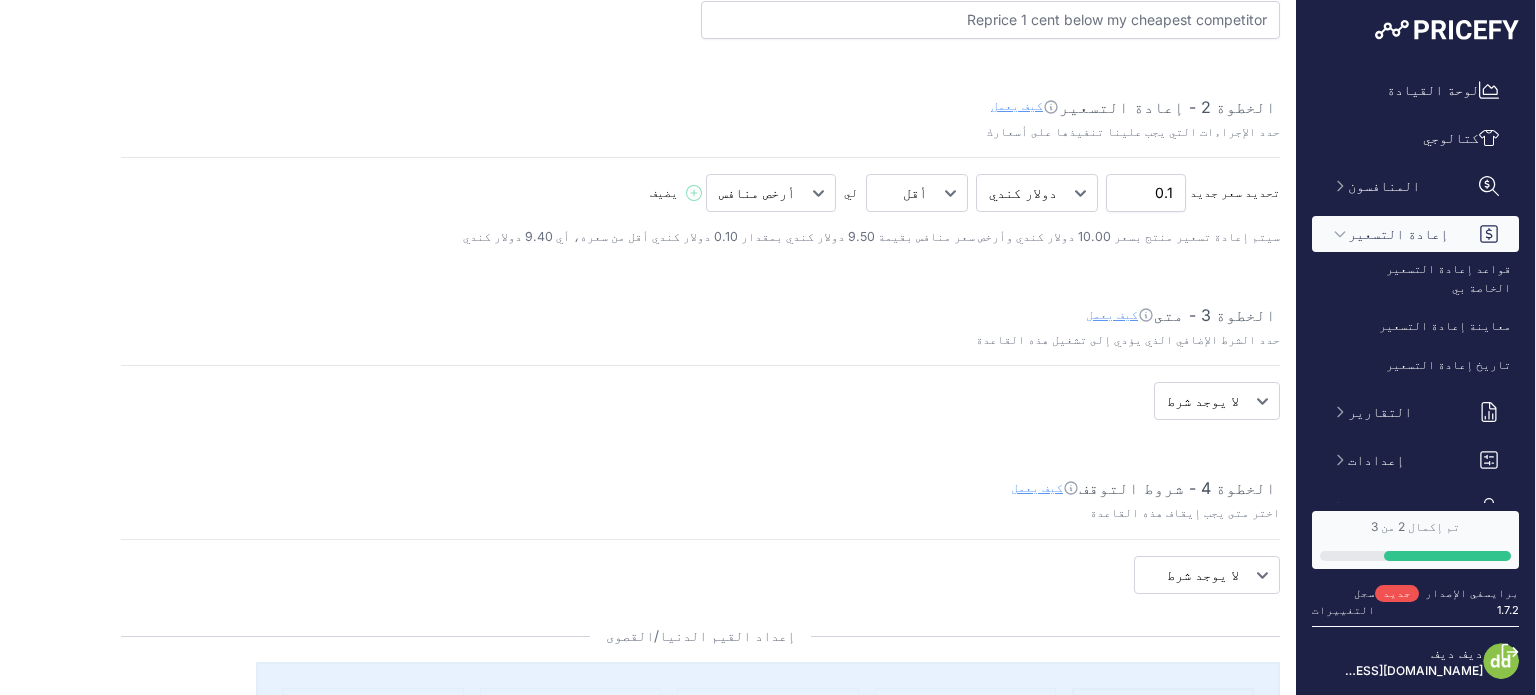 click on "إنشاء / تحرير قاعدة إعادة التسعير
استخدم هذه الصفحة لإنشاء قاعدة التسعير الخاصة بك أو تحريرها
خلف
حفظ القاعدة
0.1 1" at bounding box center [648, 1464] 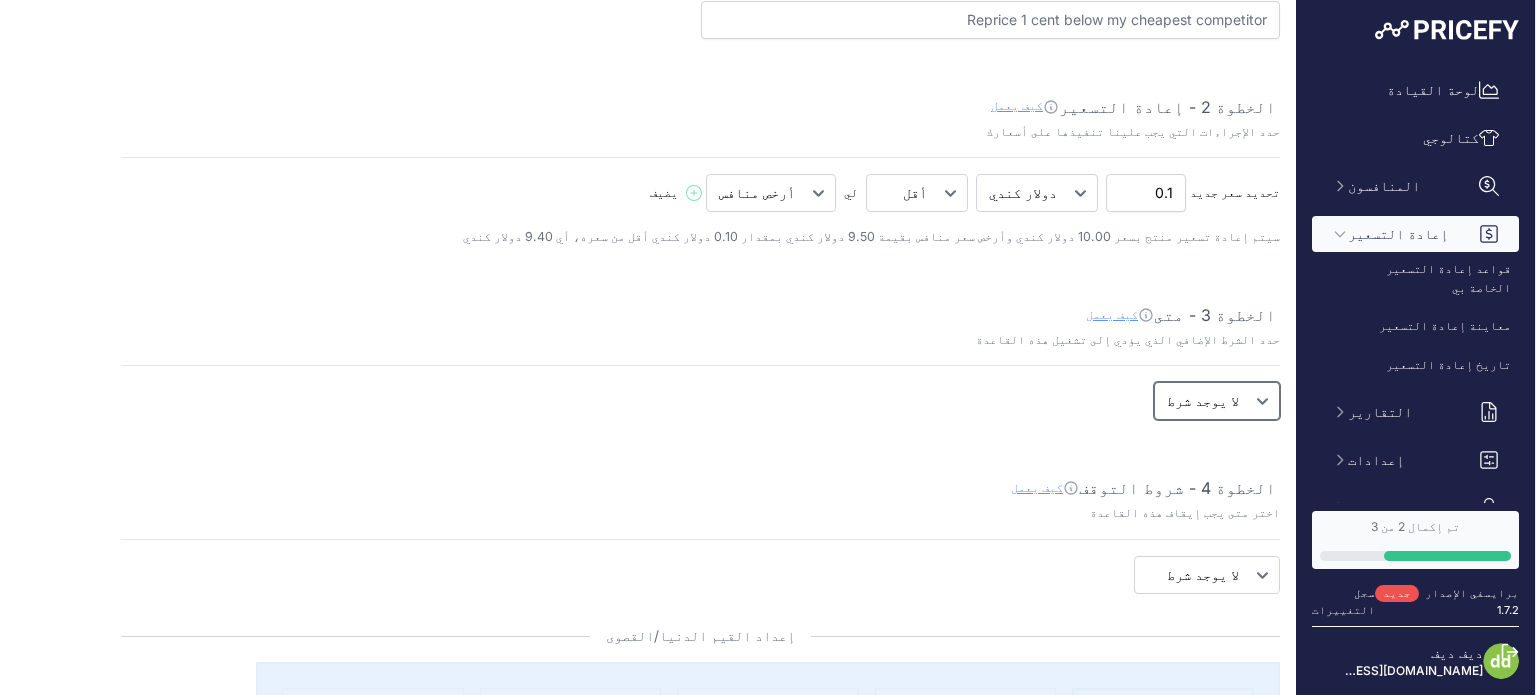 click on "متى
لا يوجد شرط" at bounding box center (1217, 401) 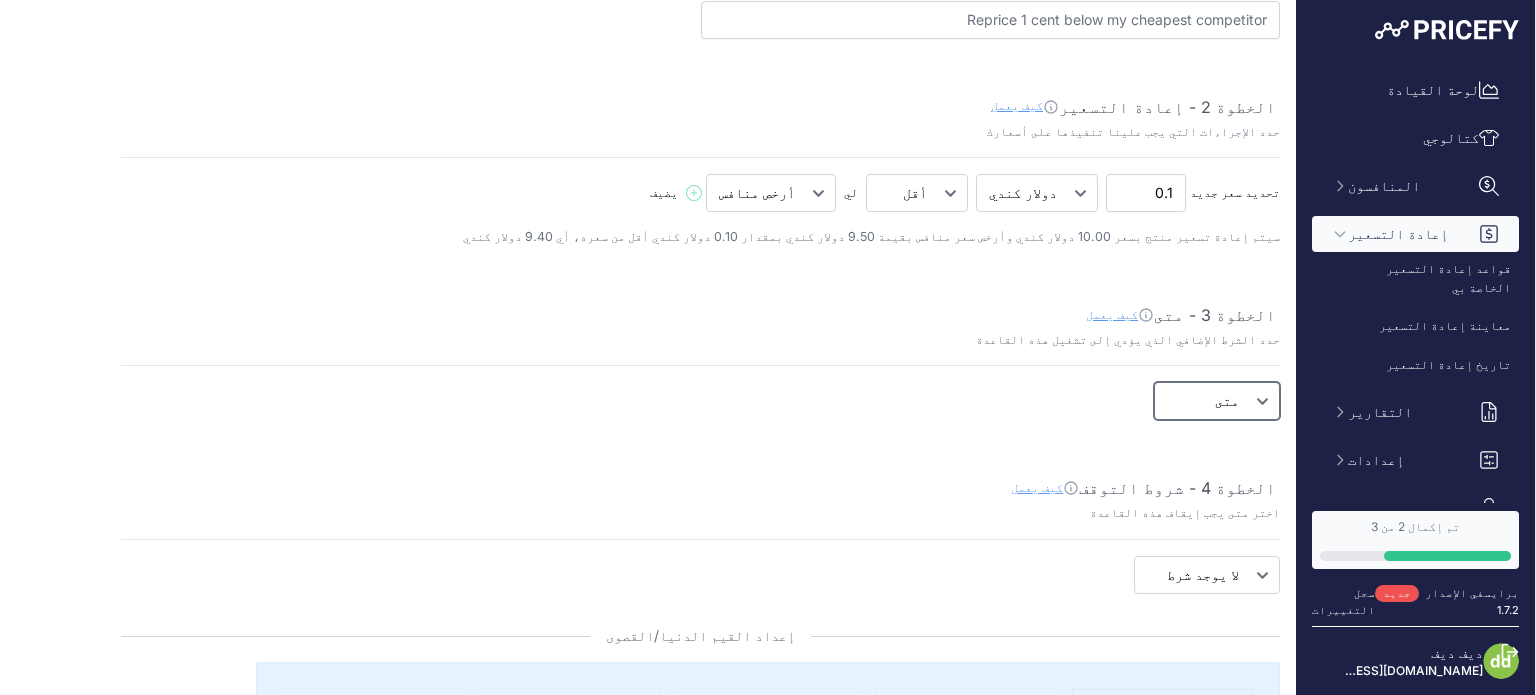 click on "متى
لا يوجد شرط" at bounding box center (1217, 401) 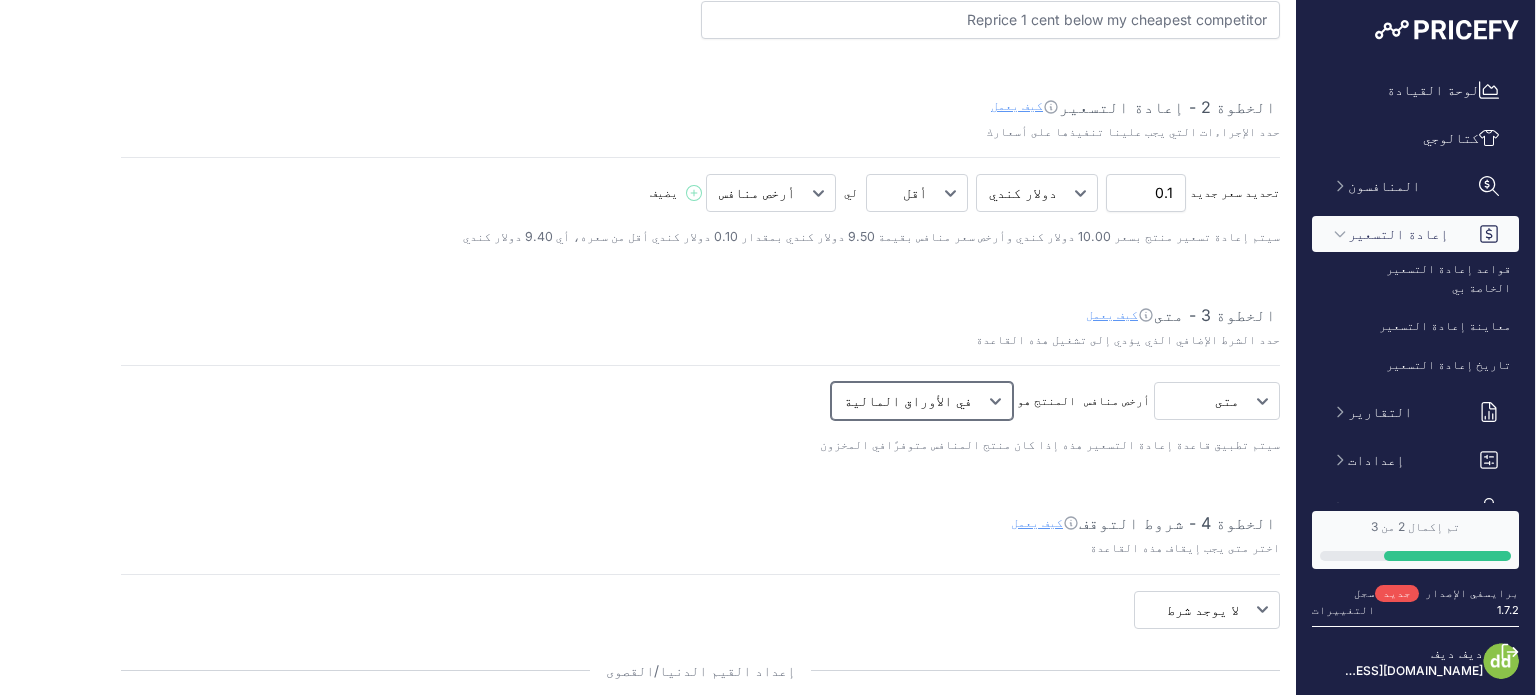 click on "إنتهى من المخزن
في الأوراق المالية" at bounding box center [917, 193] 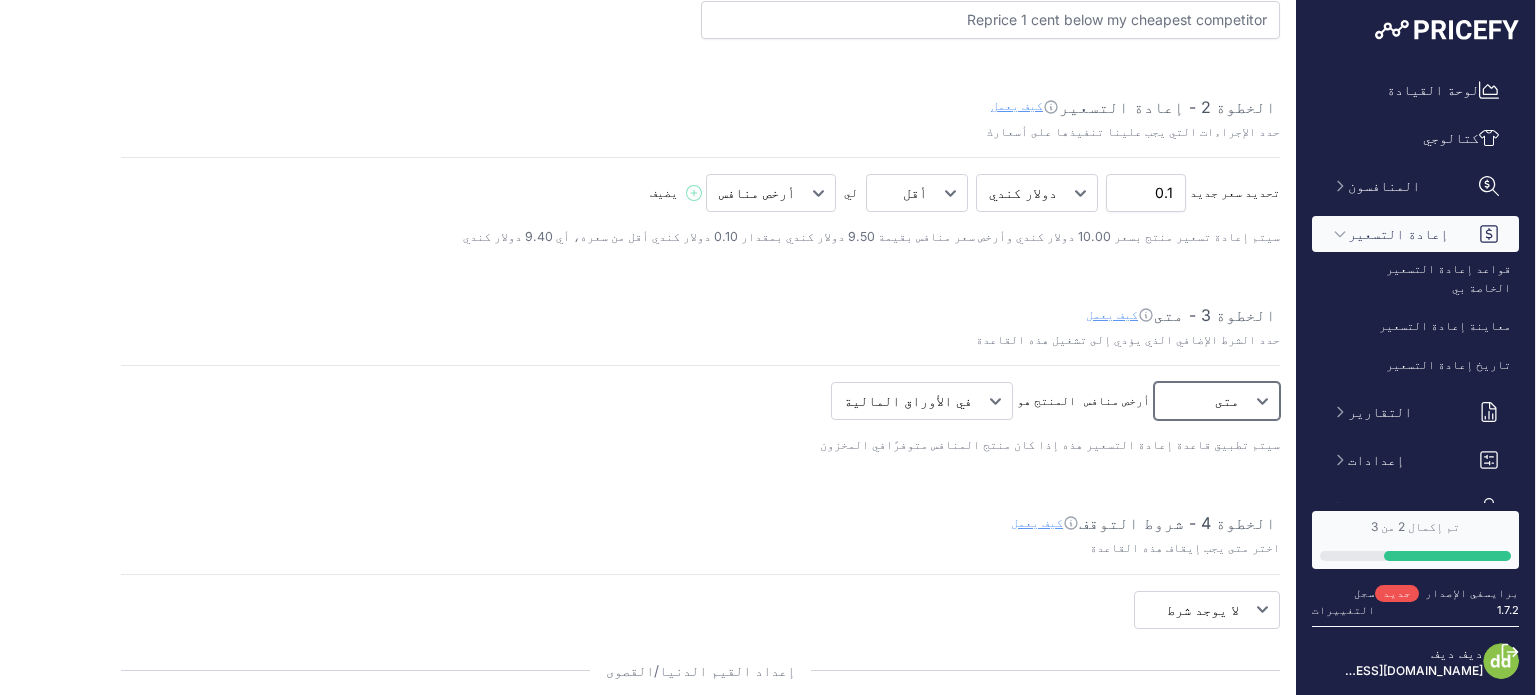 click on "متى
لا يوجد شرط" at bounding box center (1217, 401) 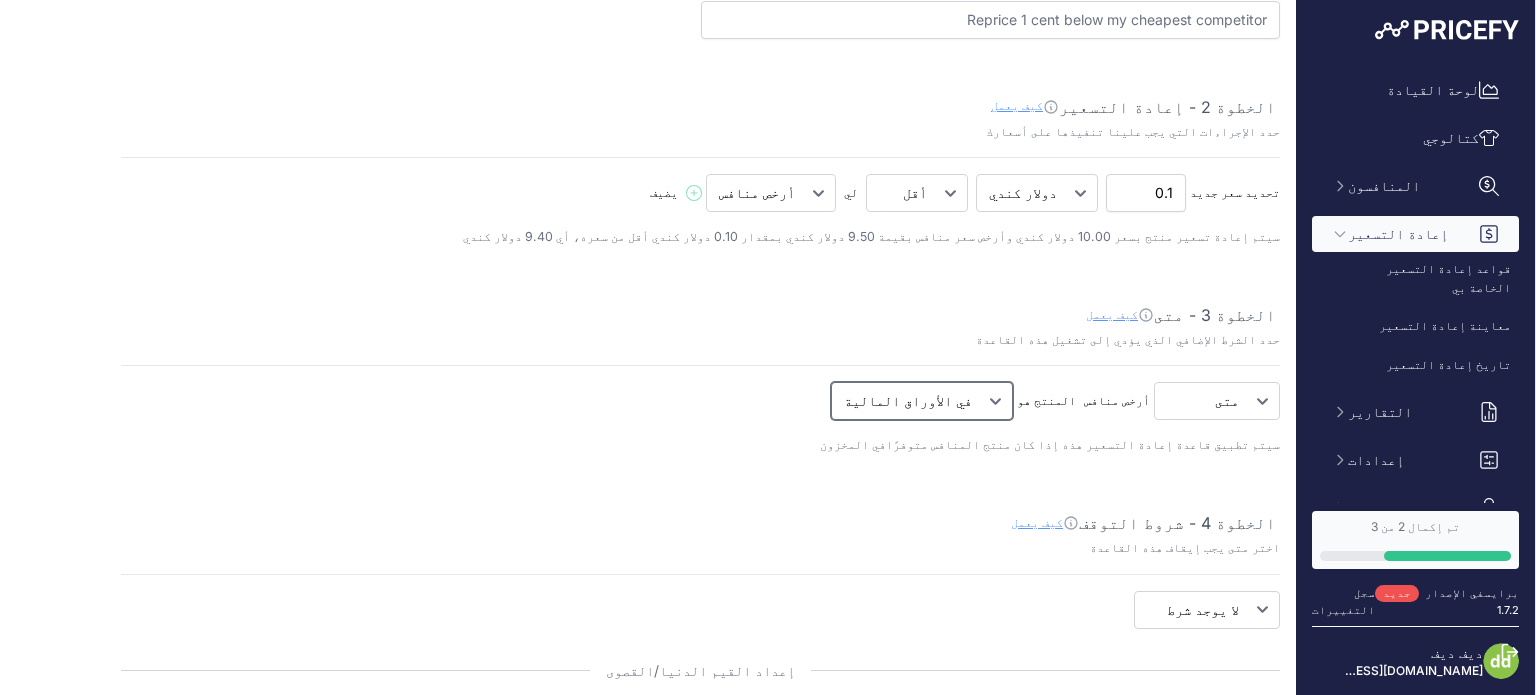 click on "إنتهى من المخزن
في الأوراق المالية" at bounding box center (917, 193) 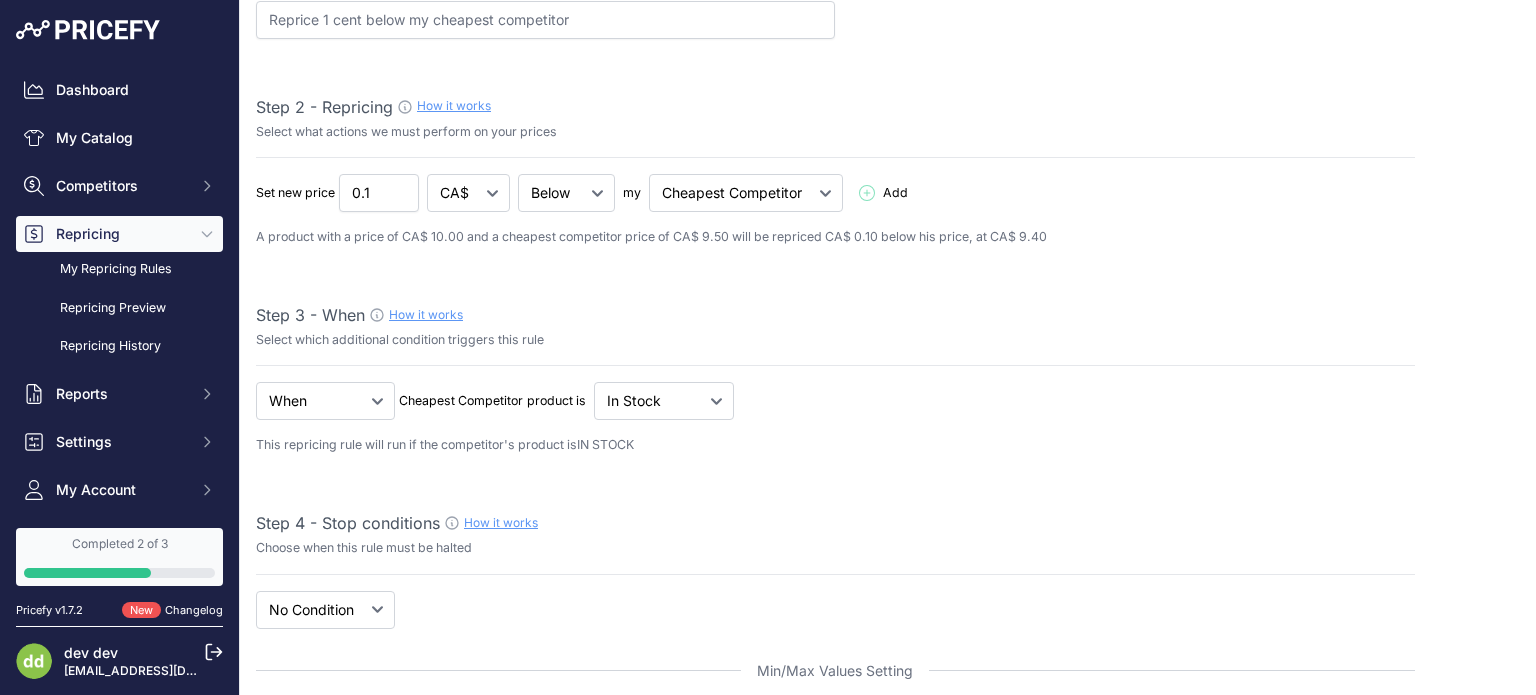 click on "Step 3 - When
How it works" at bounding box center (835, 315) 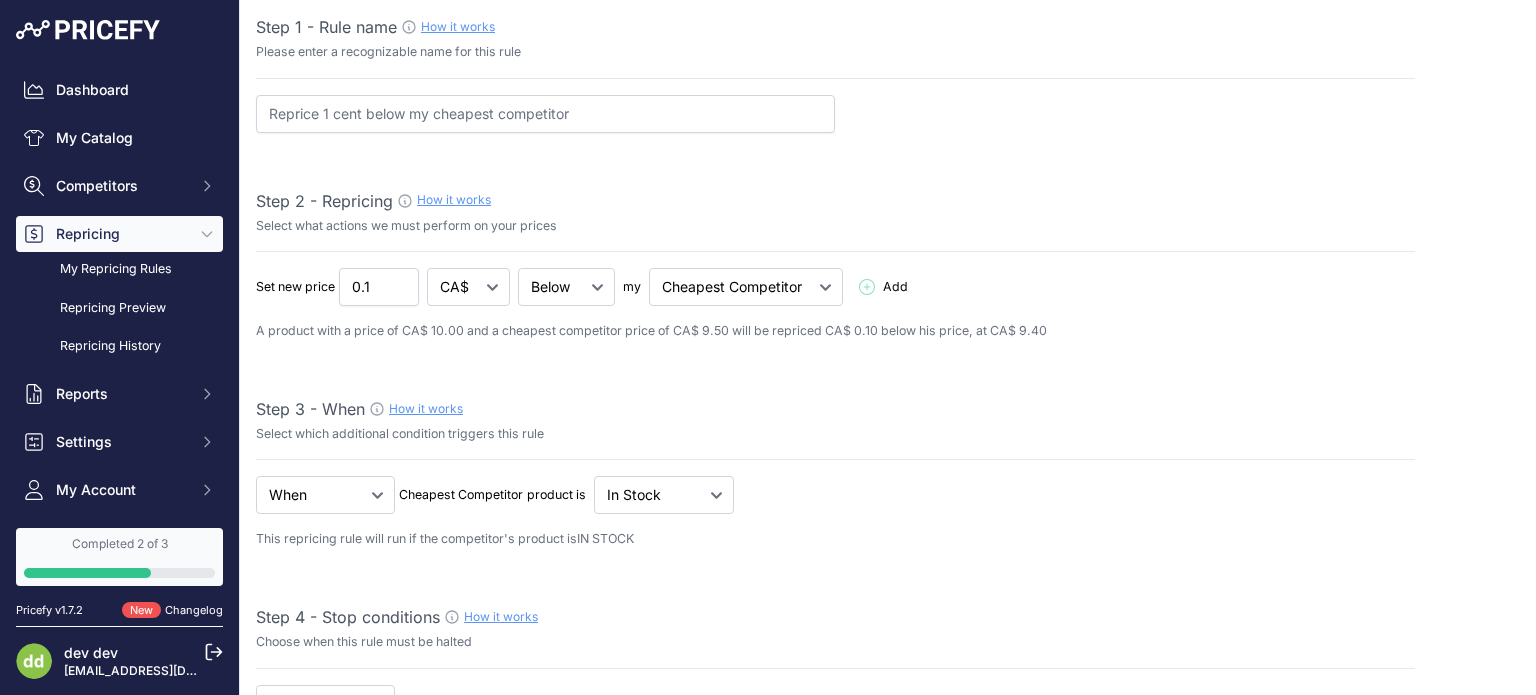 scroll, scrollTop: 0, scrollLeft: 0, axis: both 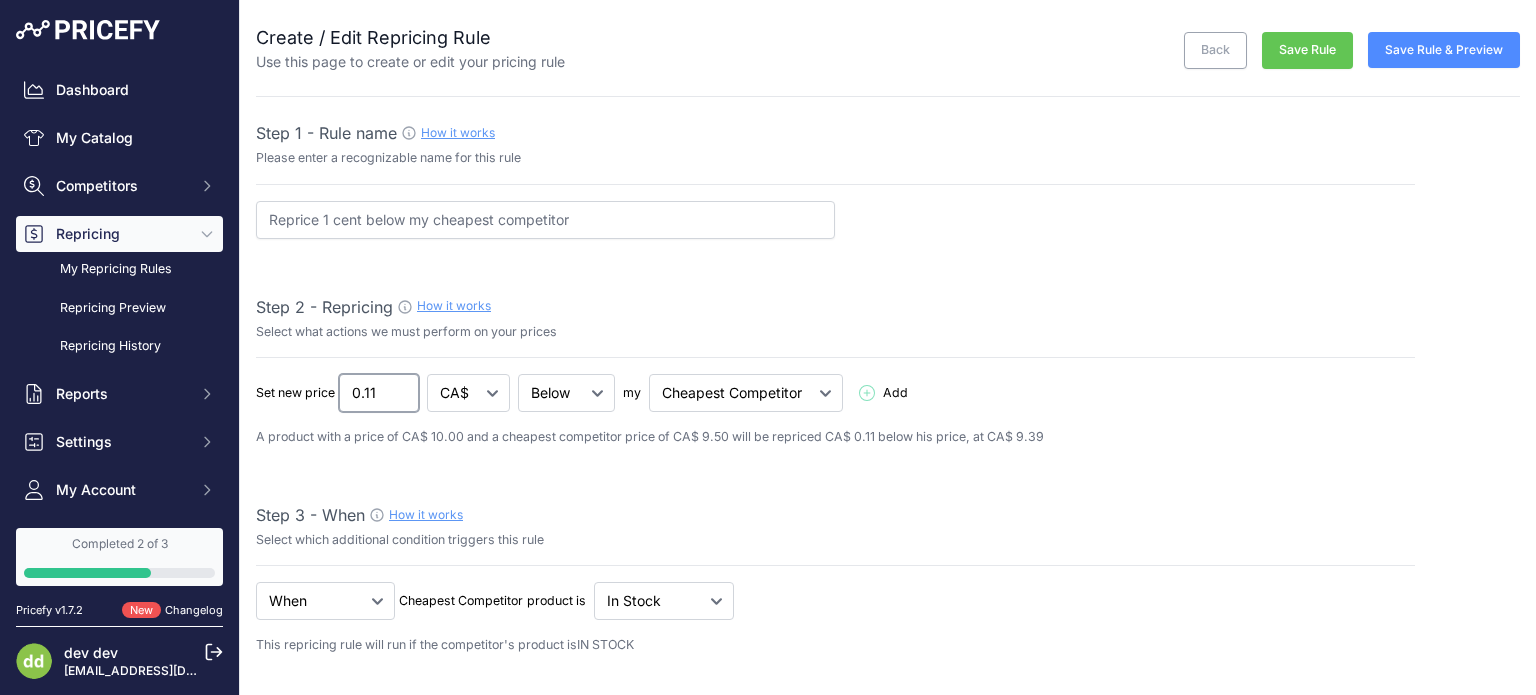 click on "0.11" at bounding box center (379, 393) 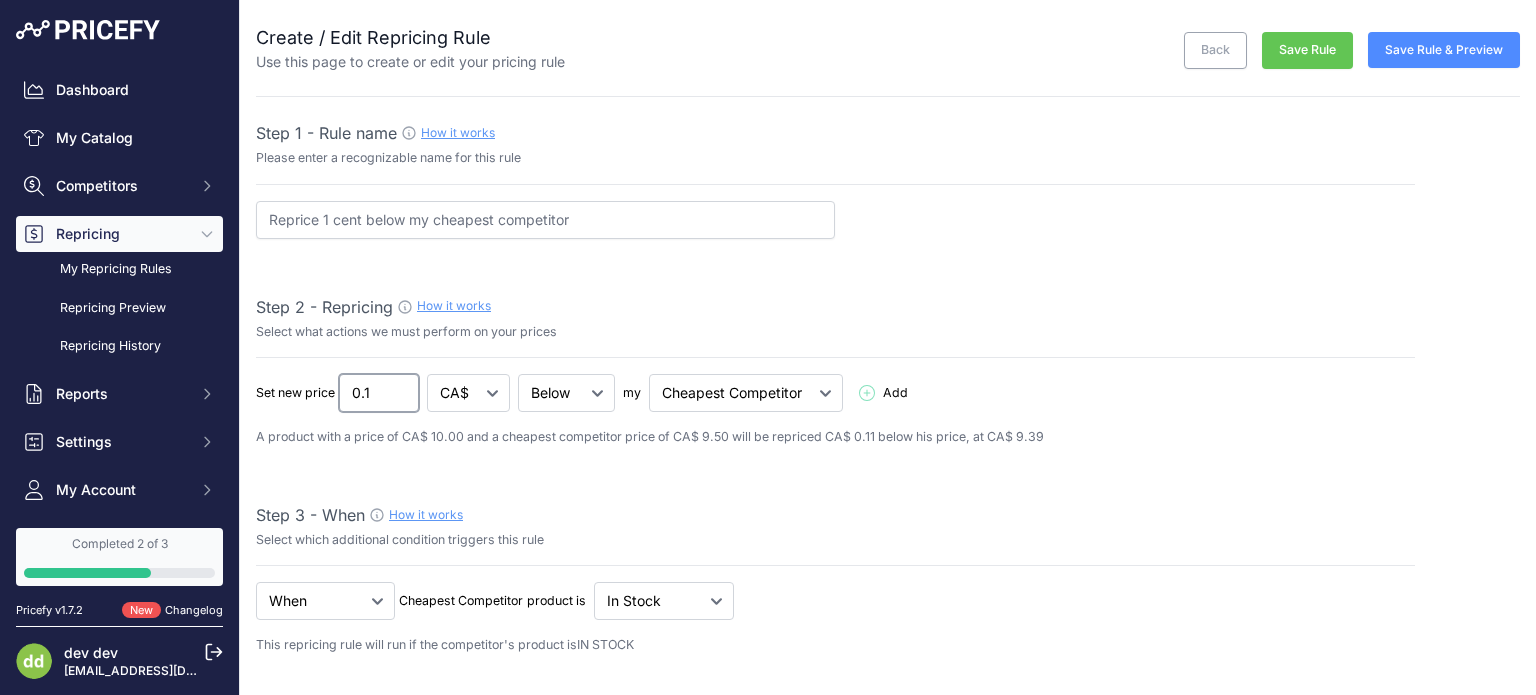 click on "0.1" at bounding box center (379, 393) 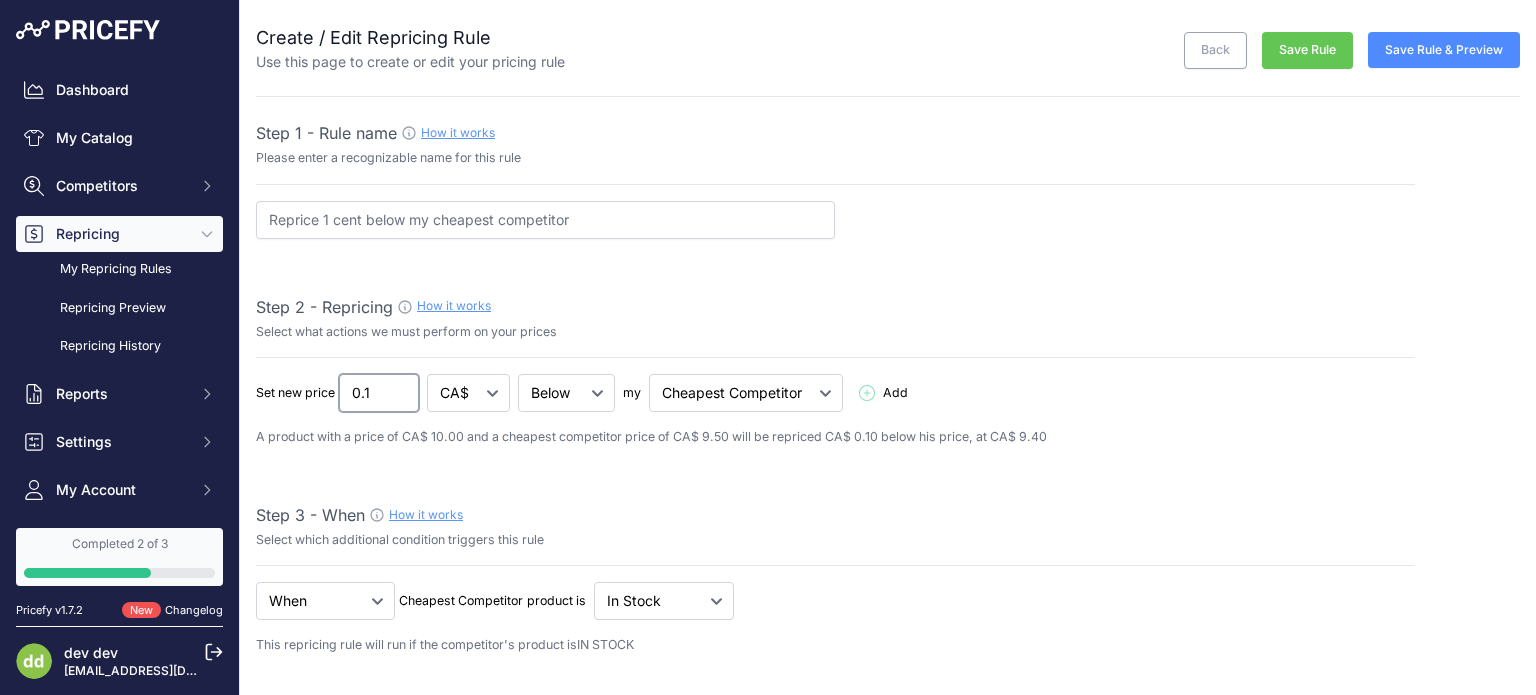 click on "0.1" at bounding box center [379, 393] 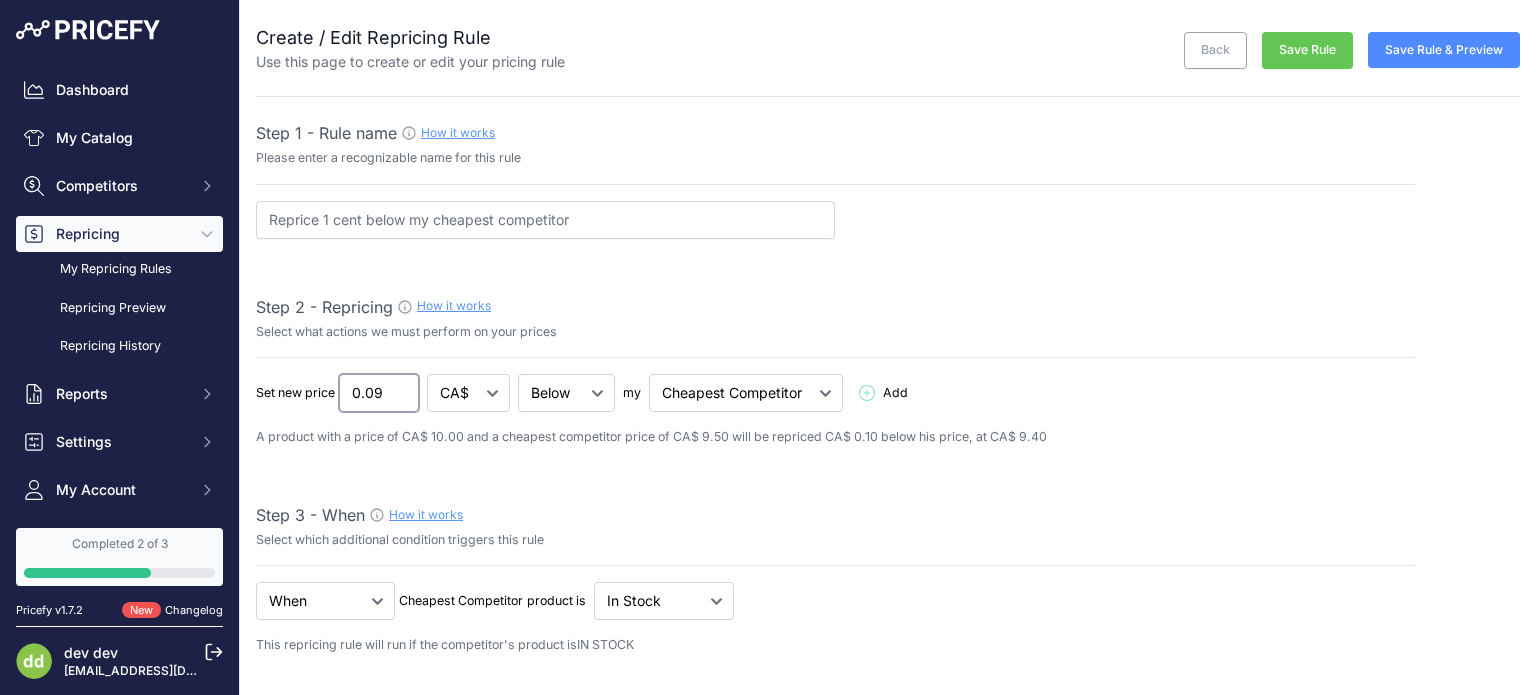 click on "0.09" at bounding box center (379, 393) 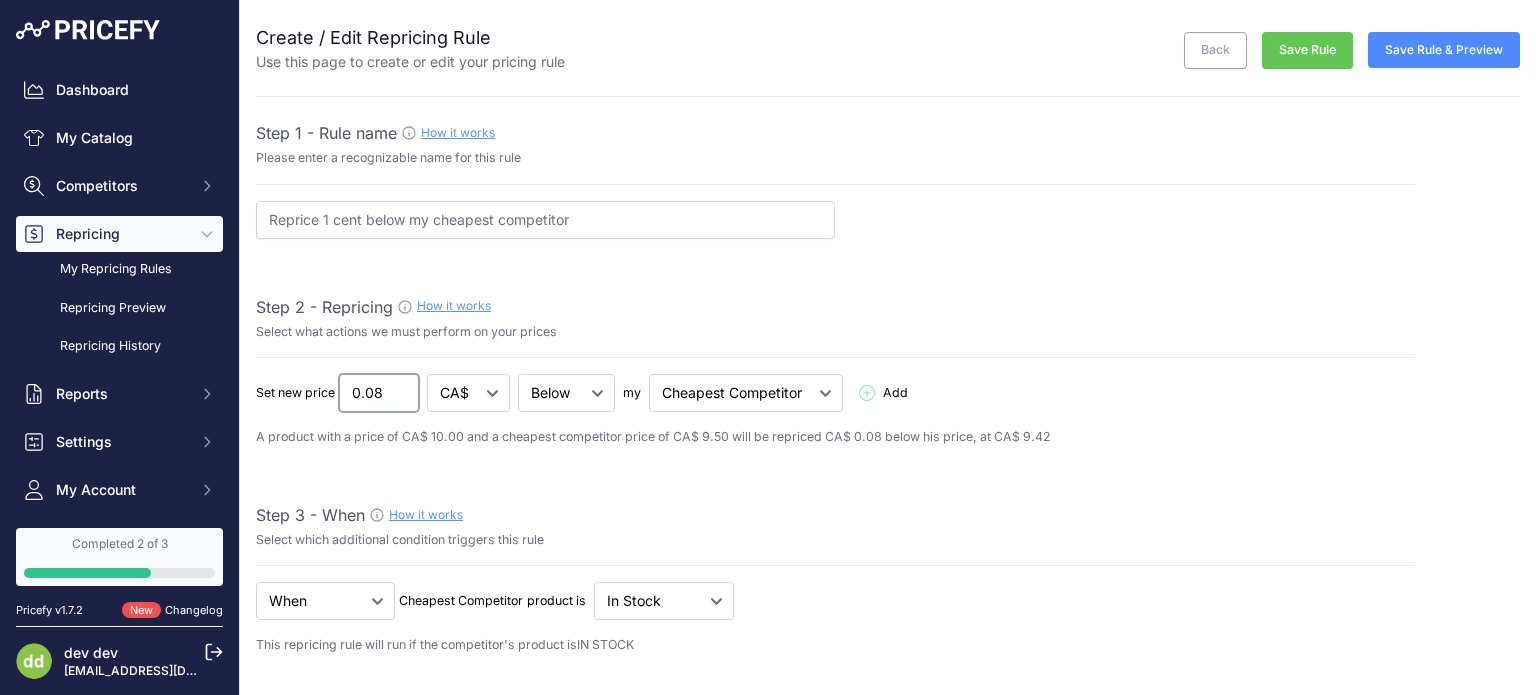 click on "0.08" at bounding box center [379, 393] 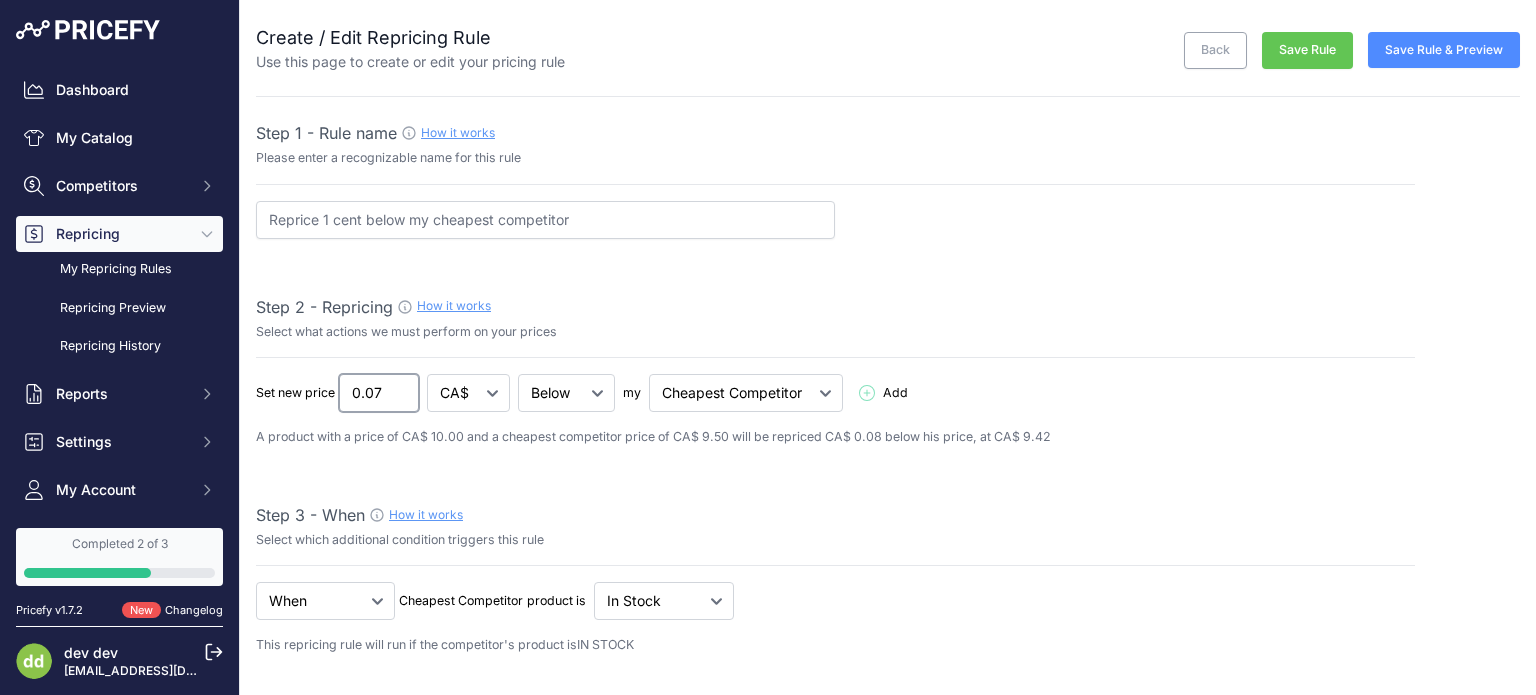 click on "0.07" at bounding box center [379, 393] 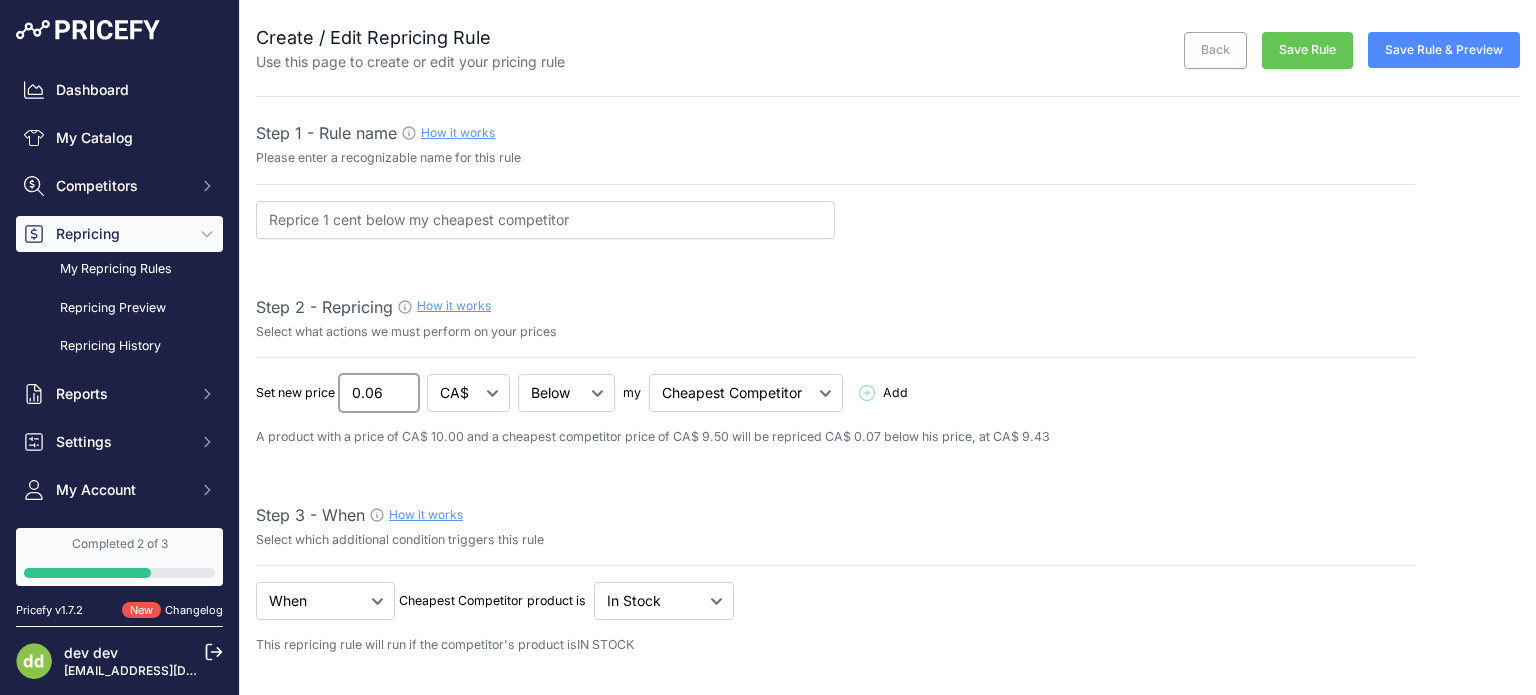 click on "0.06" at bounding box center (379, 393) 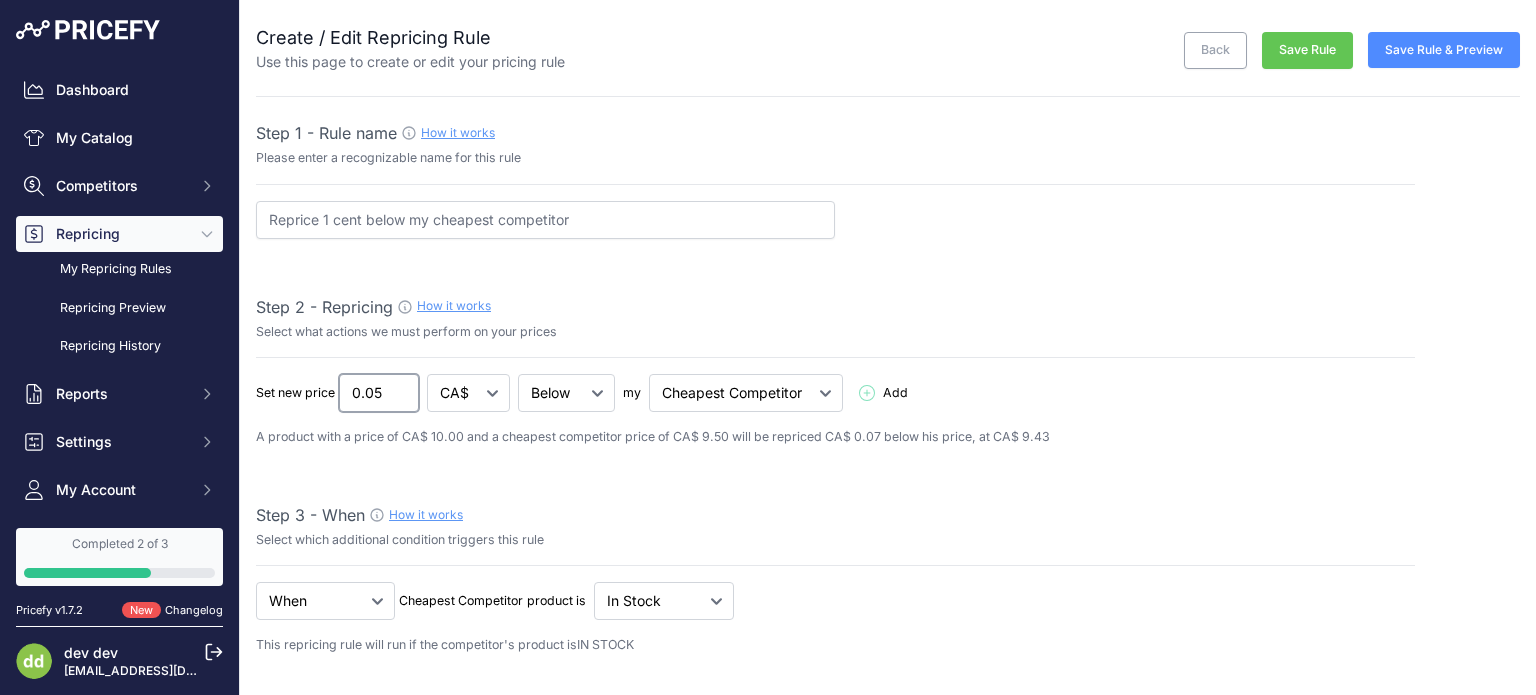 click on "0.05" at bounding box center (379, 393) 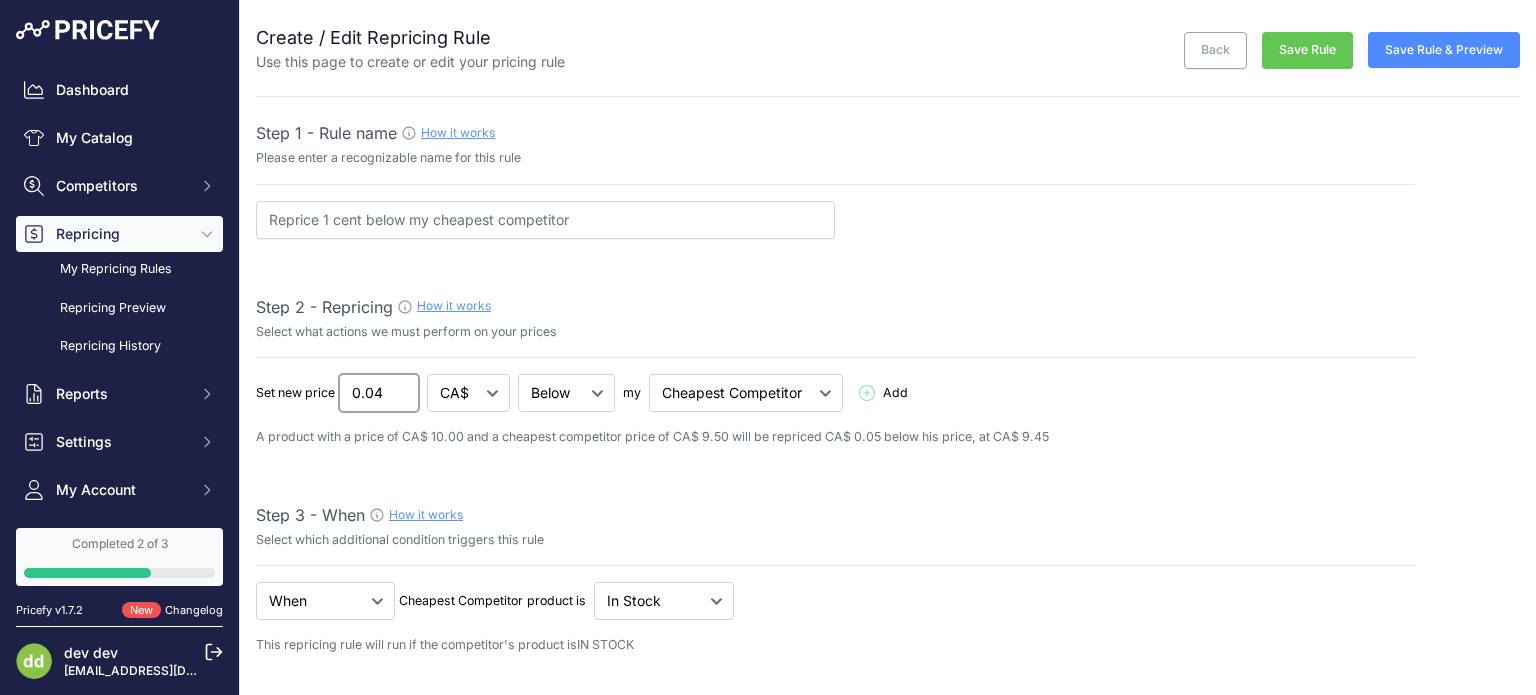 click on "0.04" at bounding box center [379, 393] 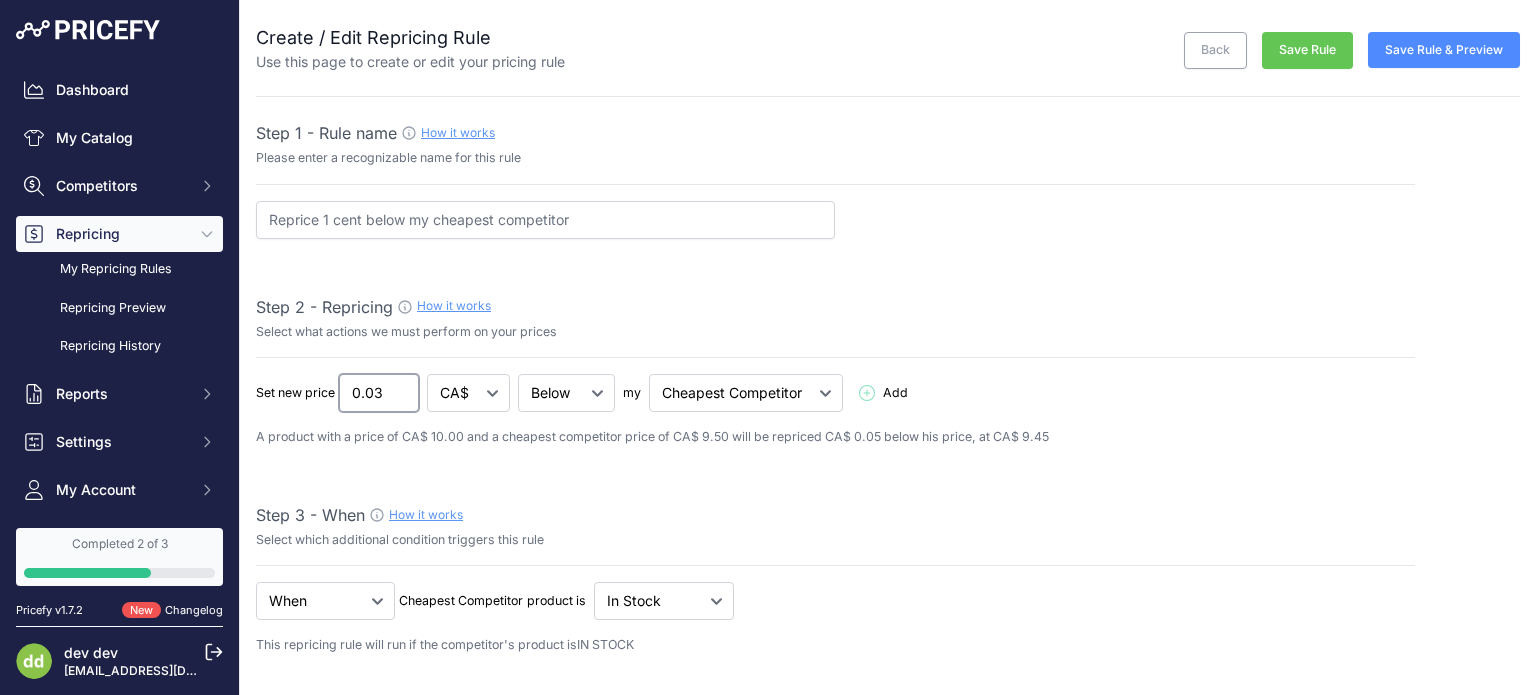 click on "0.03" at bounding box center (379, 393) 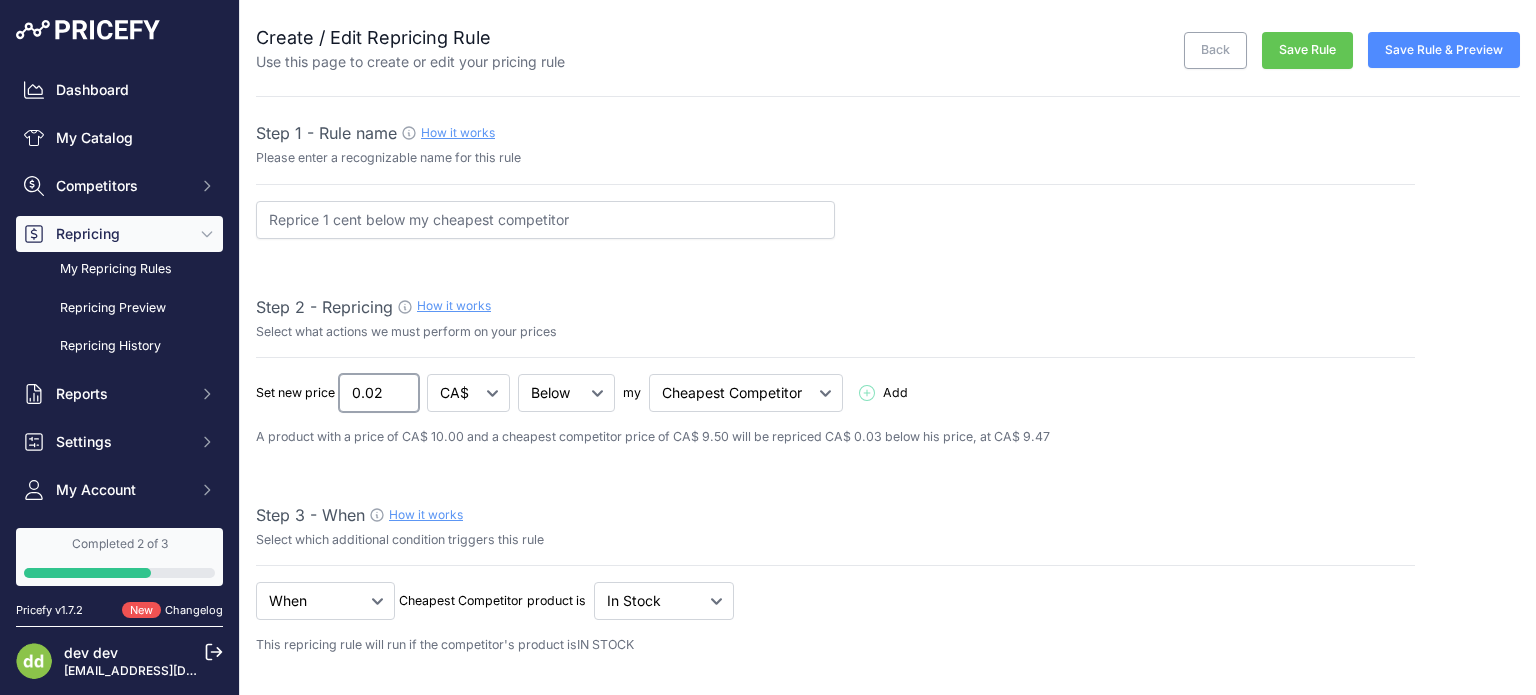click on "0.02" at bounding box center (379, 393) 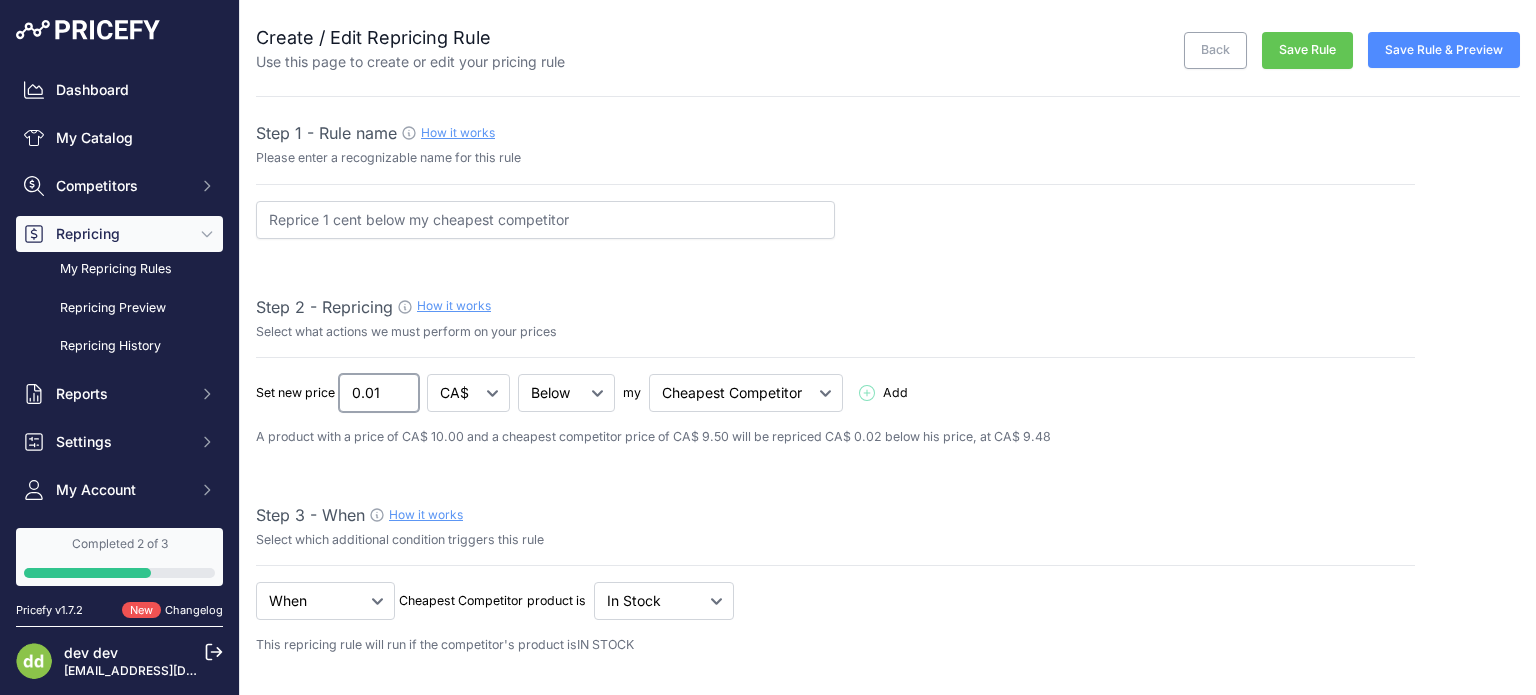 click on "0.01" at bounding box center (379, 393) 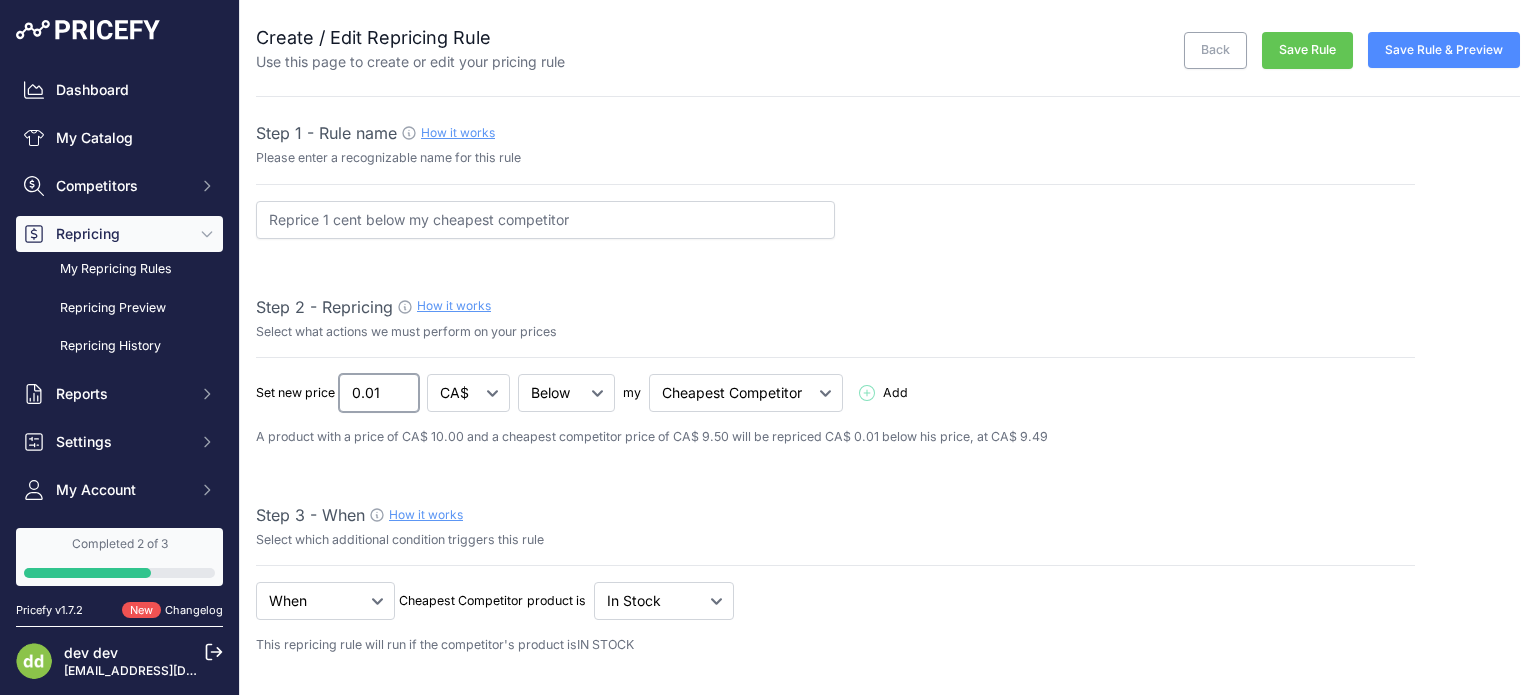 click on "0.01" at bounding box center (379, 393) 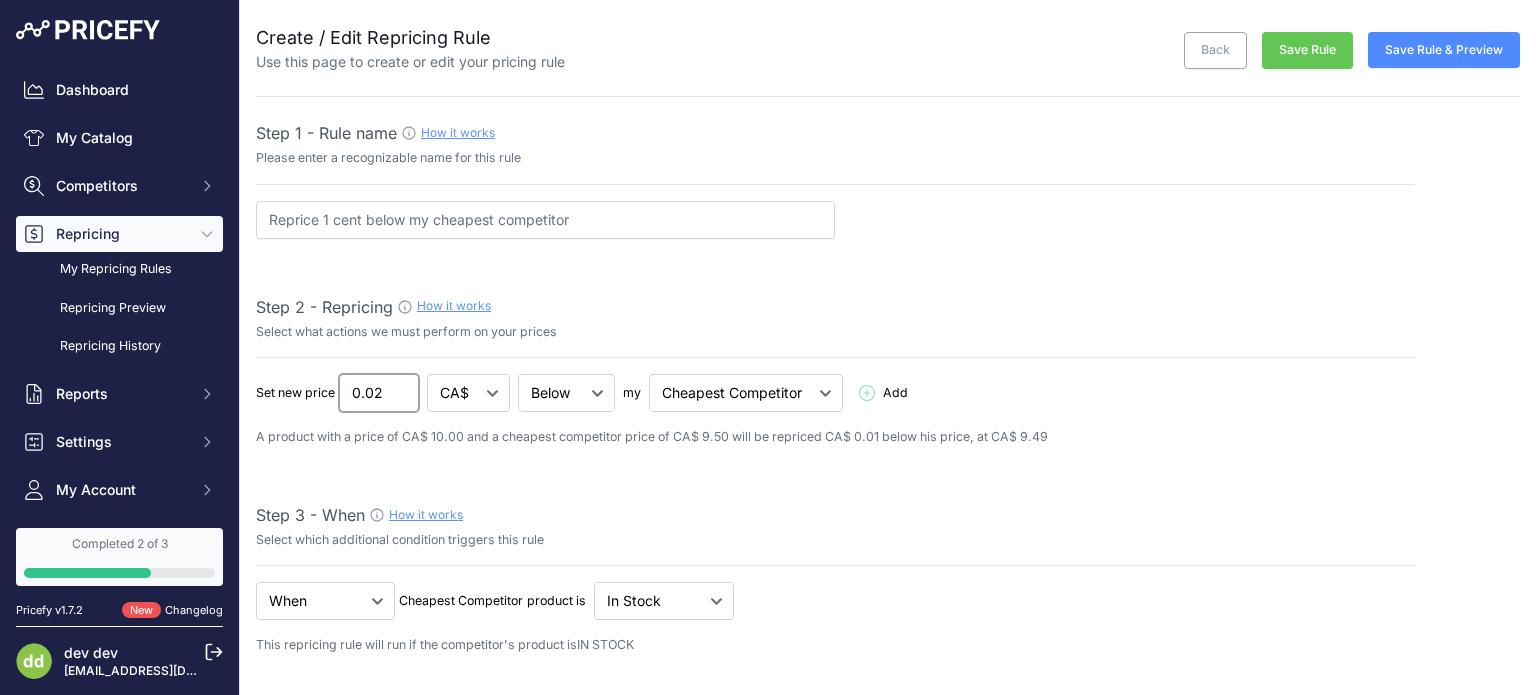 click on "0.02" at bounding box center (379, 393) 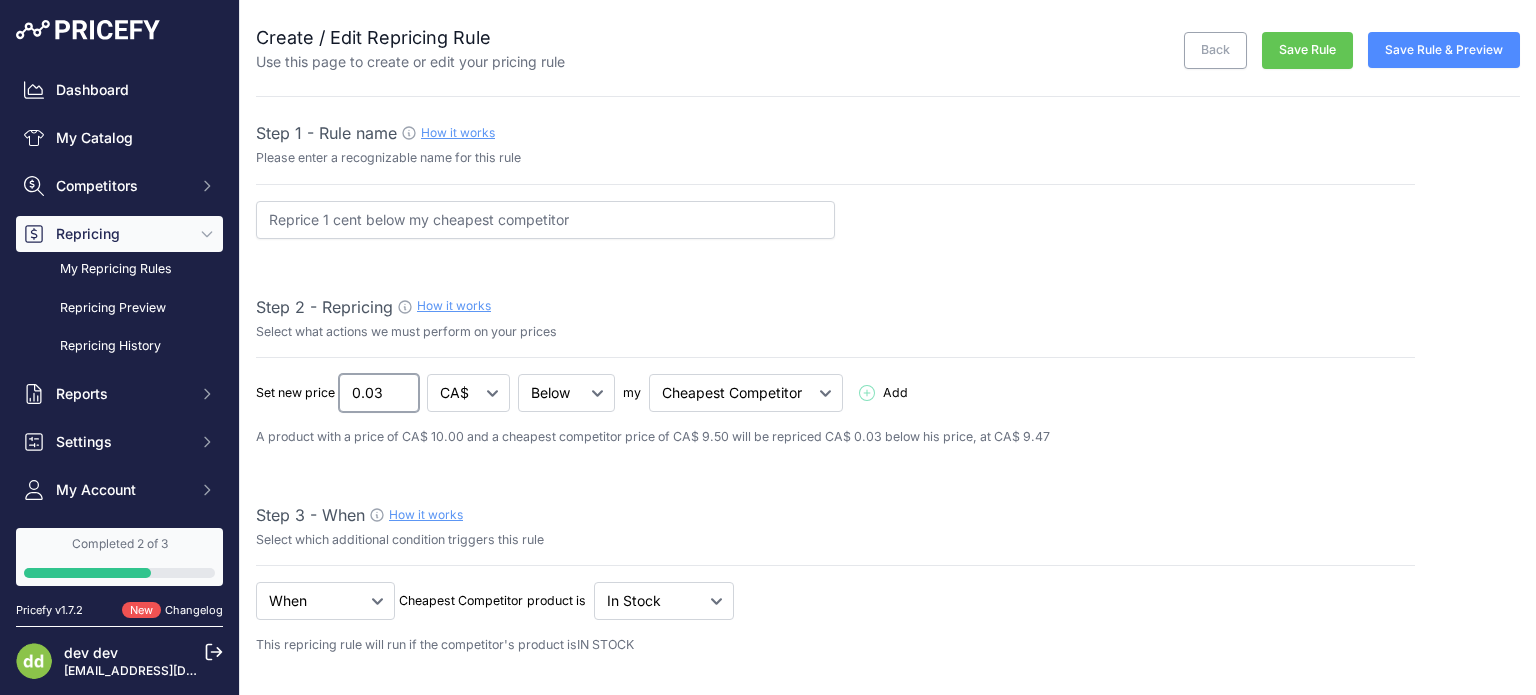 click on "0.03" at bounding box center (379, 393) 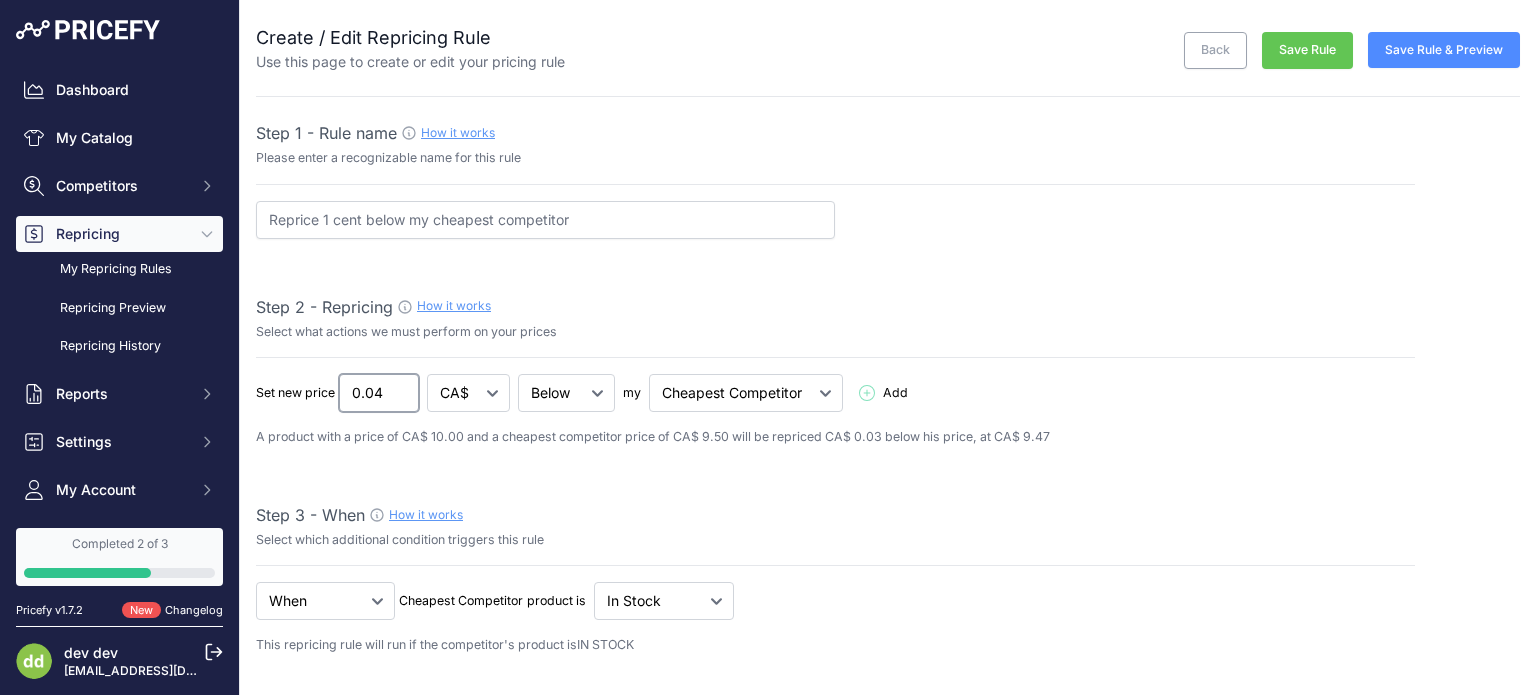 click on "0.04" at bounding box center [379, 393] 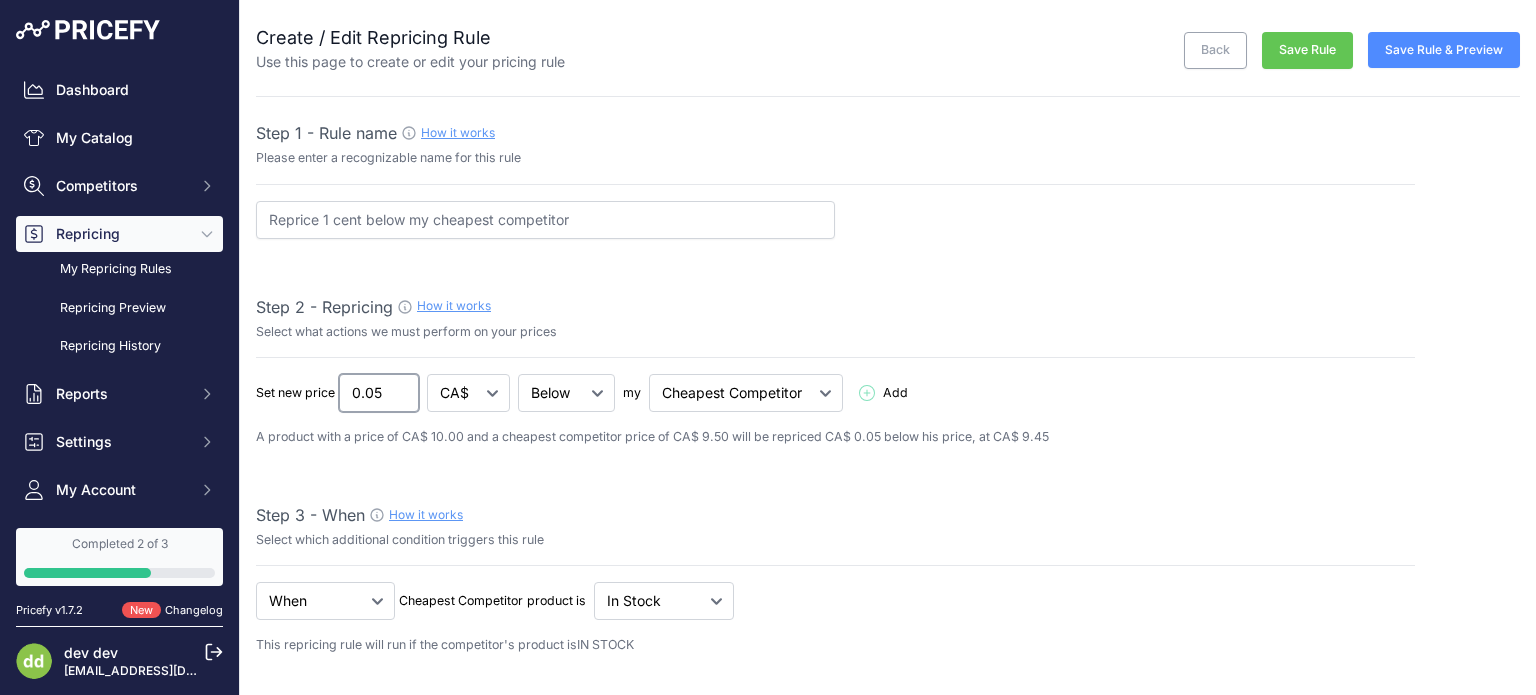 click on "0.05" at bounding box center [379, 393] 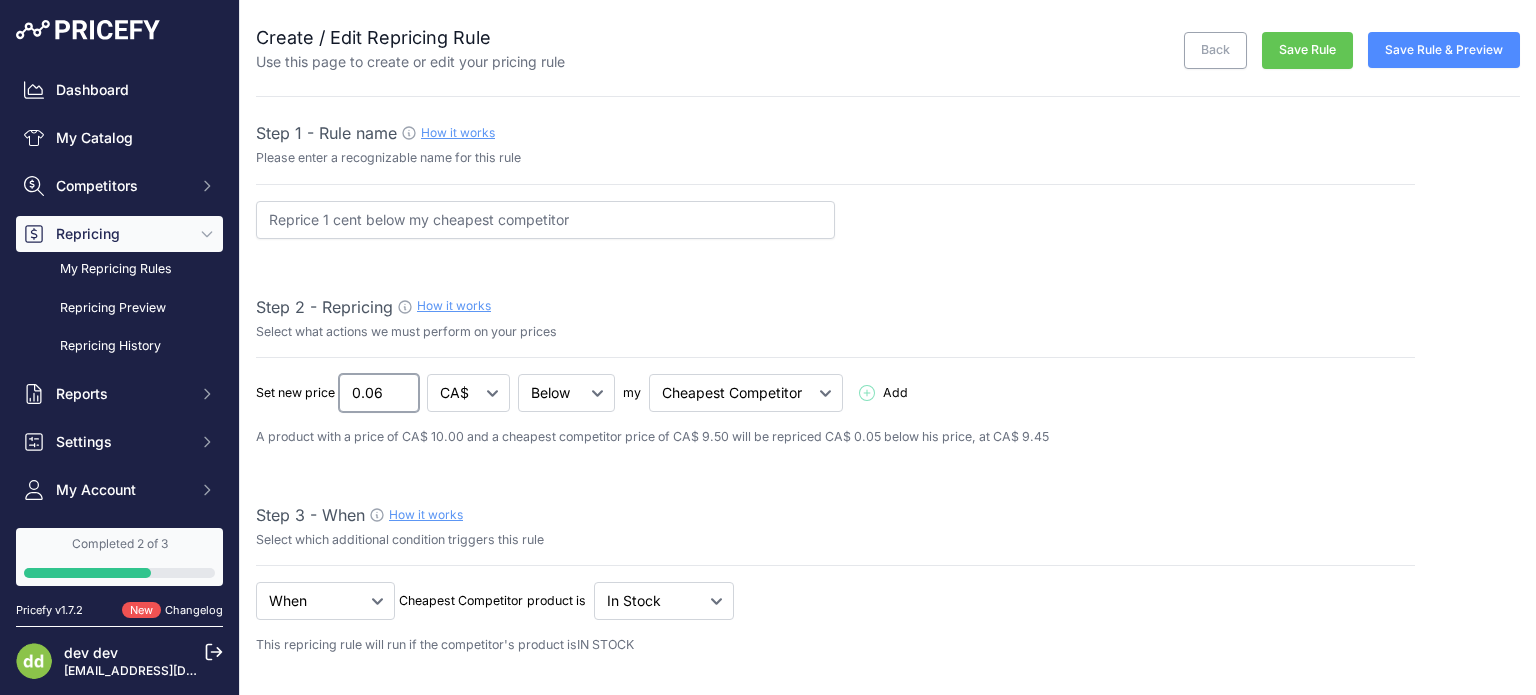 click on "0.06" at bounding box center [379, 393] 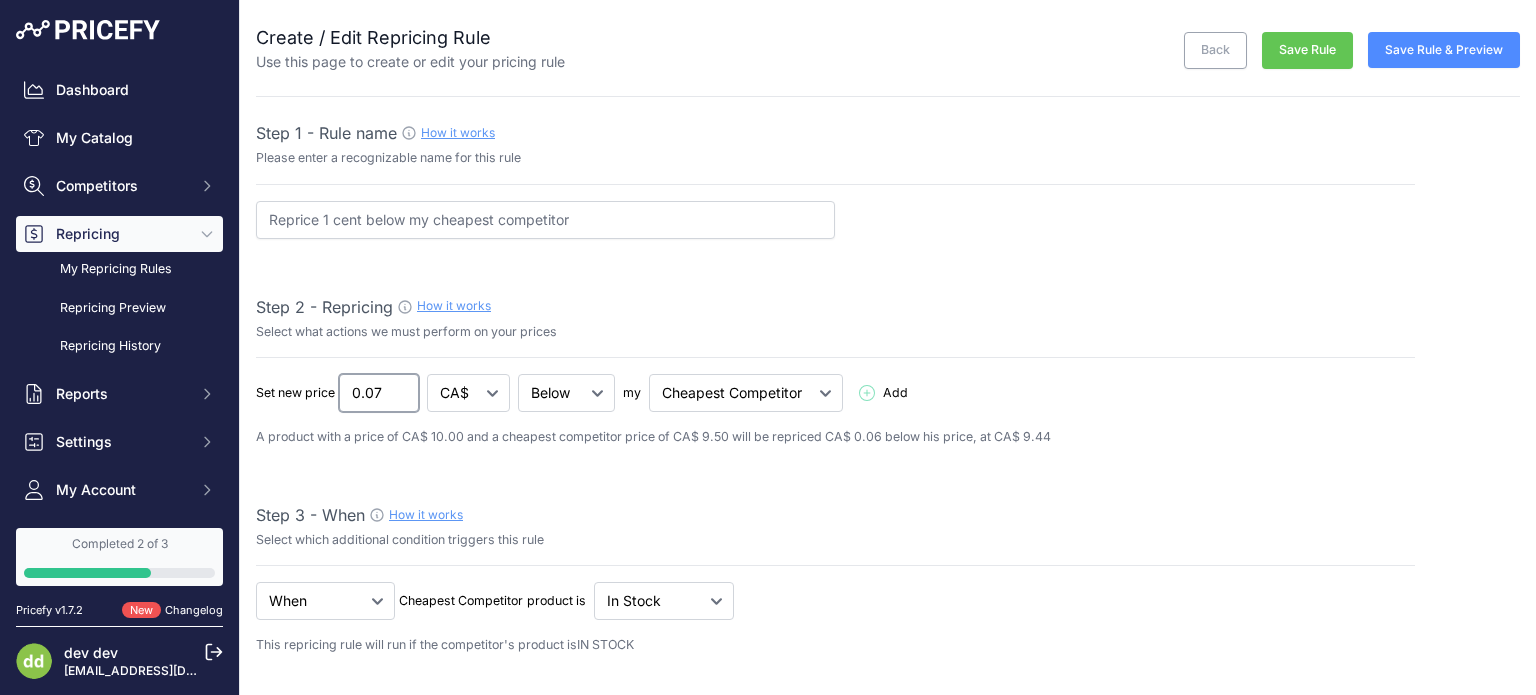 type on "0.07" 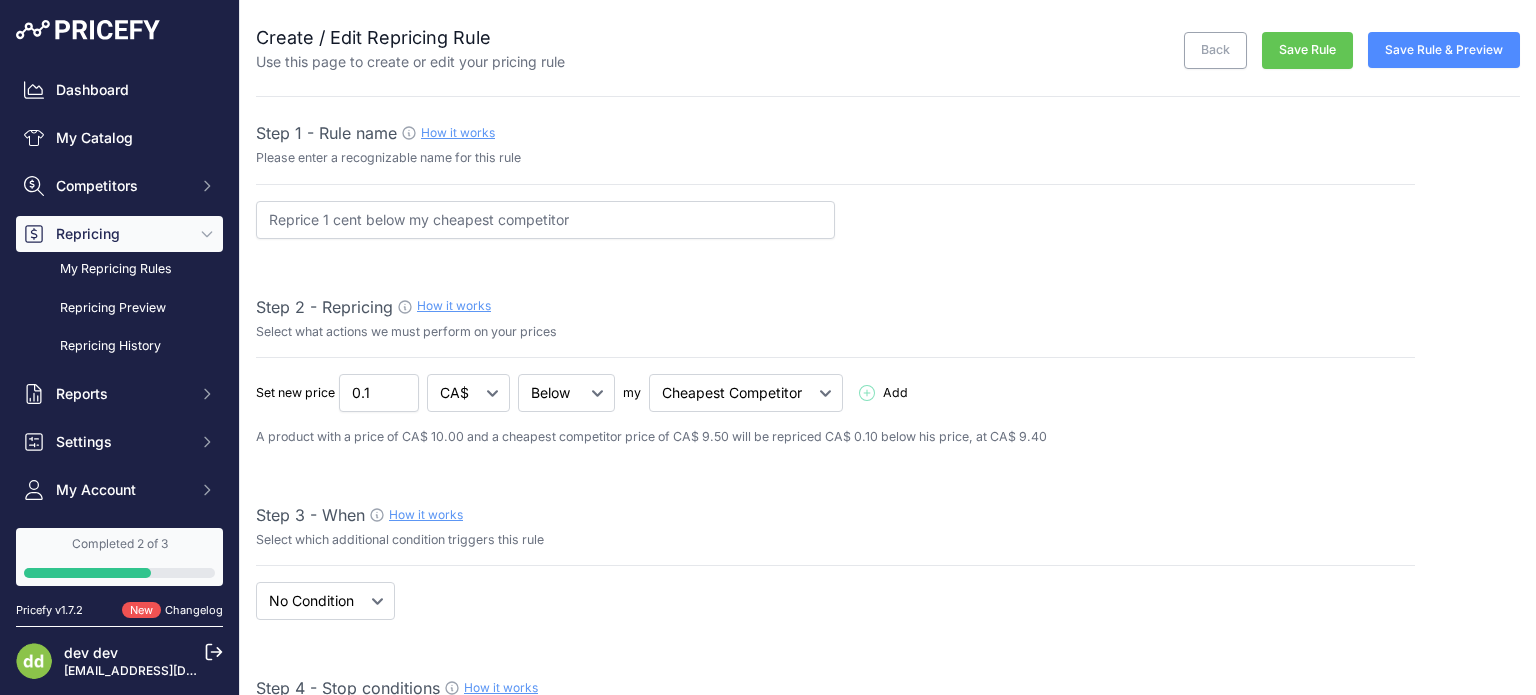 select on "7" 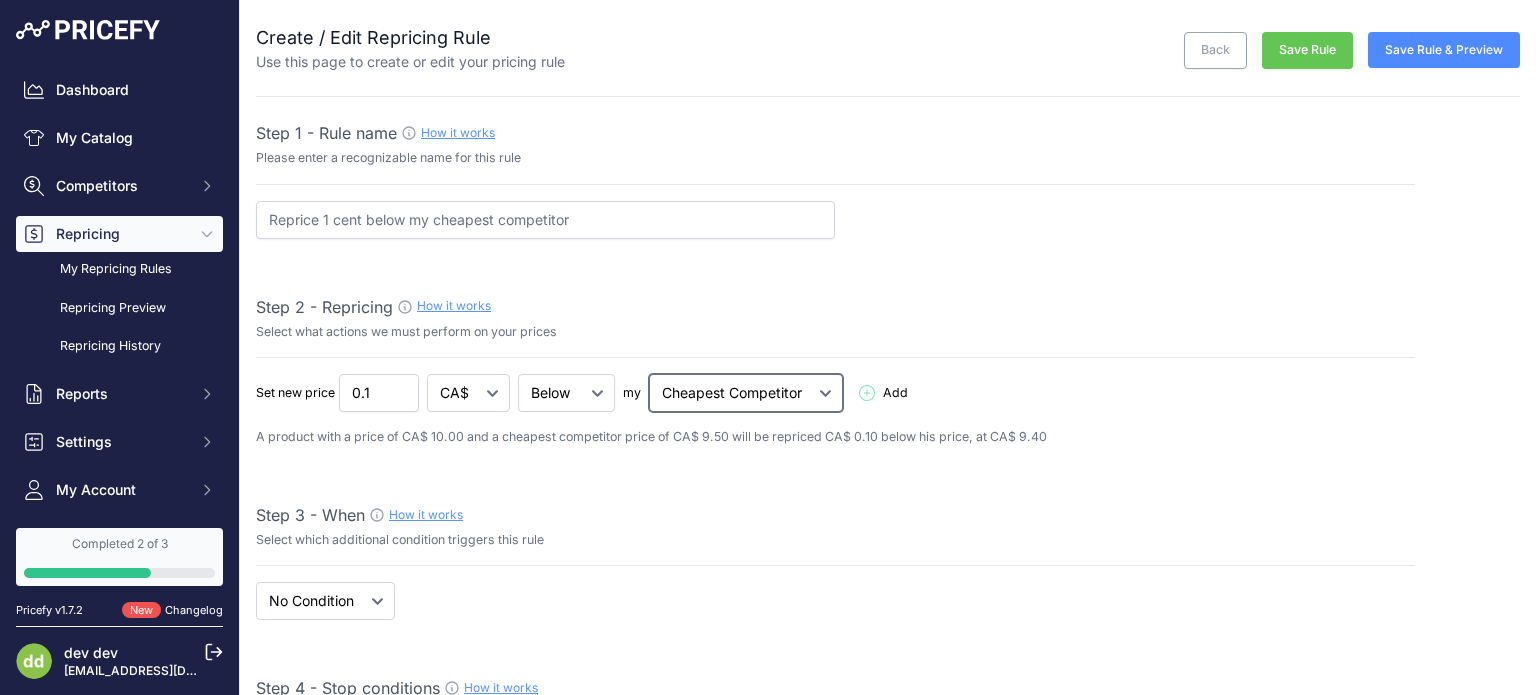 click on "Cheapest Competitor
Highest Competitor" at bounding box center [746, 393] 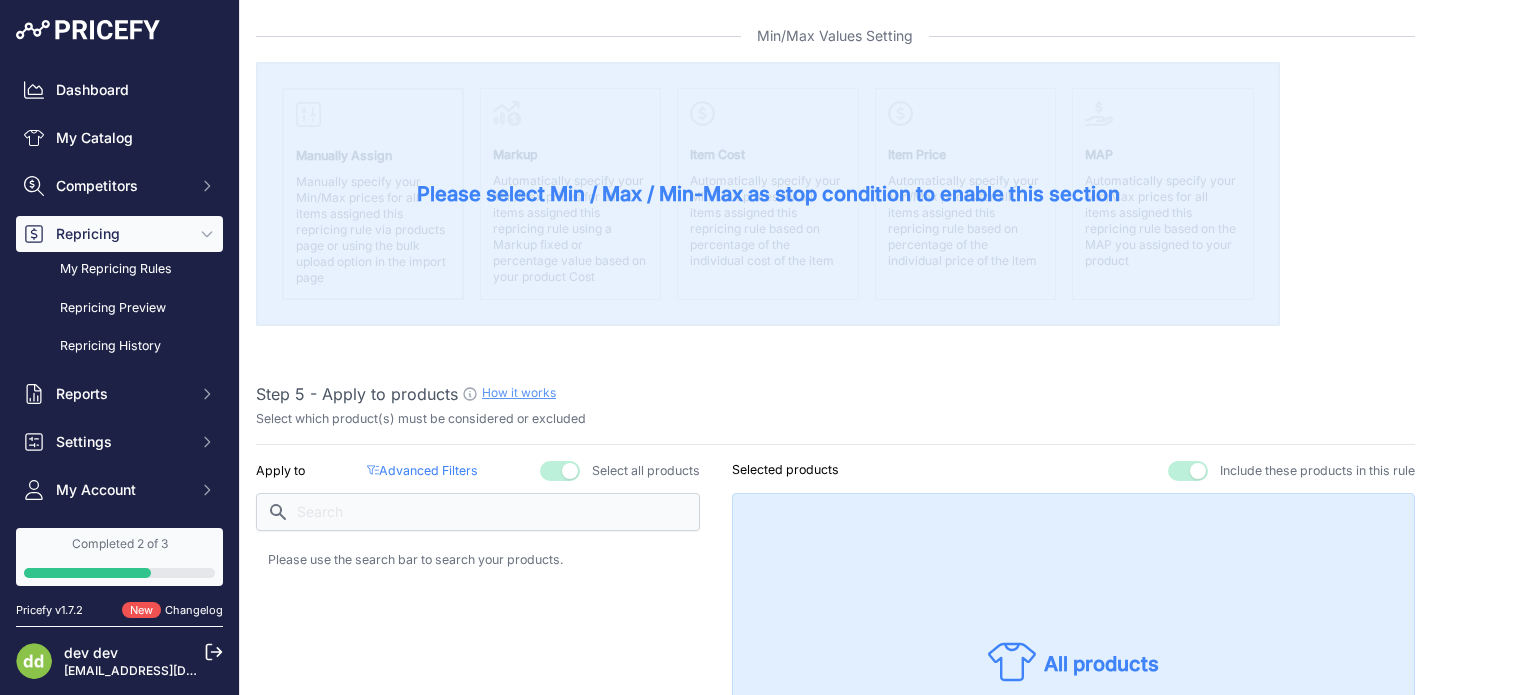 scroll, scrollTop: 700, scrollLeft: 0, axis: vertical 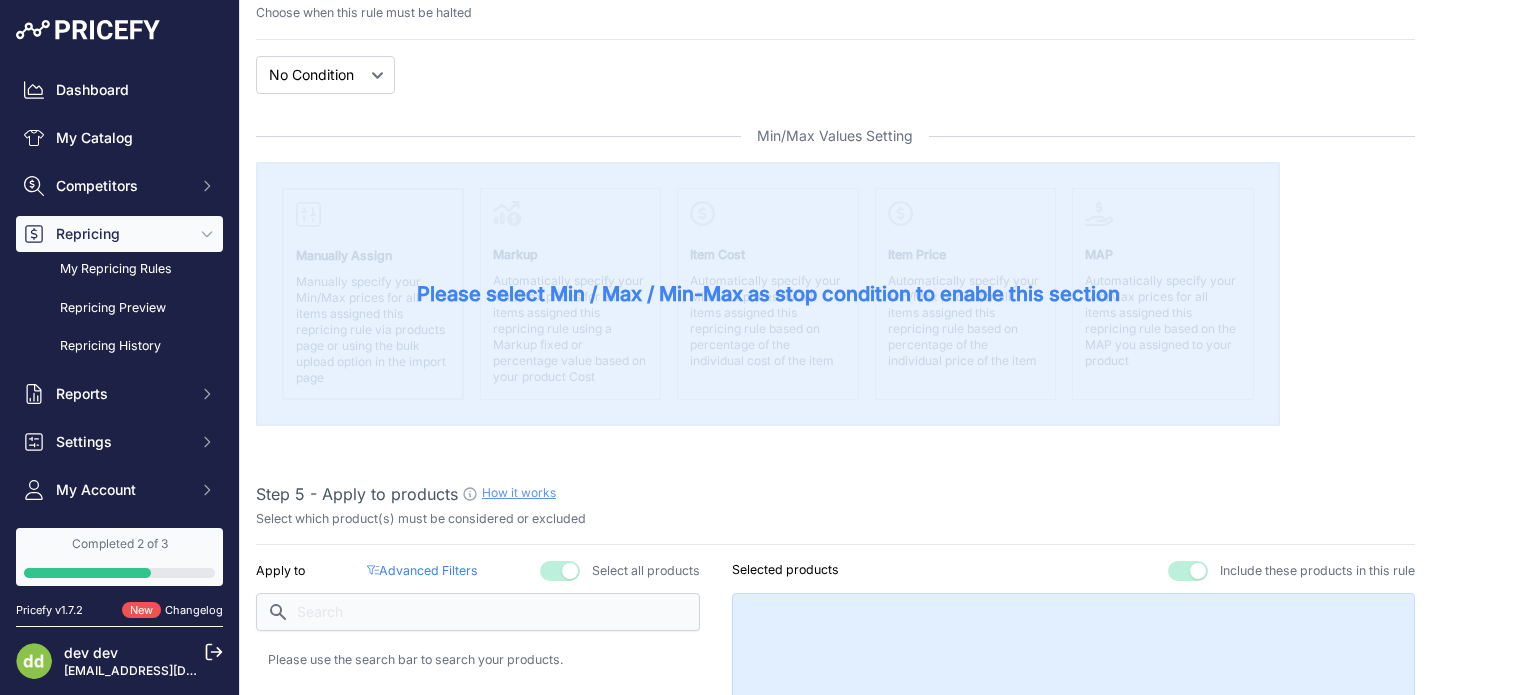 click on "Please select Min / Max / Min-Max as stop condition to enable this section" at bounding box center (768, 294) 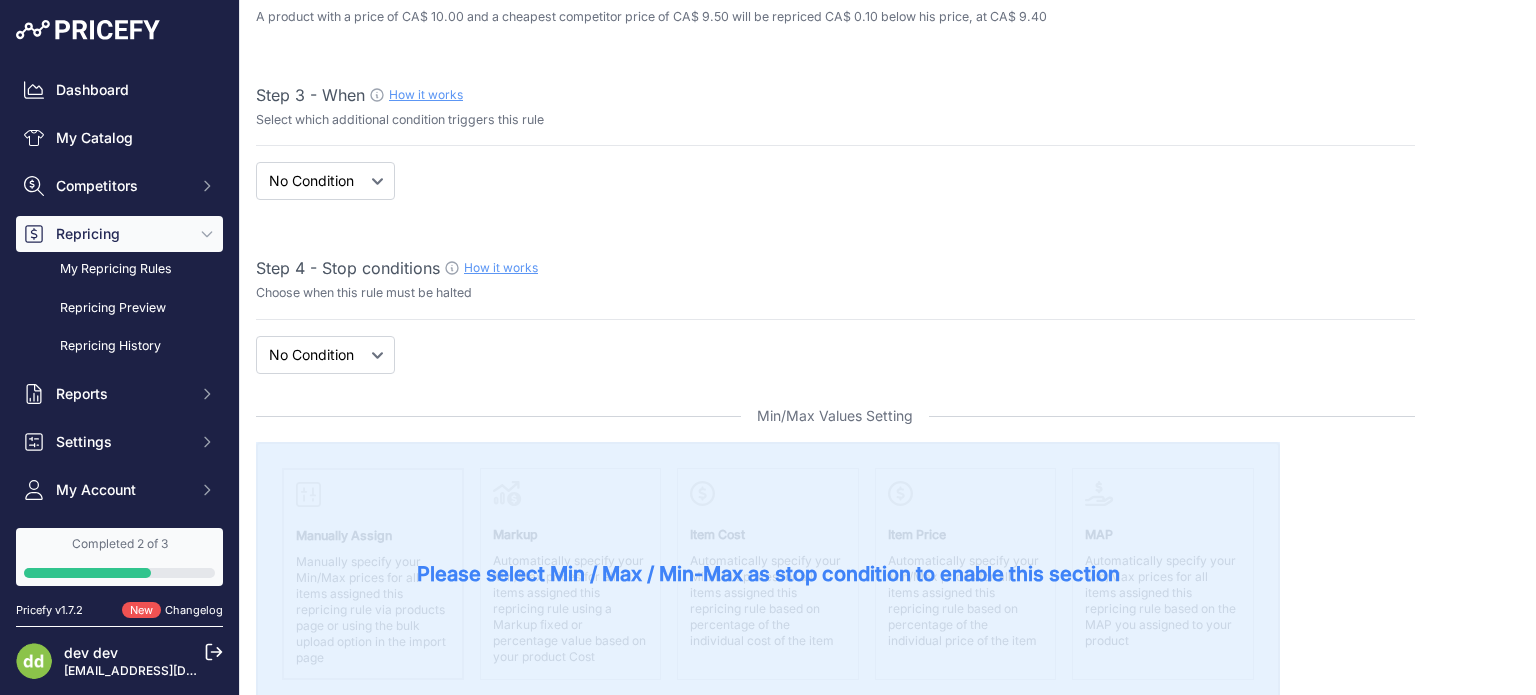 scroll, scrollTop: 300, scrollLeft: 0, axis: vertical 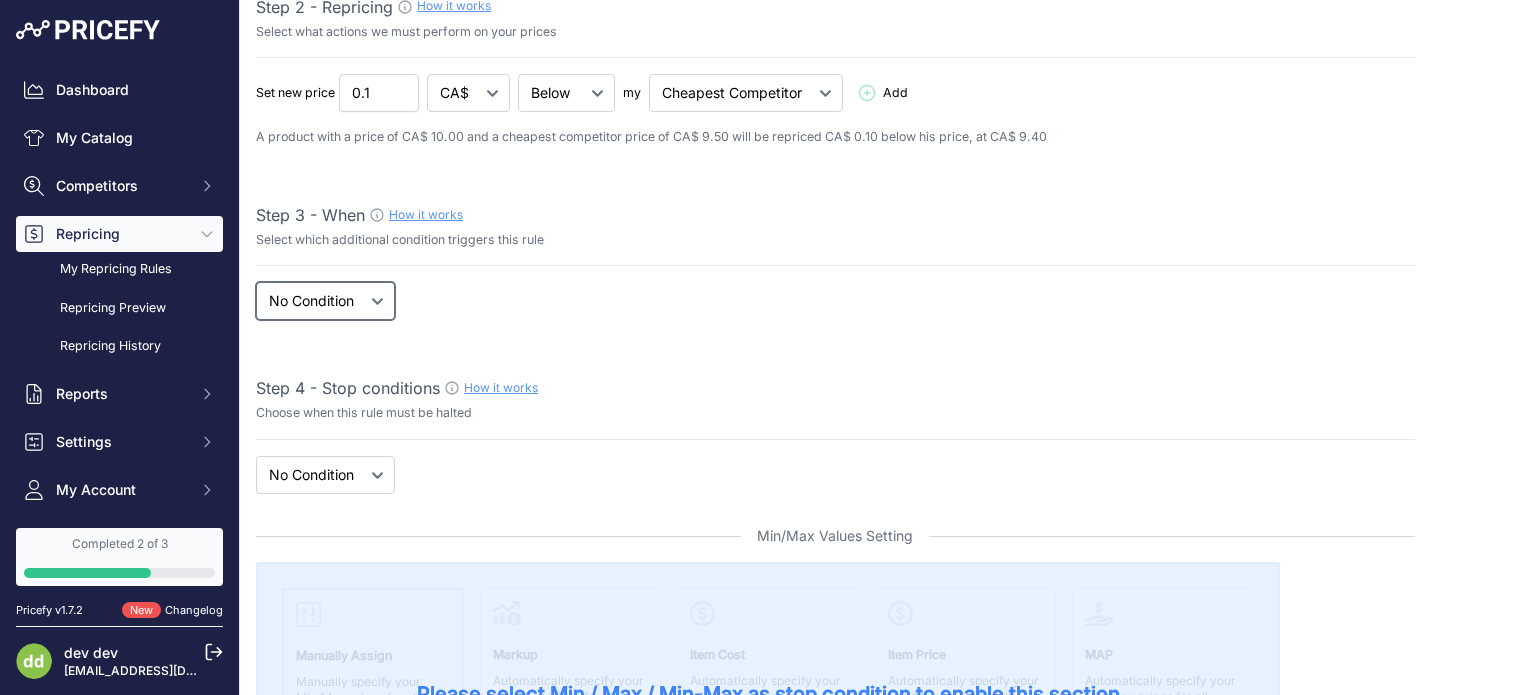 click on "When
No Condition" at bounding box center (325, 301) 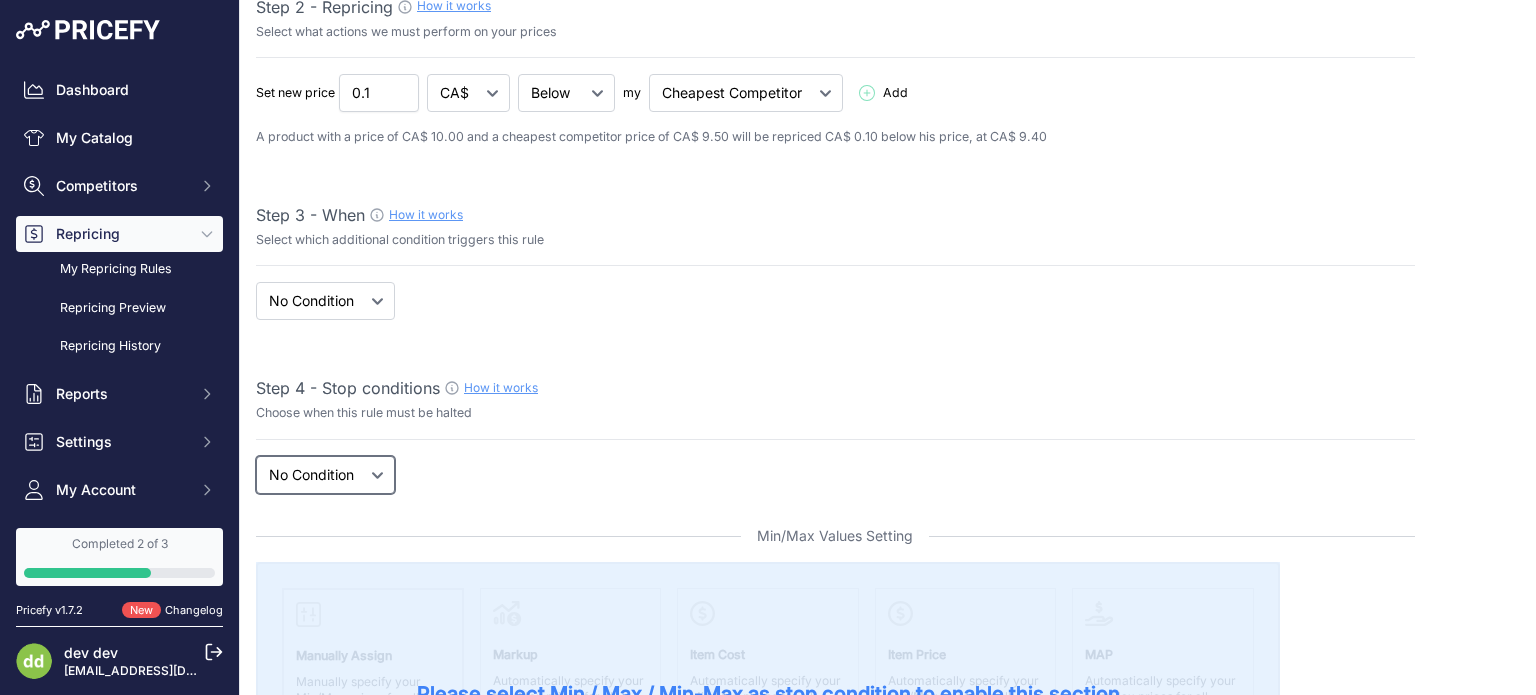 click on "New Price
No Condition" at bounding box center (325, 475) 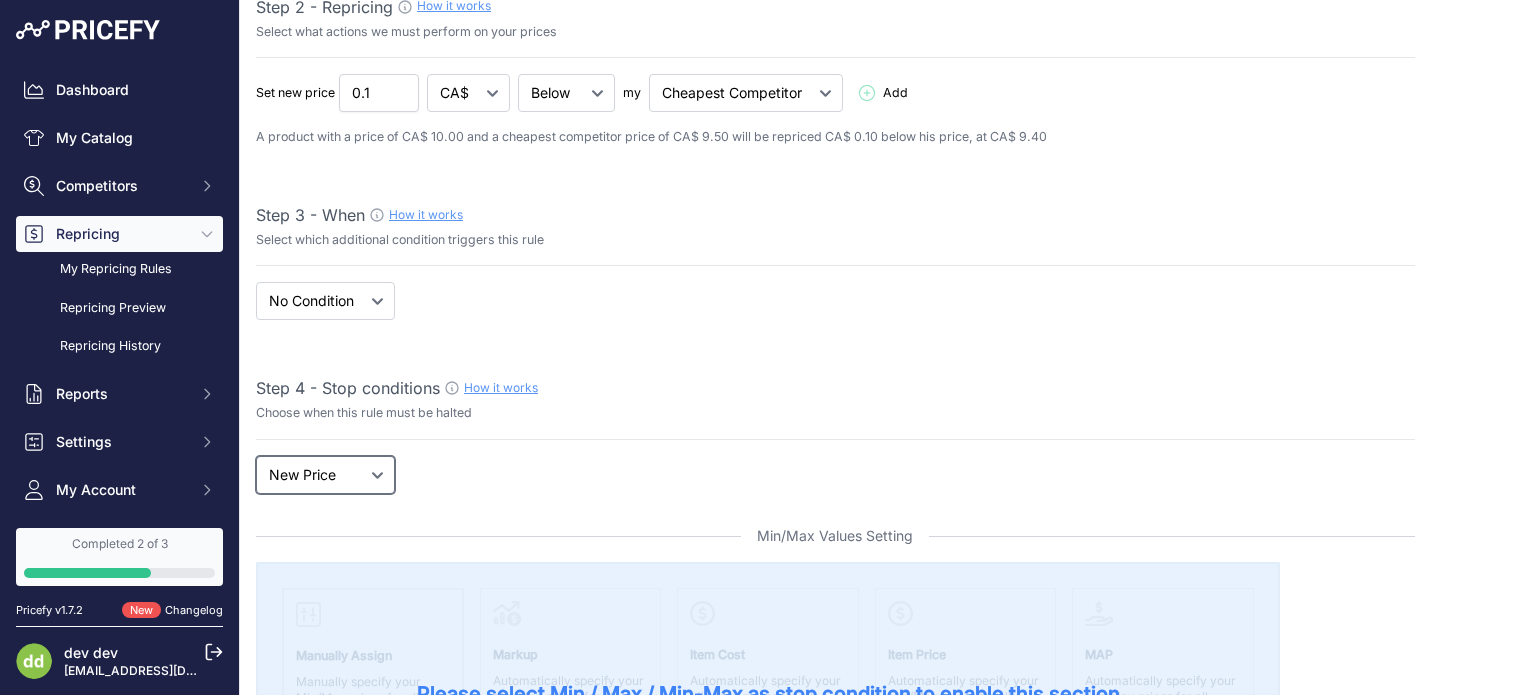 click on "New Price
No Condition" at bounding box center (325, 475) 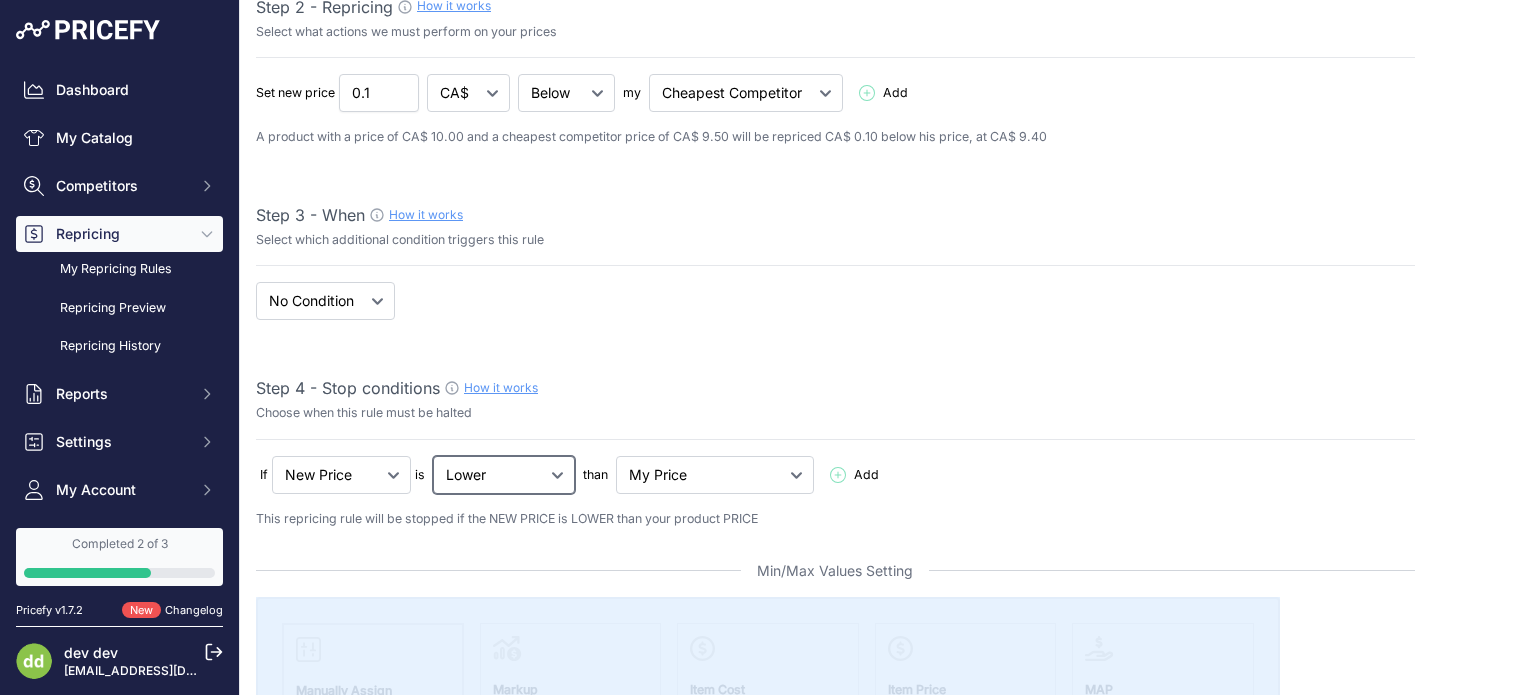 click on "Lower
Higher
Lower/Higher" at bounding box center [566, 93] 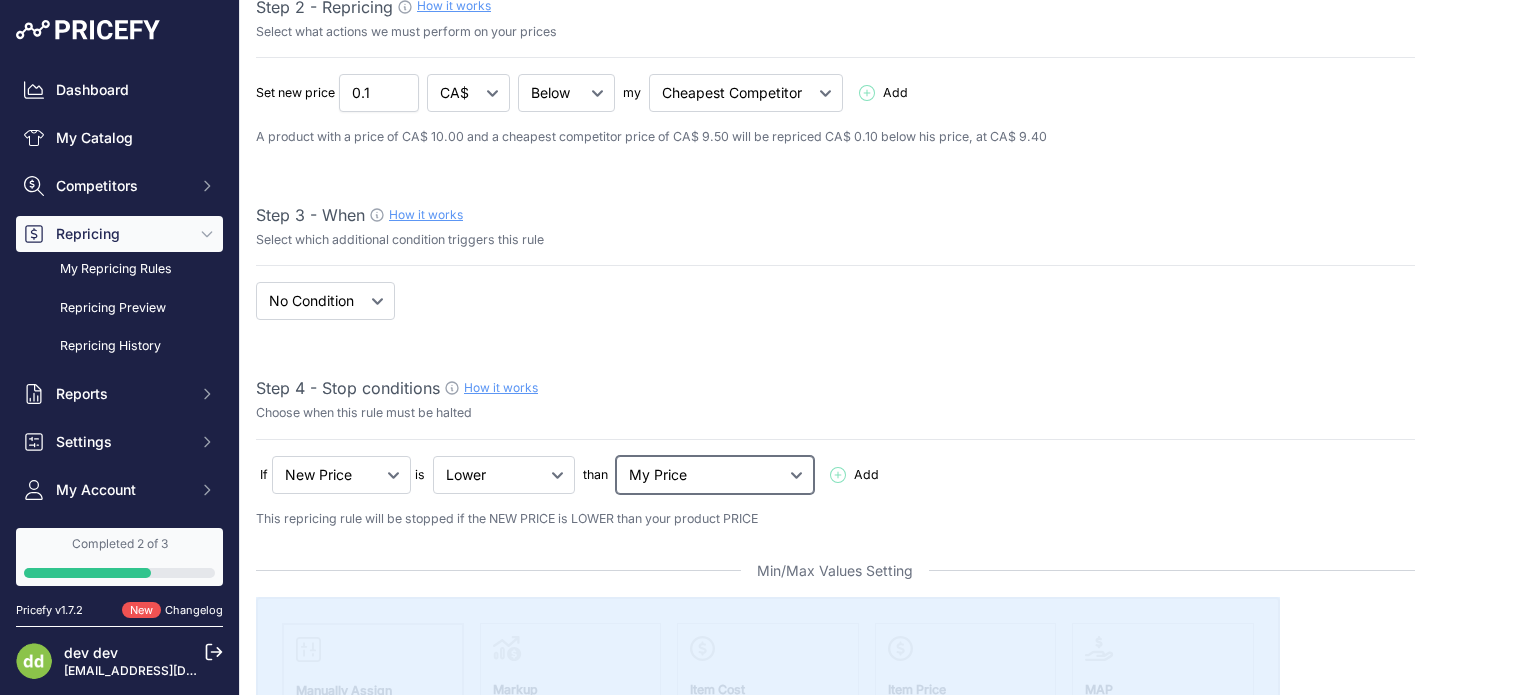 click on "My Price
Min Price
Max Price
Min/Max Price
My Cost" at bounding box center [715, 475] 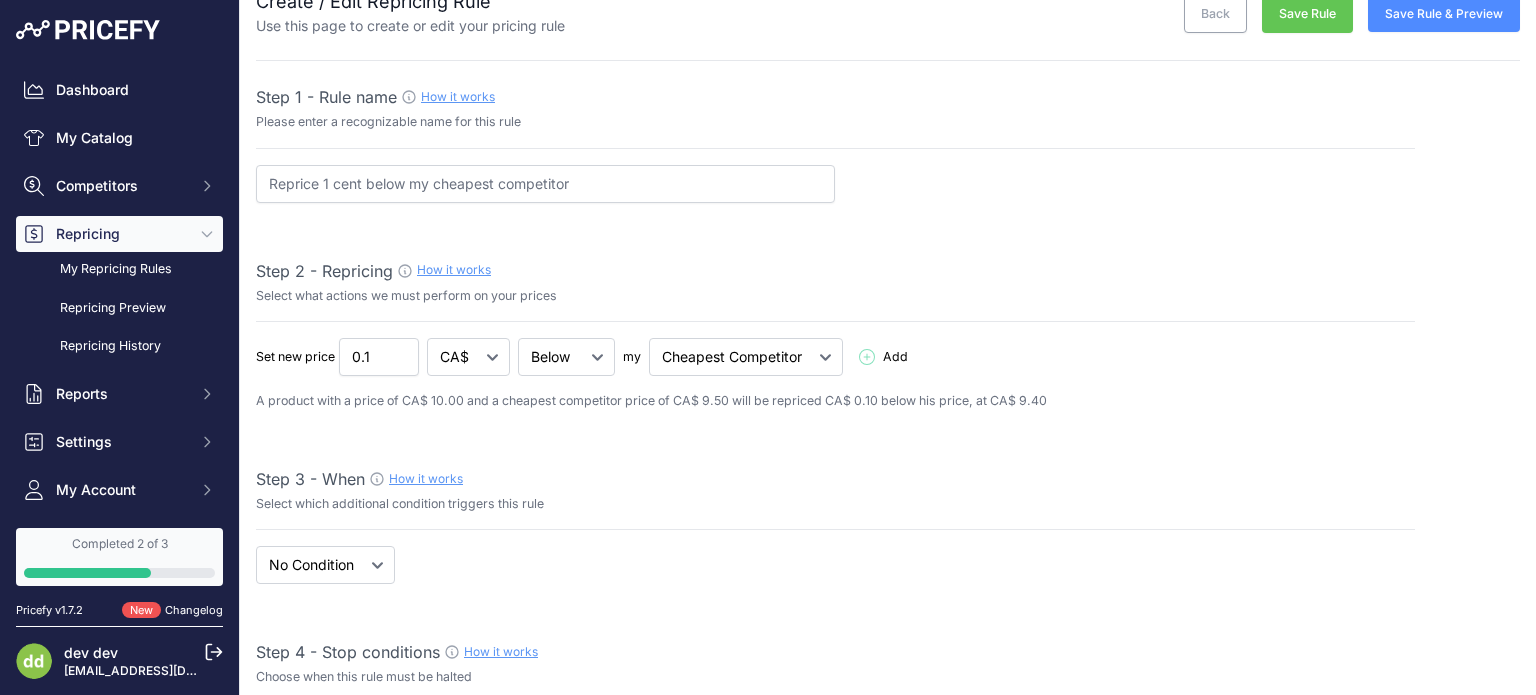 scroll, scrollTop: 100, scrollLeft: 0, axis: vertical 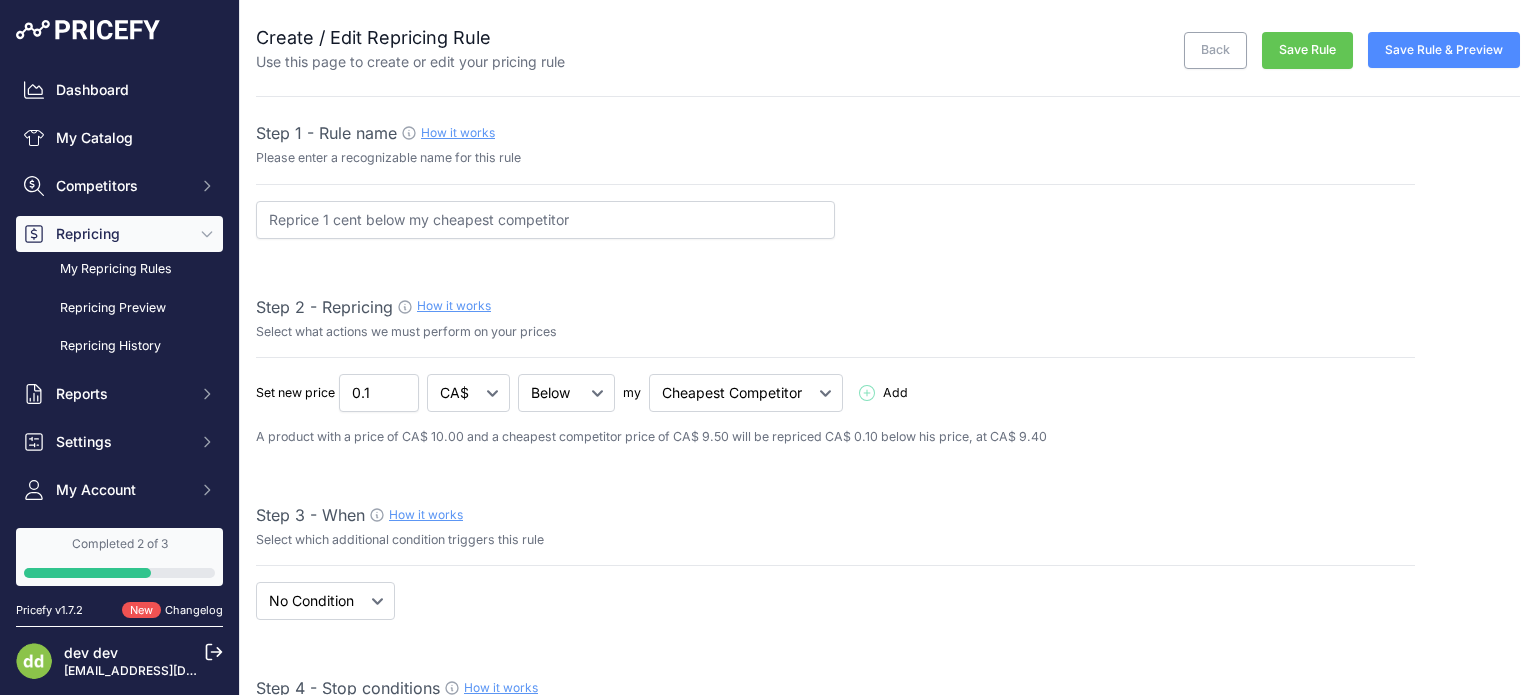 select on "7" 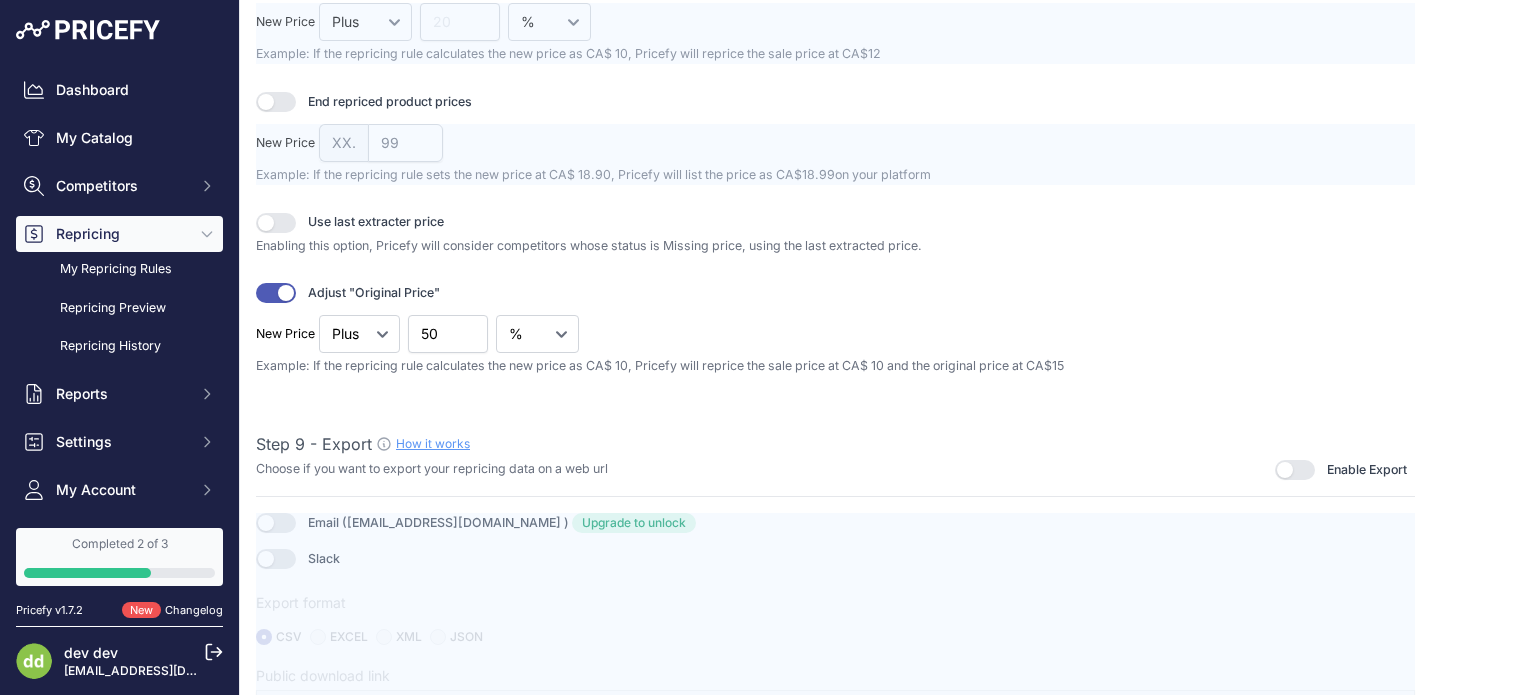 scroll, scrollTop: 2623, scrollLeft: 0, axis: vertical 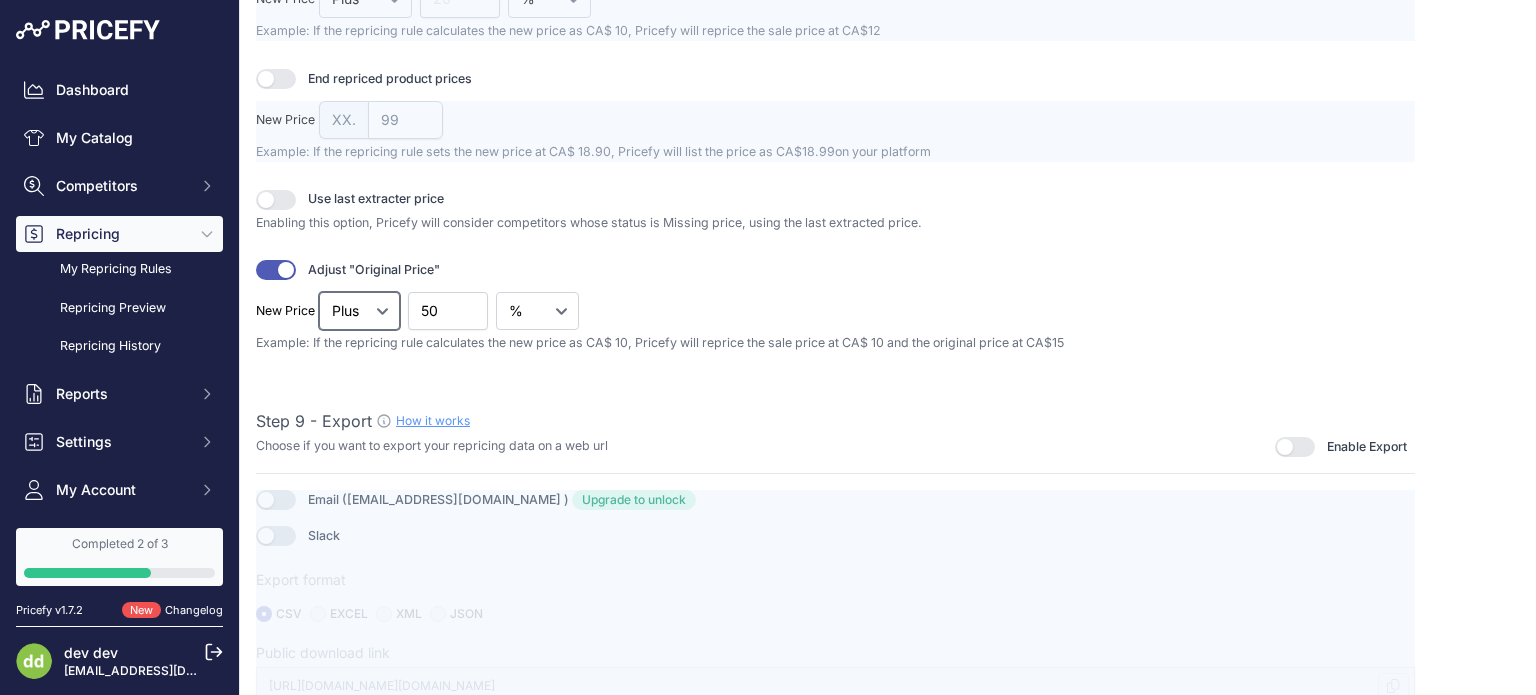 click on "Plus" at bounding box center (359, 311) 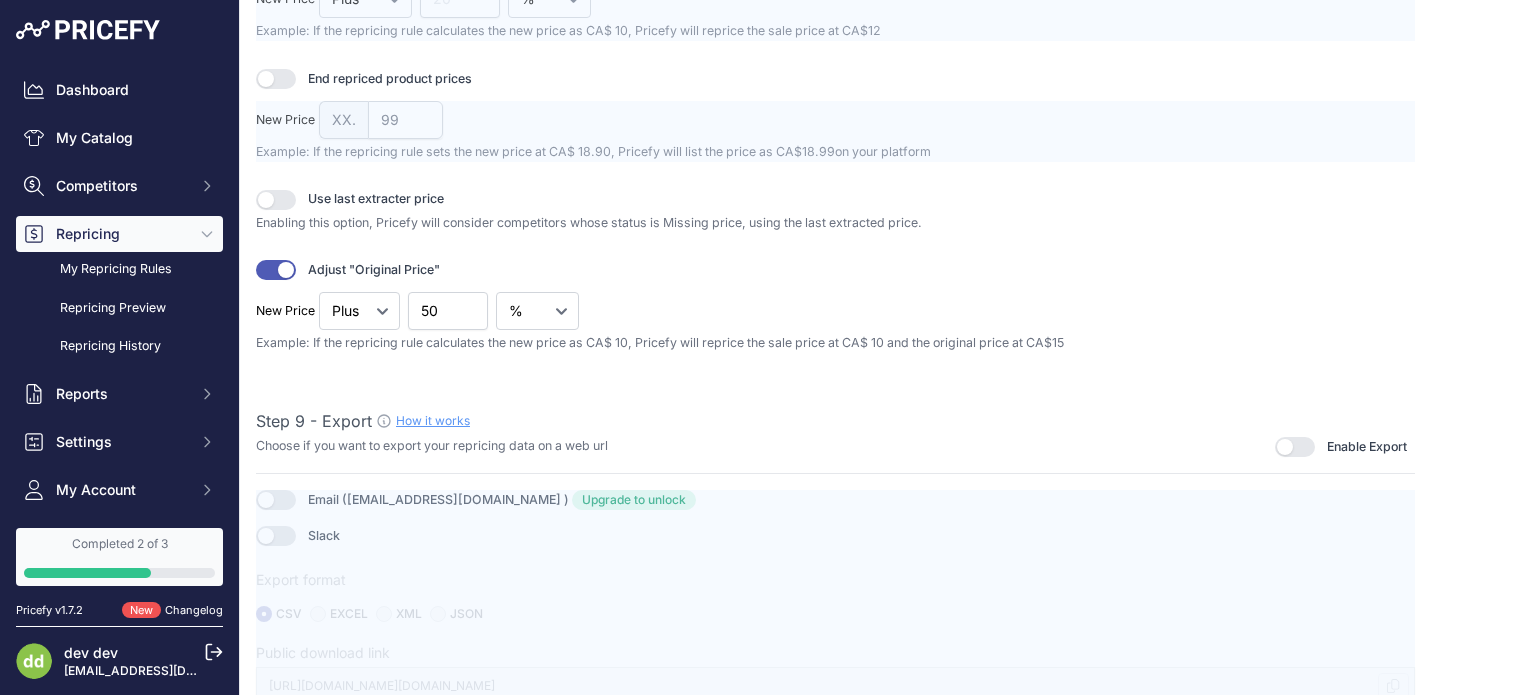 click at bounding box center [276, 270] 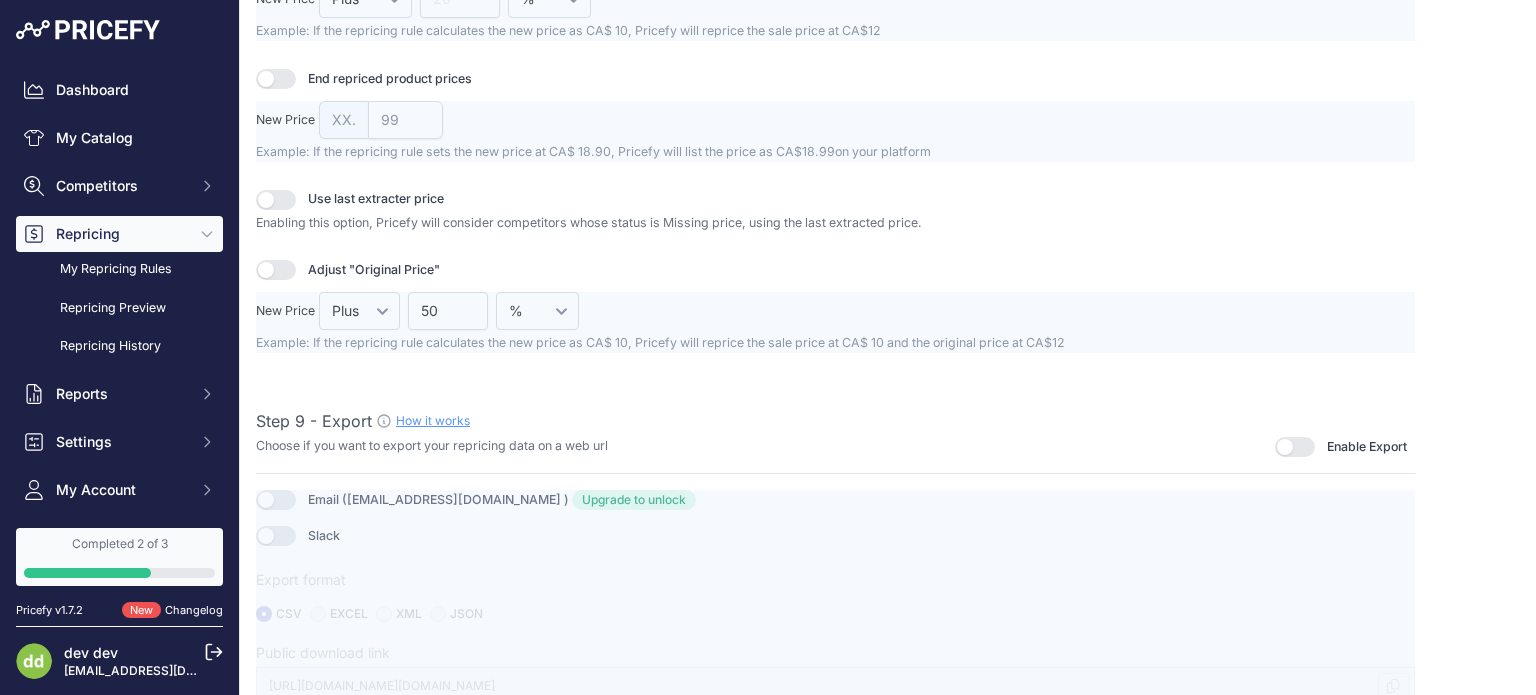 click at bounding box center (276, 270) 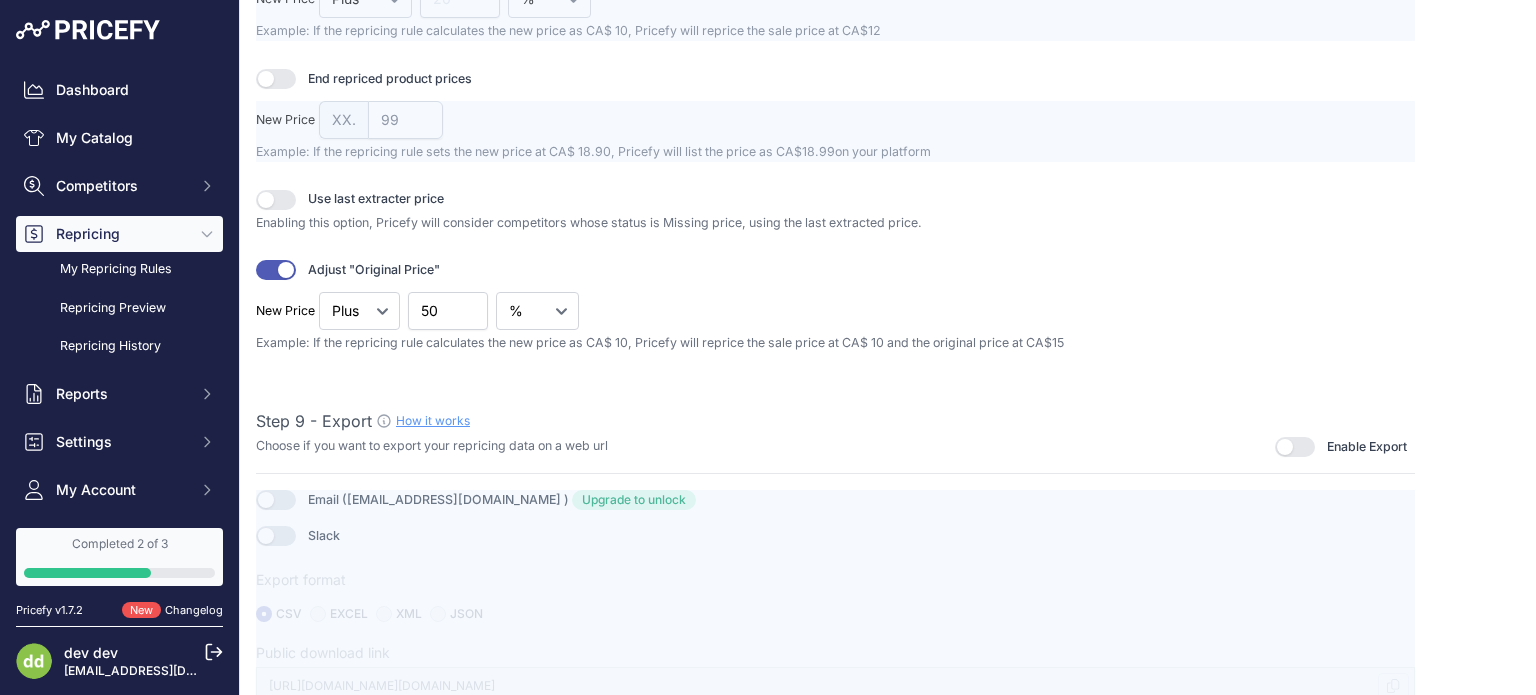 click at bounding box center [276, 270] 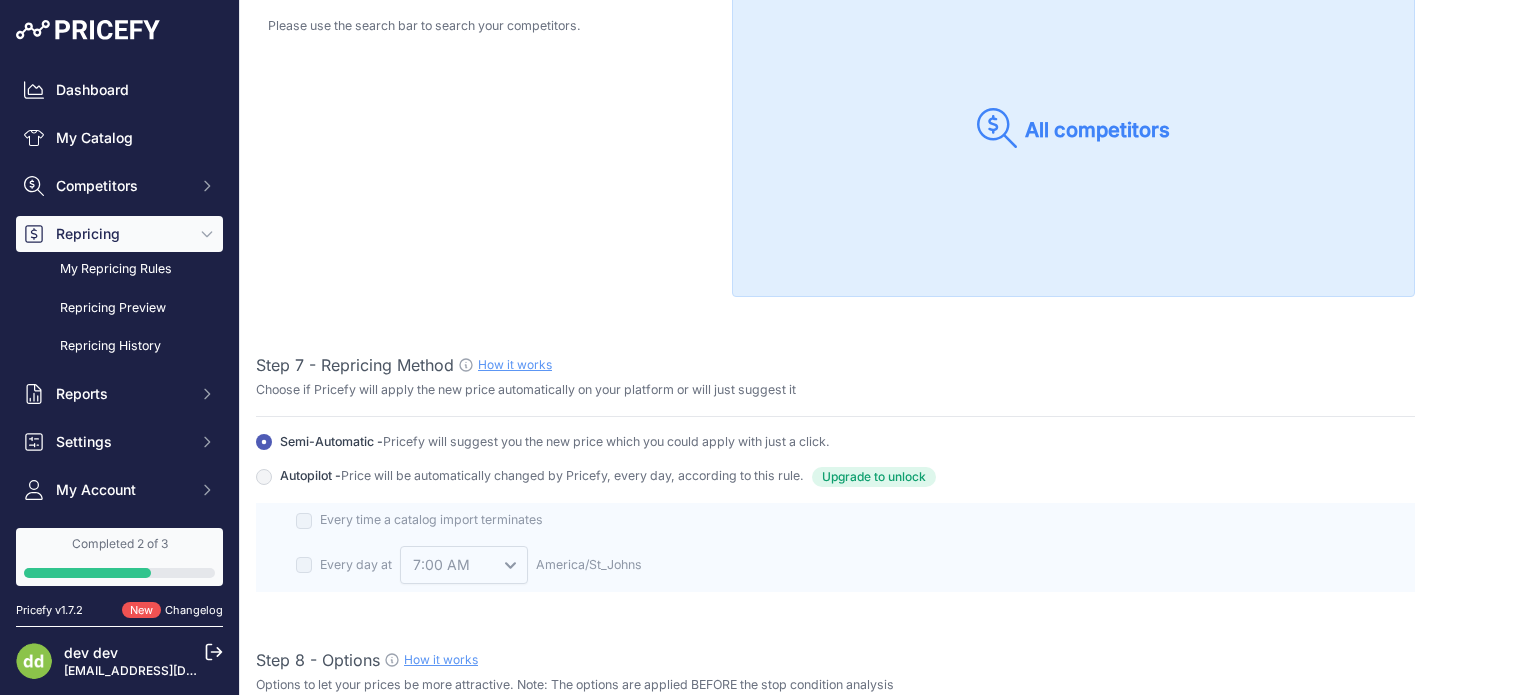 scroll, scrollTop: 2023, scrollLeft: 0, axis: vertical 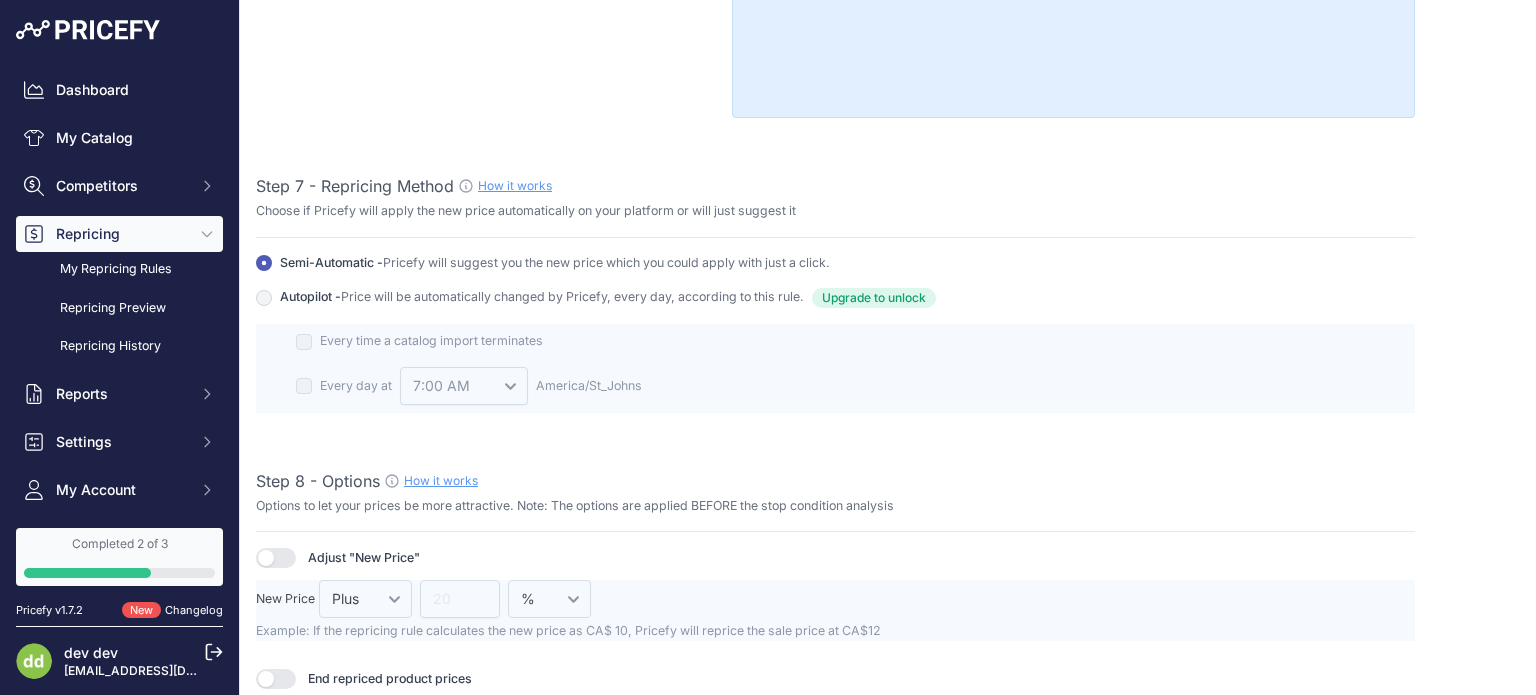 click on "Upgrade to unlock" at bounding box center (874, 298) 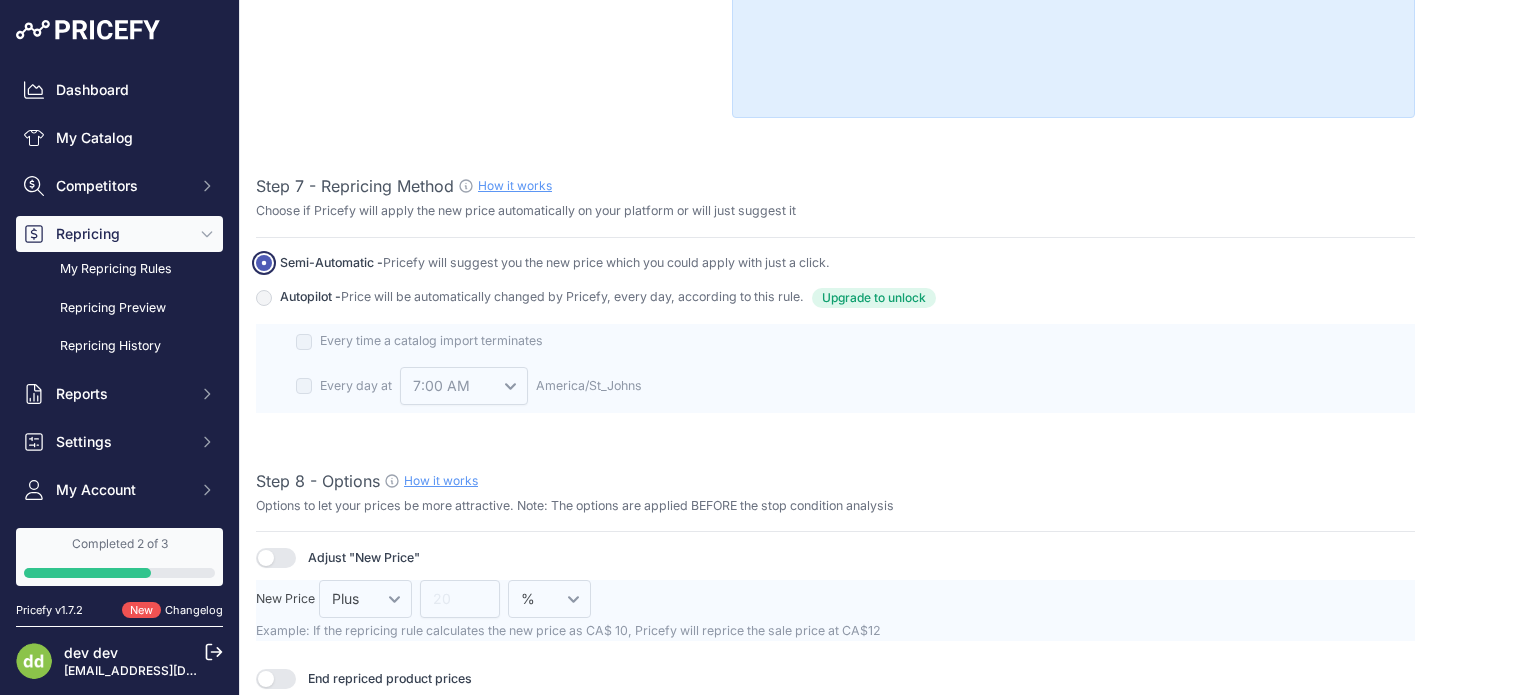 click on "Autopilot -  Price will be automatically changed by Pricefy, every day, according to this rule.
Upgrade to unlock
​
Upgrade to unlock this feature" at bounding box center (264, 263) 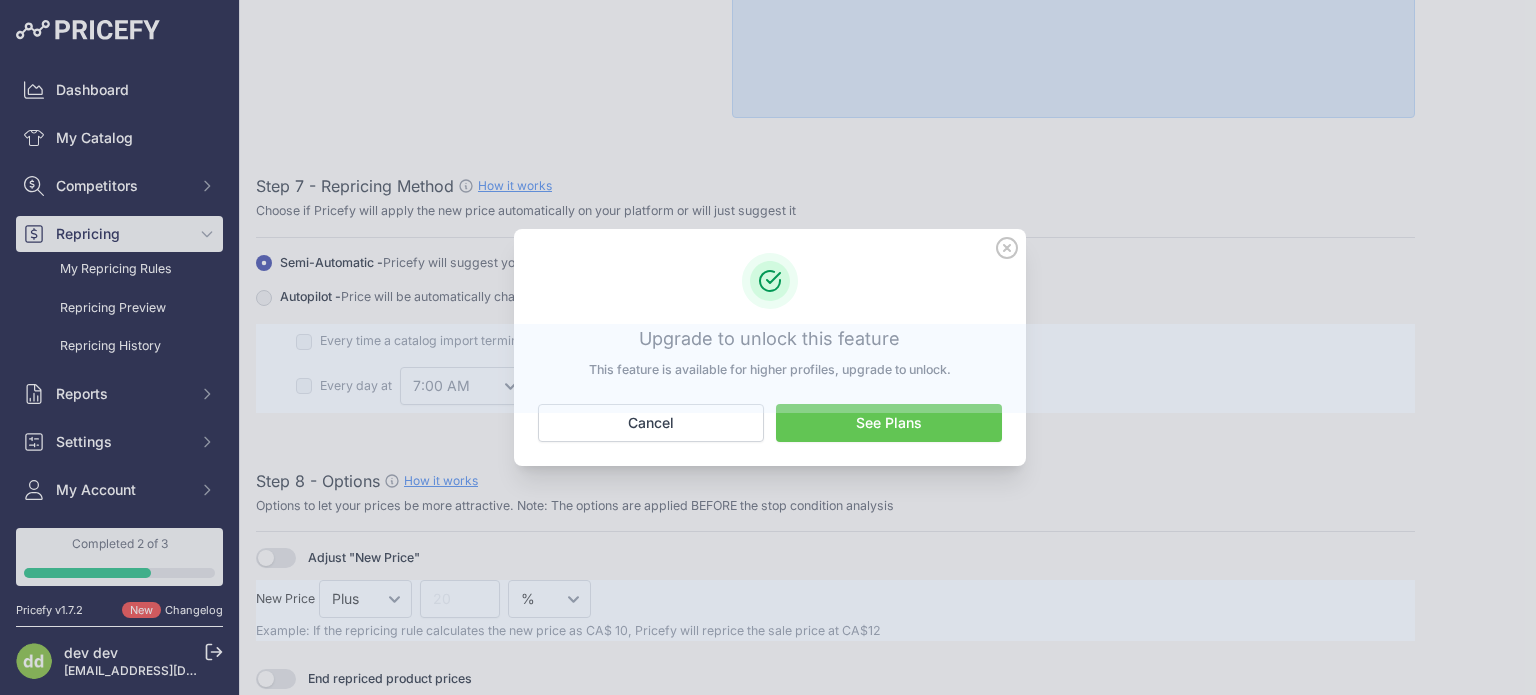 click on "See Plans" at bounding box center [889, 423] 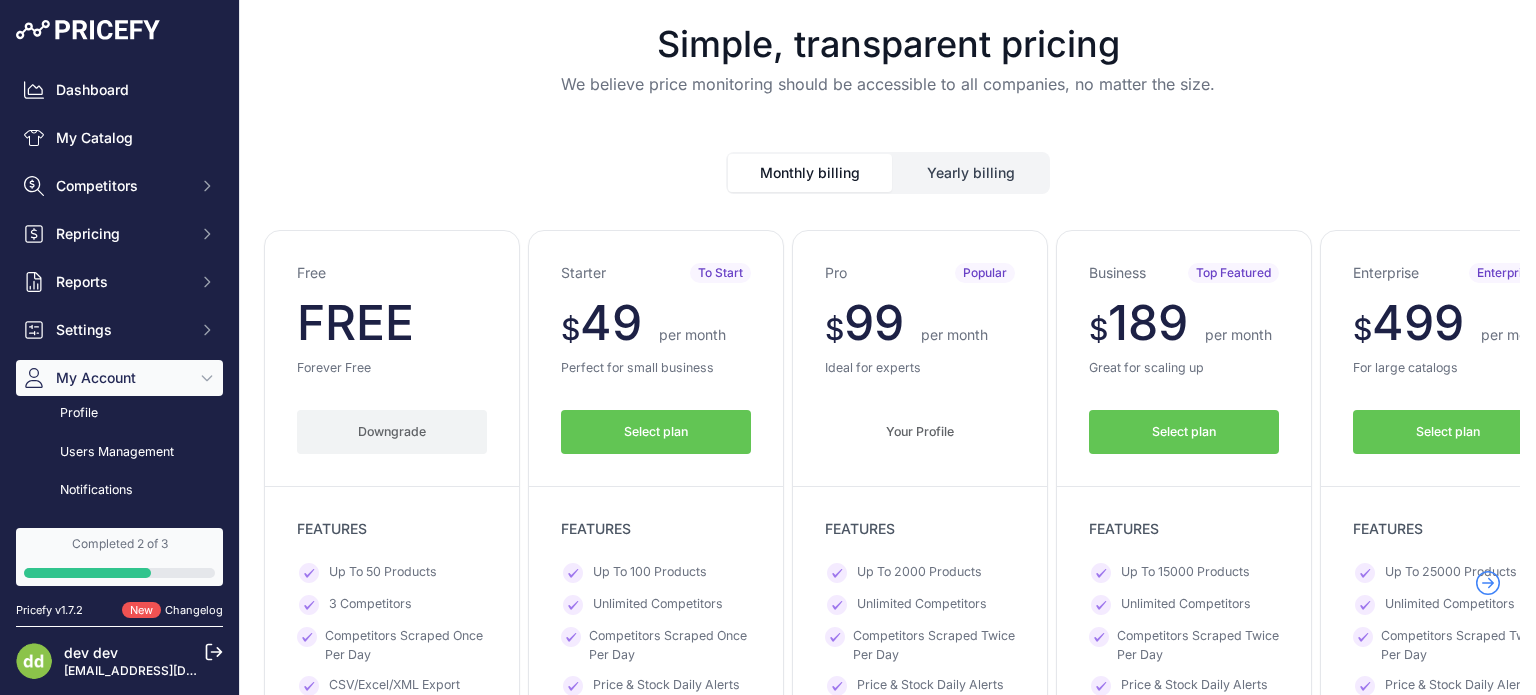 scroll, scrollTop: 0, scrollLeft: 0, axis: both 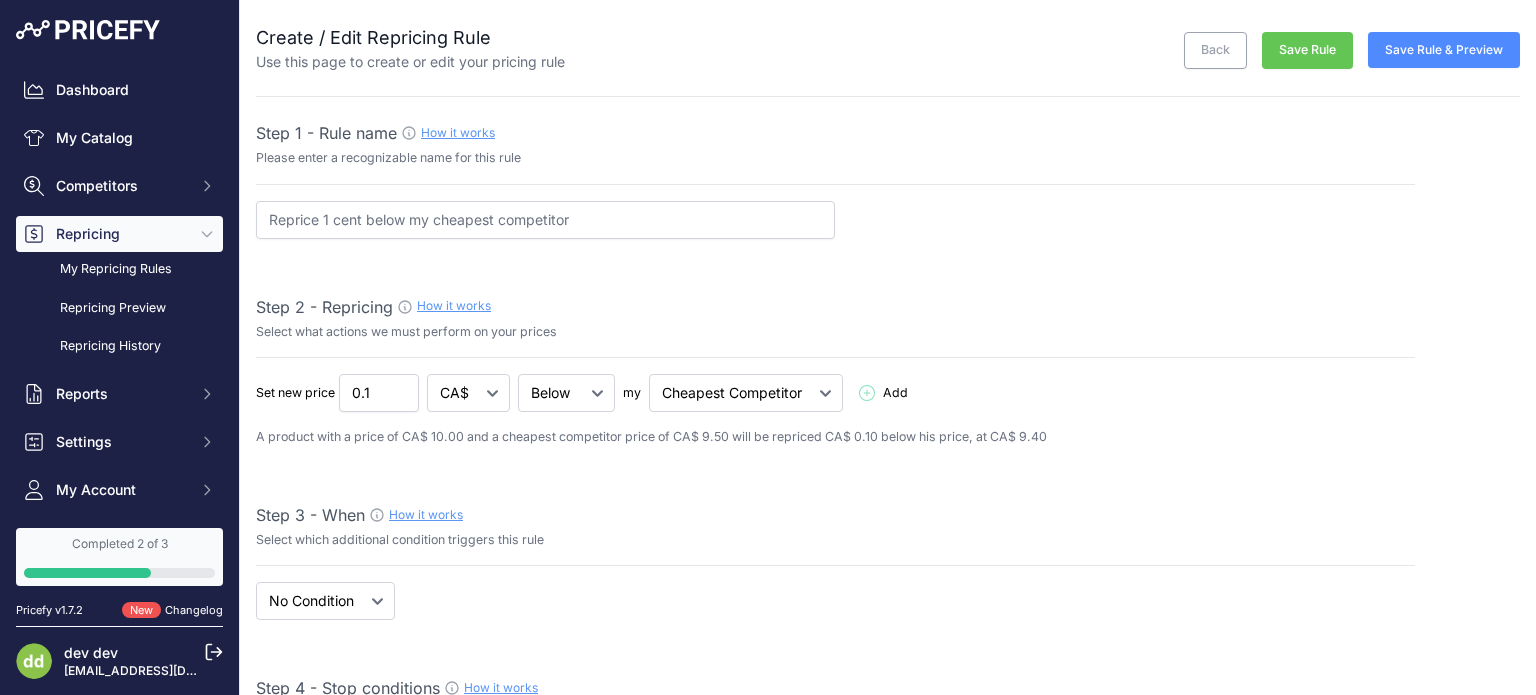select on "7" 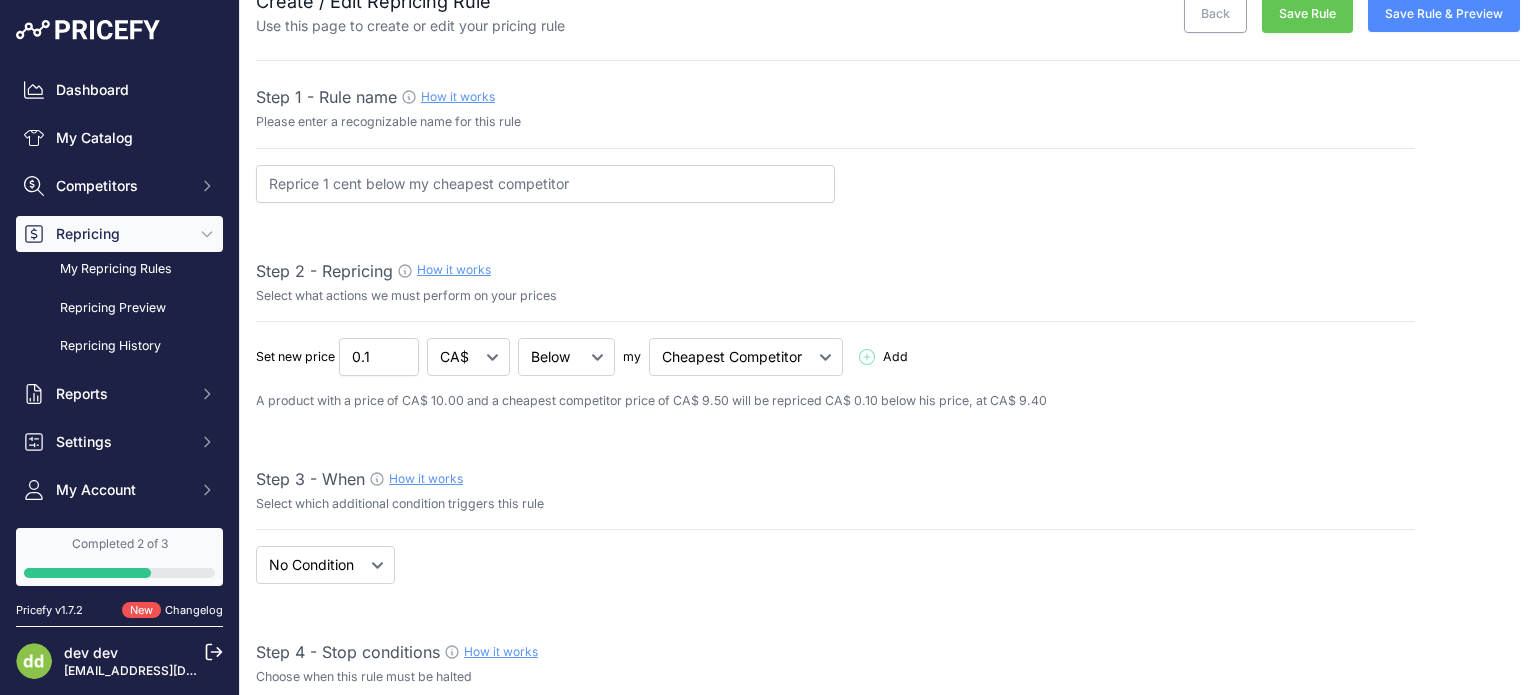 scroll, scrollTop: 0, scrollLeft: 0, axis: both 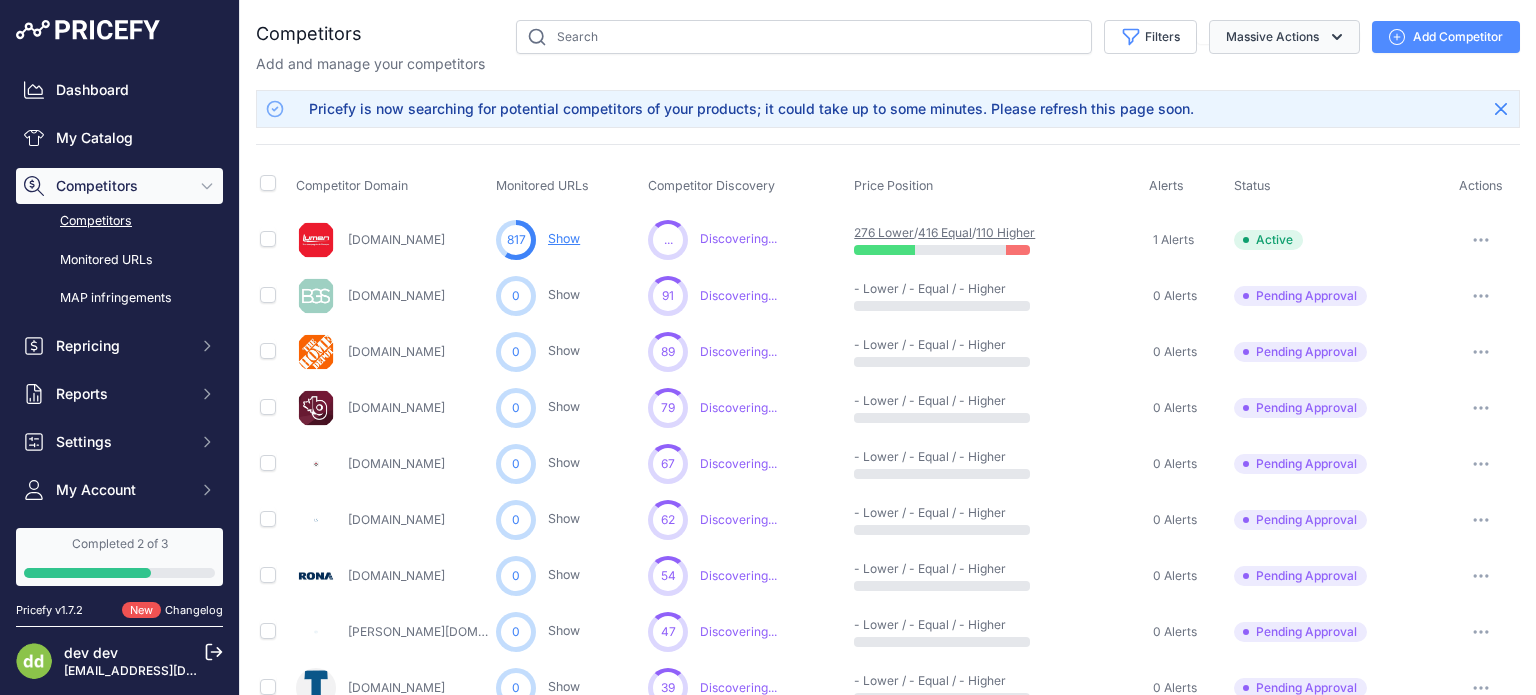 click on "Massive Actions" at bounding box center [1284, 37] 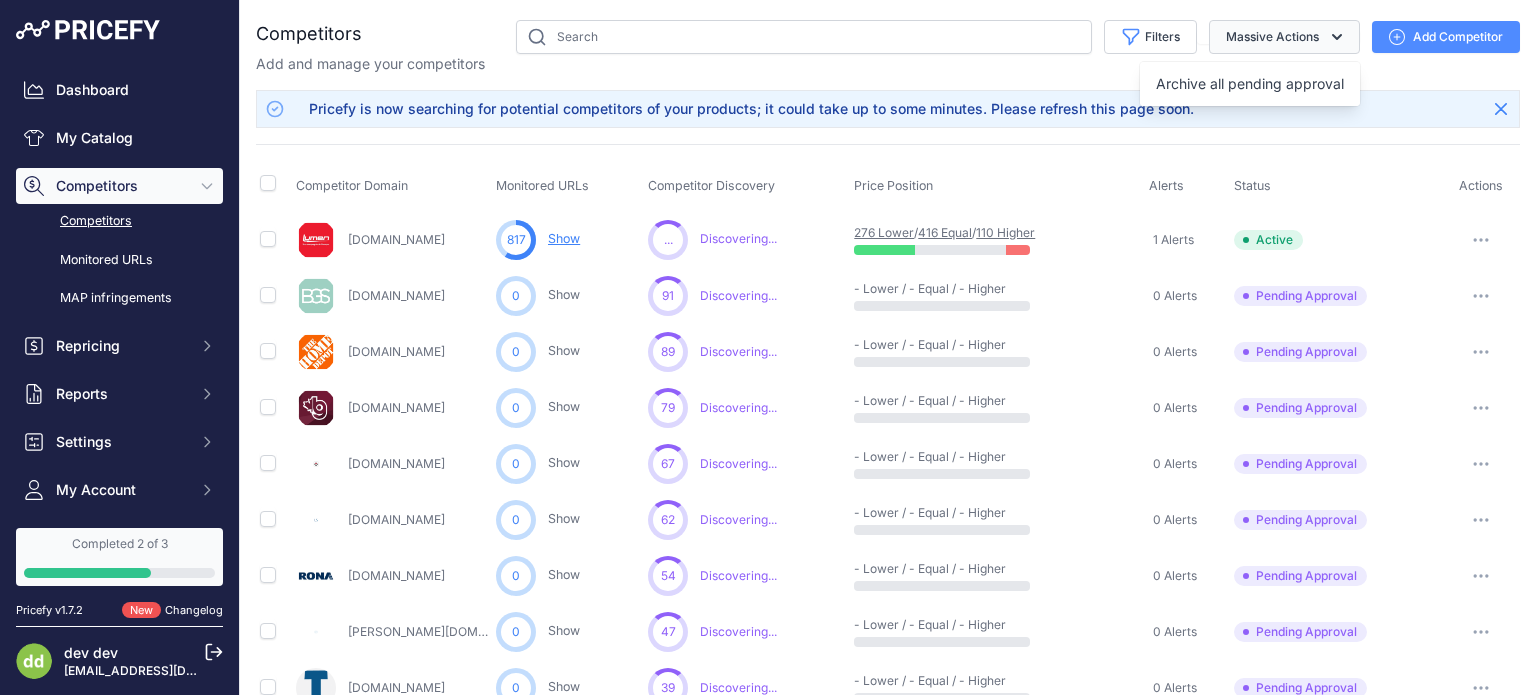 click on "Massive Actions" at bounding box center [1284, 37] 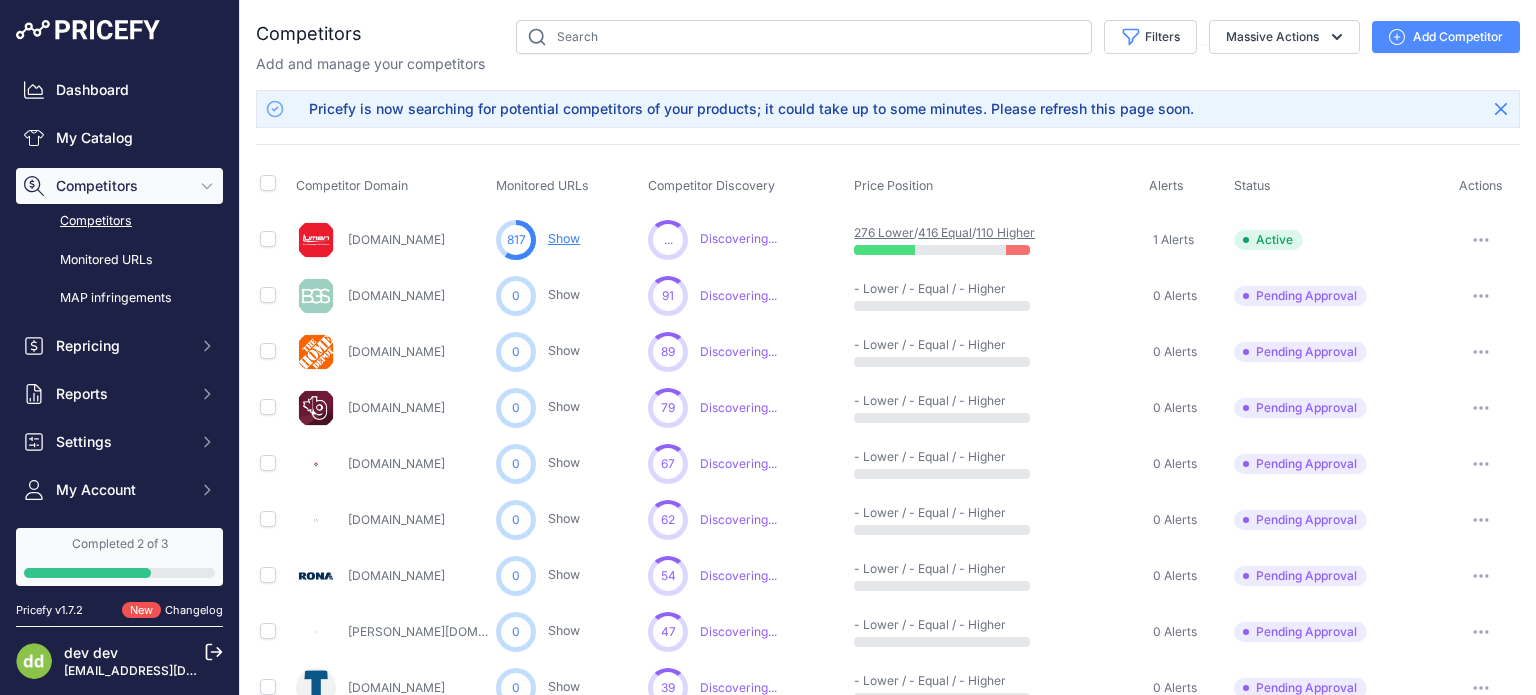 click at bounding box center [1481, 296] 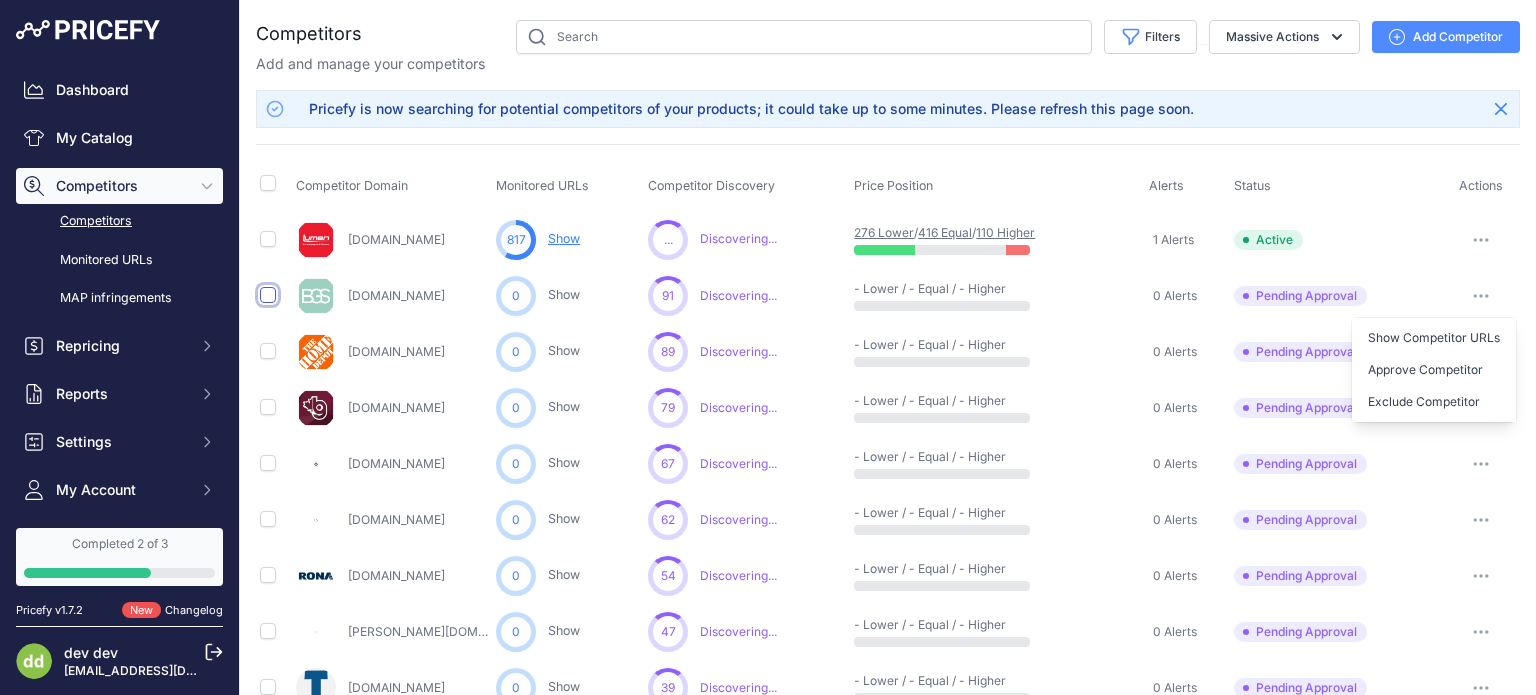 click at bounding box center [268, 295] 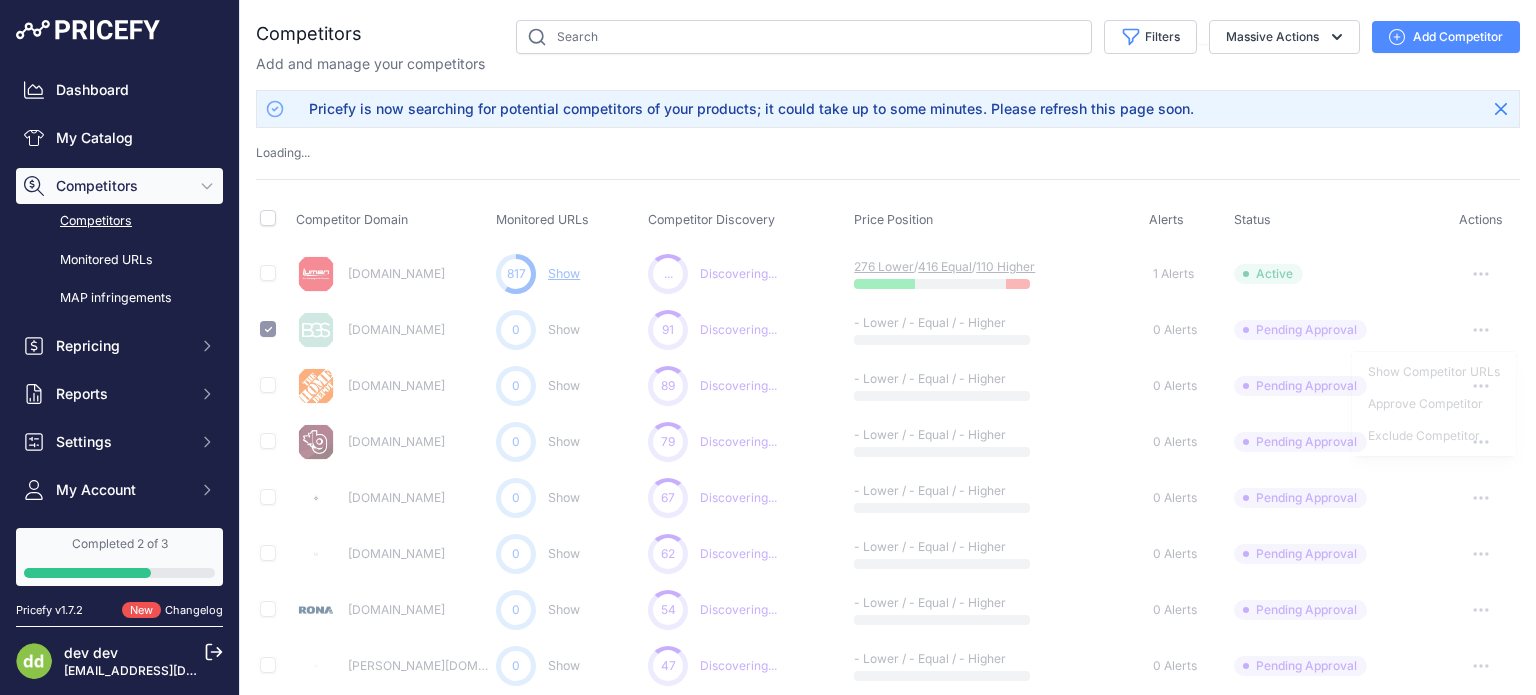 type 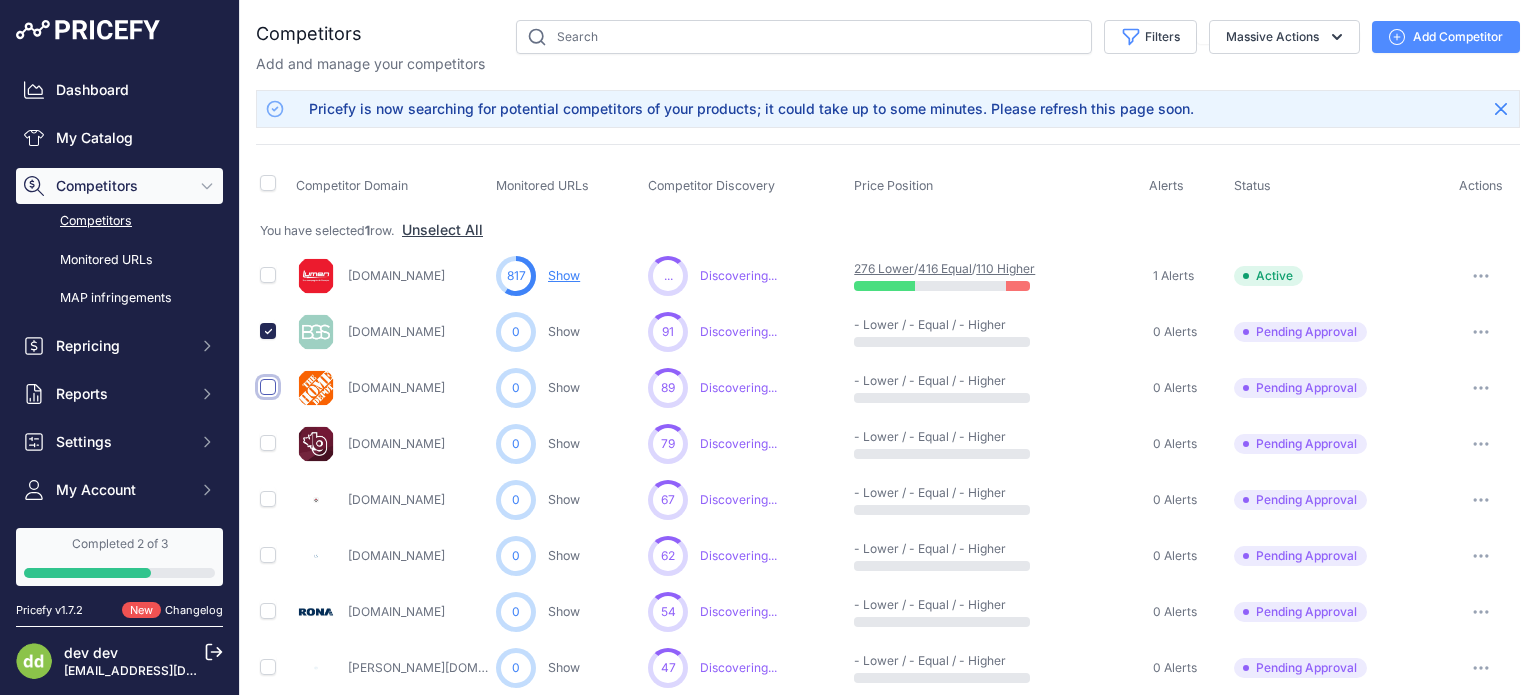 click at bounding box center (268, 387) 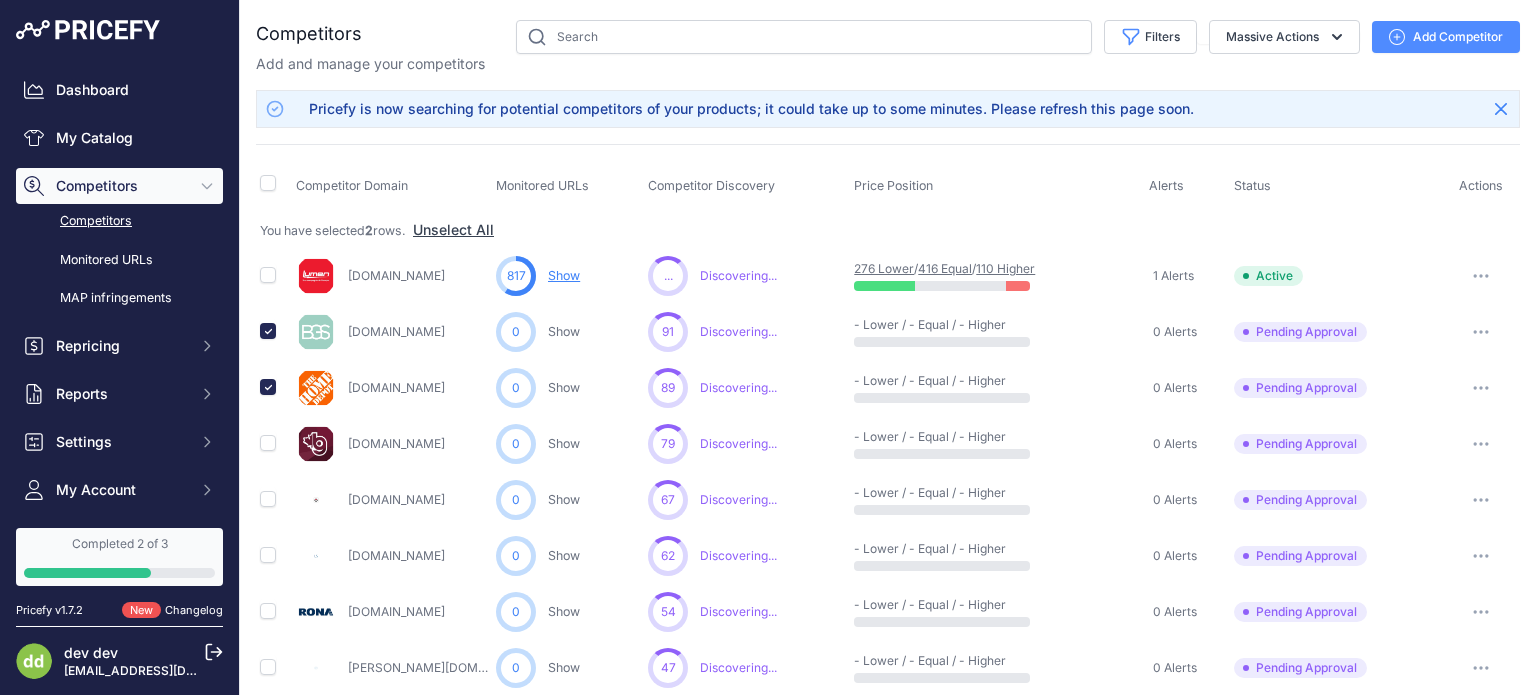 type 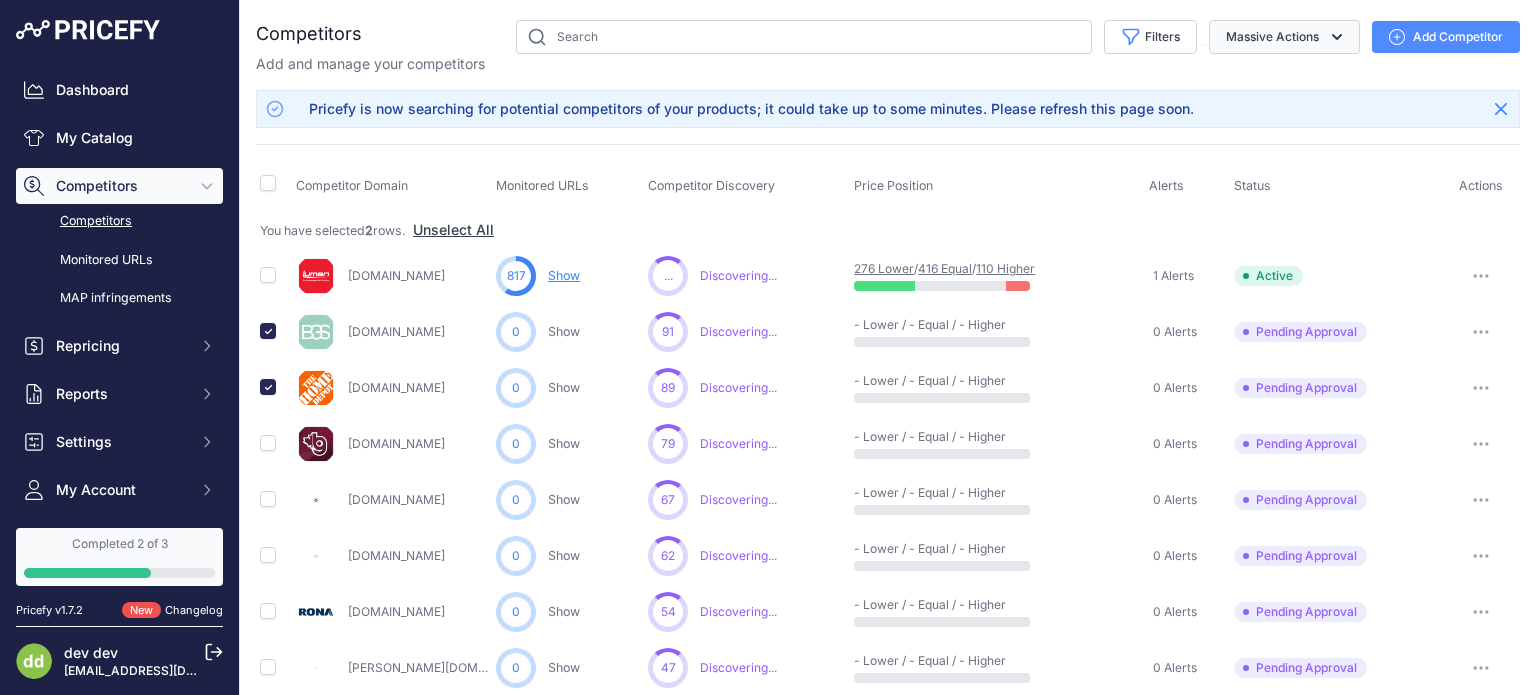 click on "Massive Actions" at bounding box center [1284, 37] 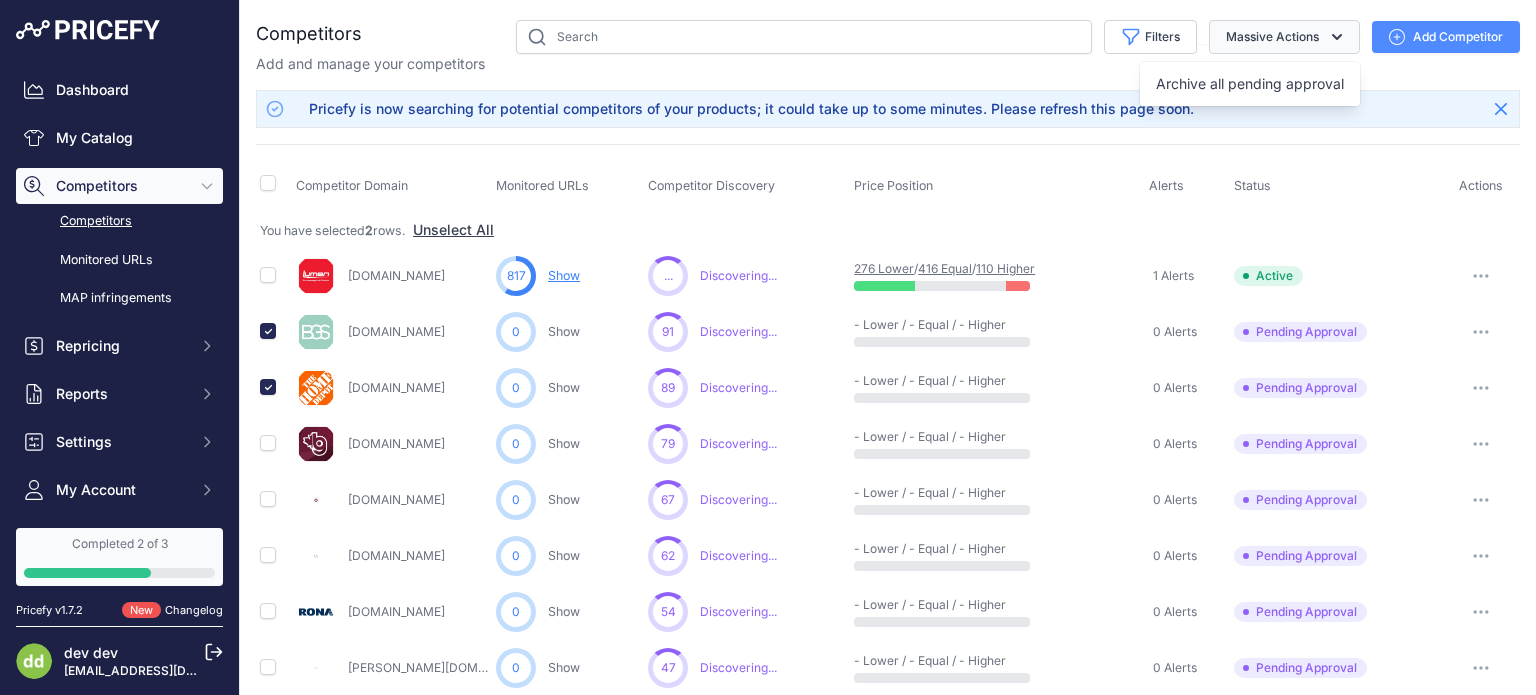 click on "Massive Actions" at bounding box center [1284, 37] 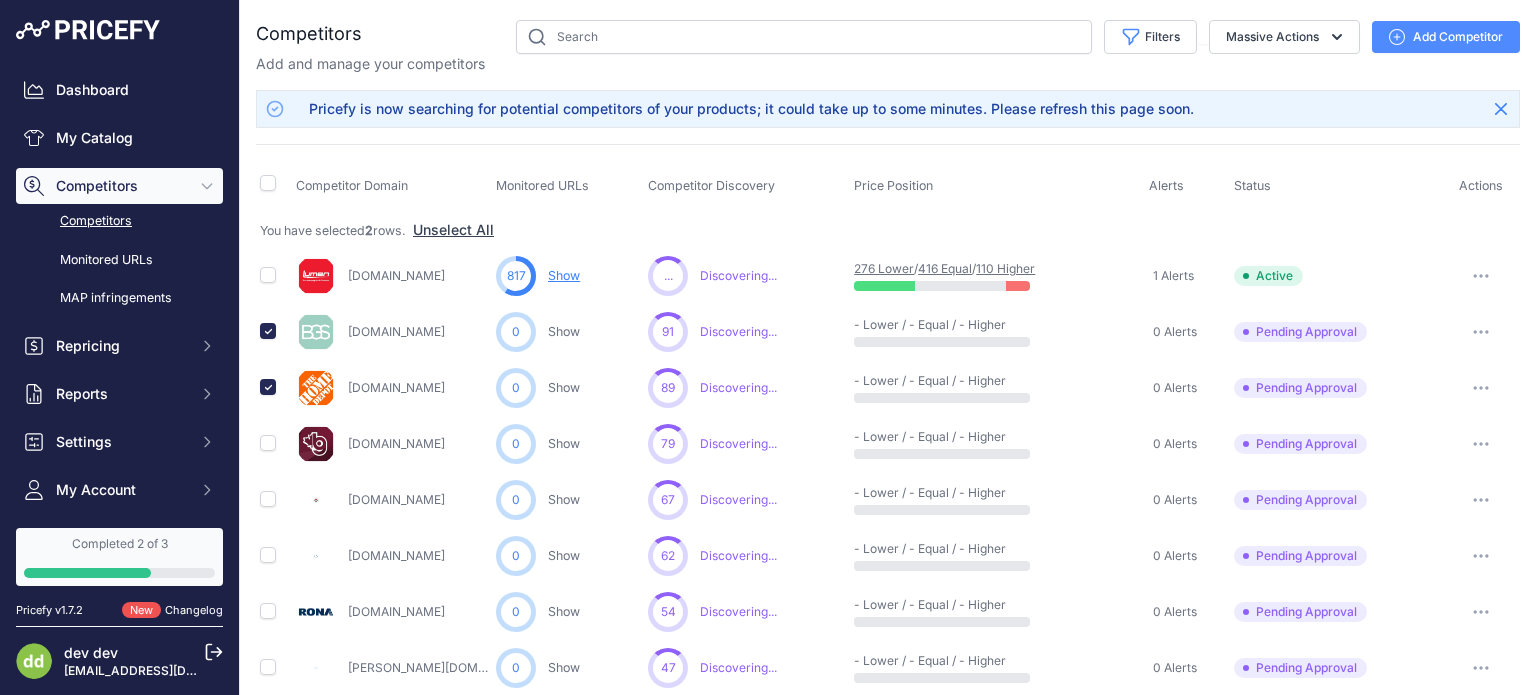 click at bounding box center (1481, 332) 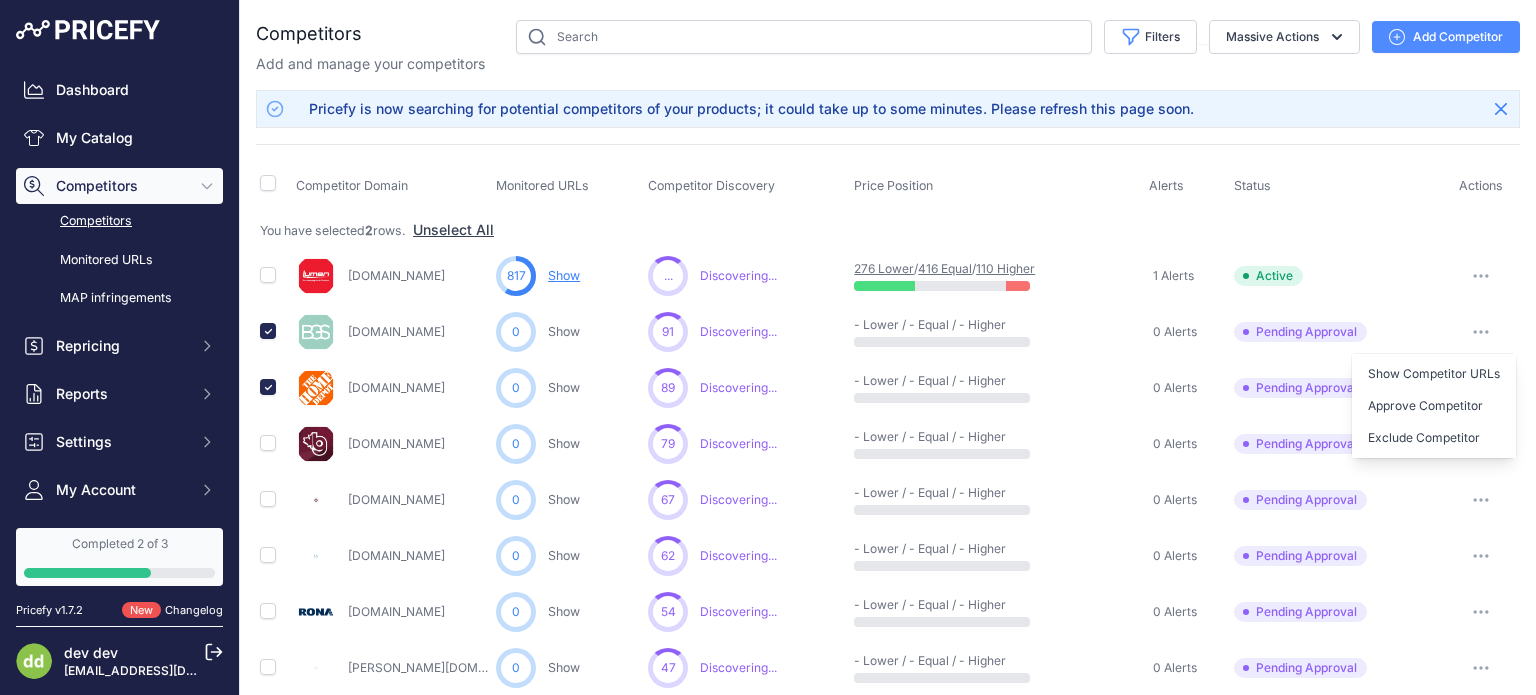 click at bounding box center (1481, 332) 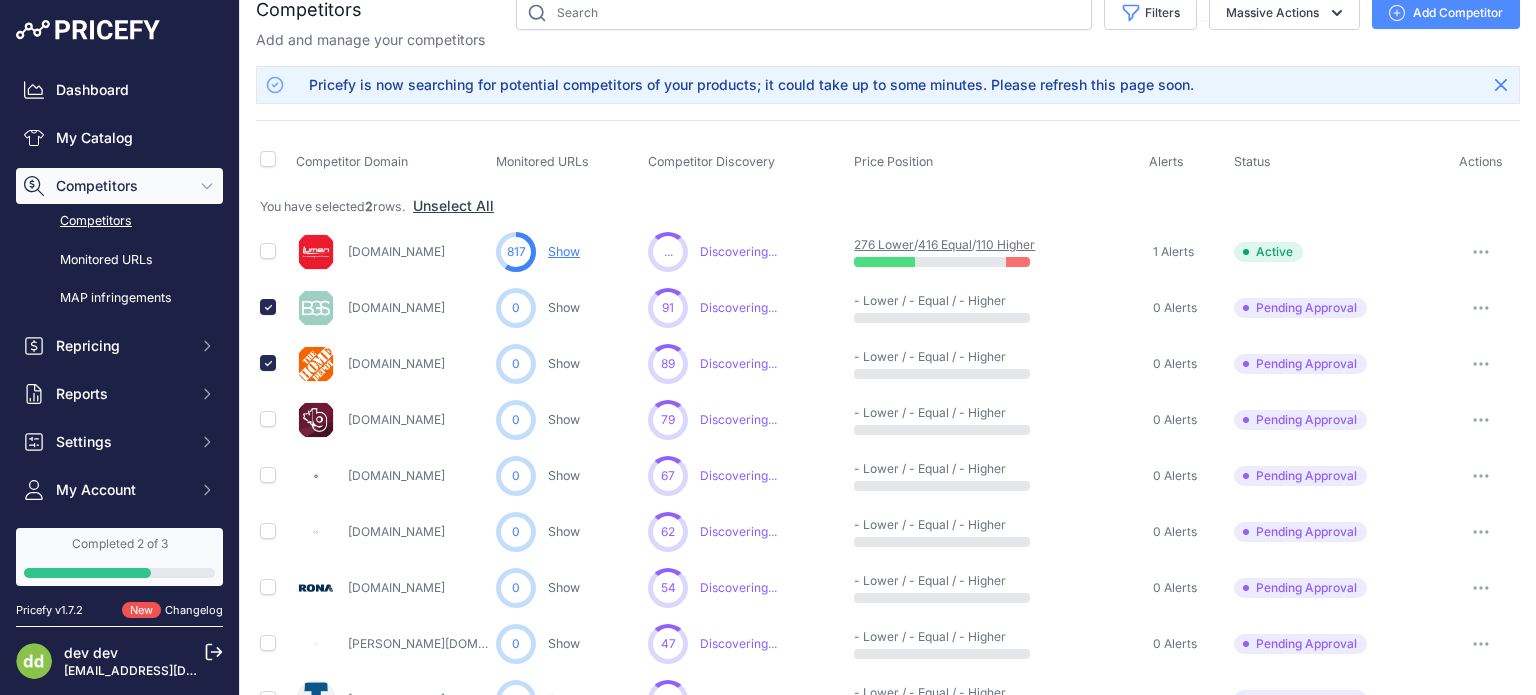 scroll, scrollTop: 0, scrollLeft: 0, axis: both 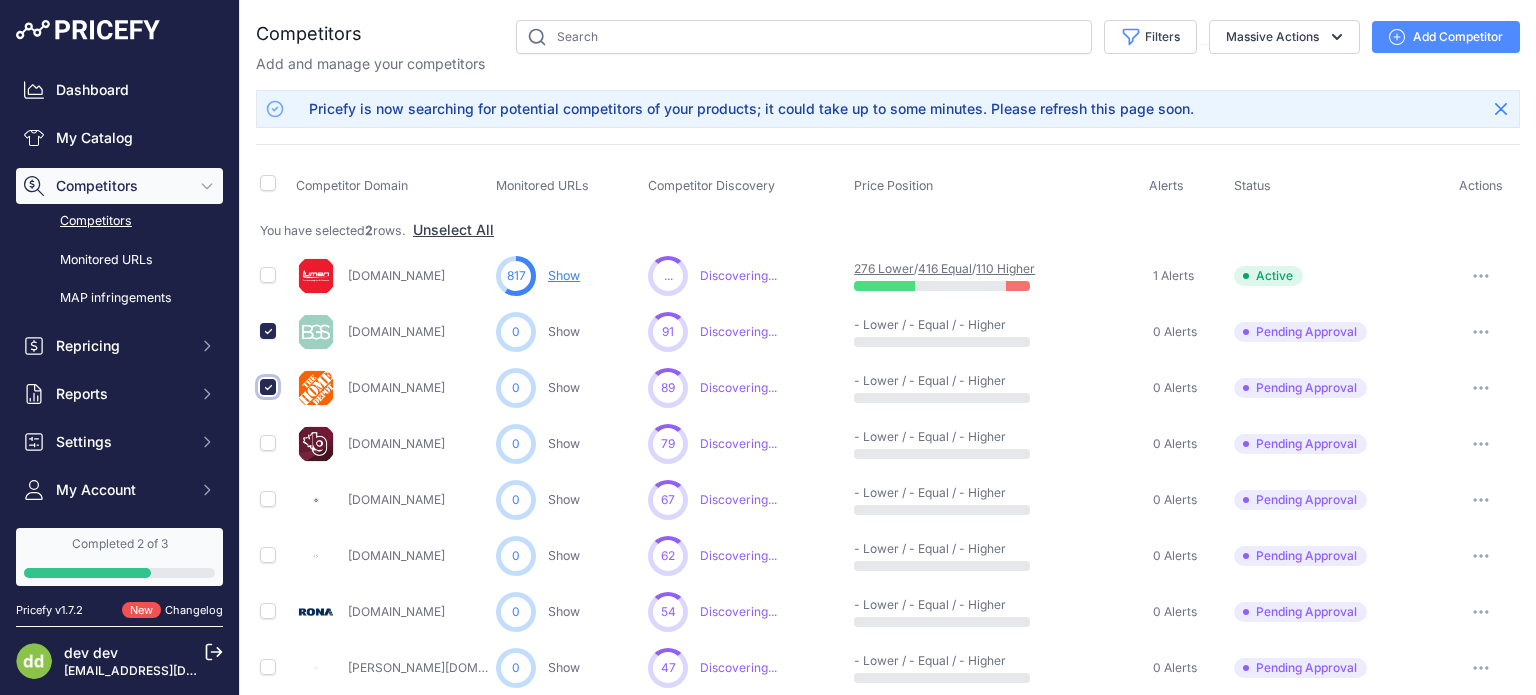 click at bounding box center (268, 387) 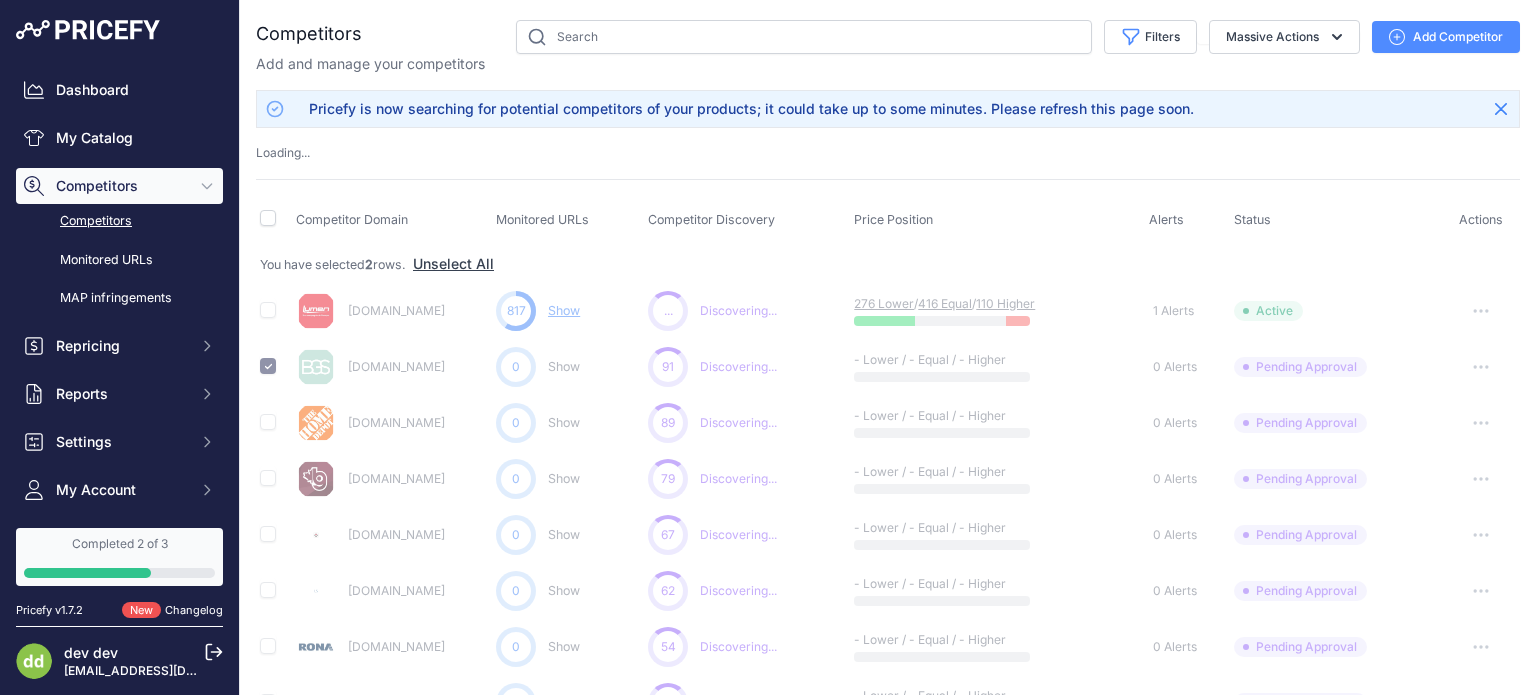 type 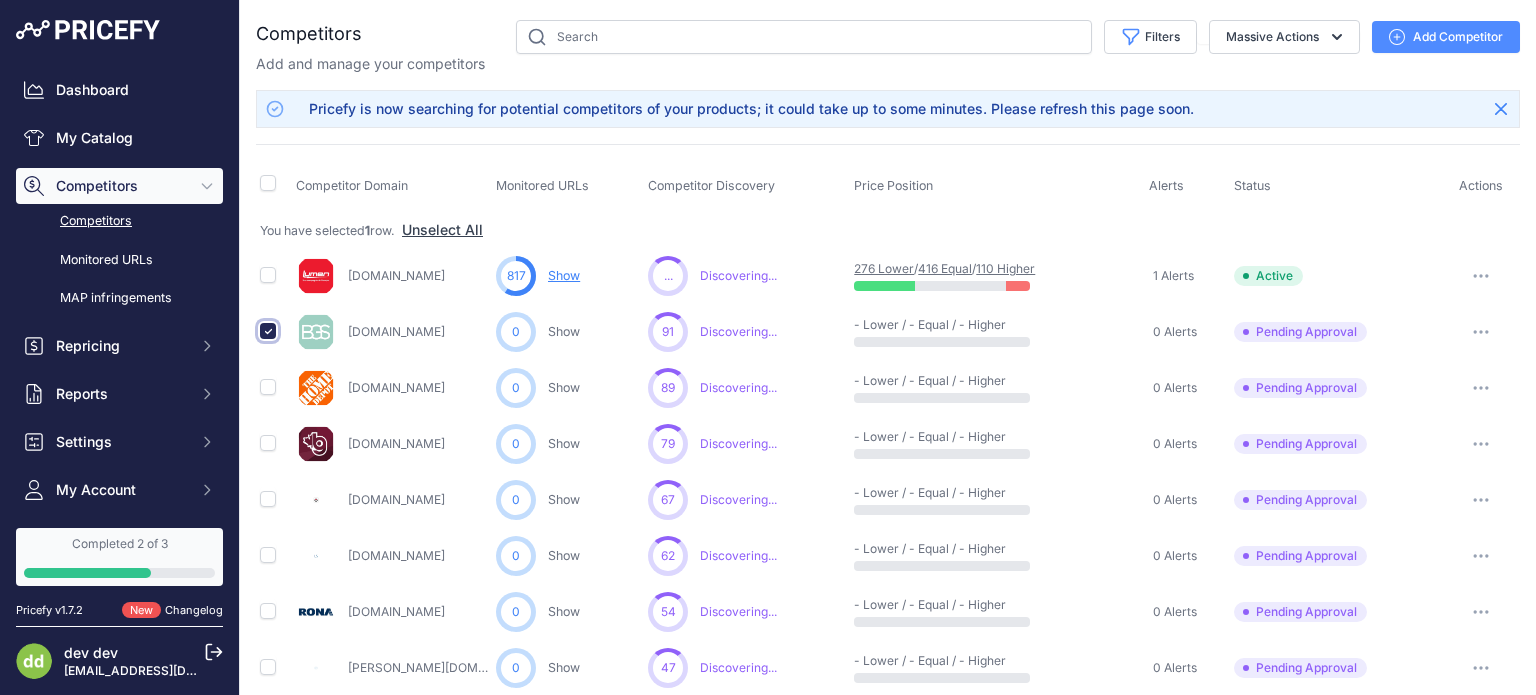 click at bounding box center [268, 331] 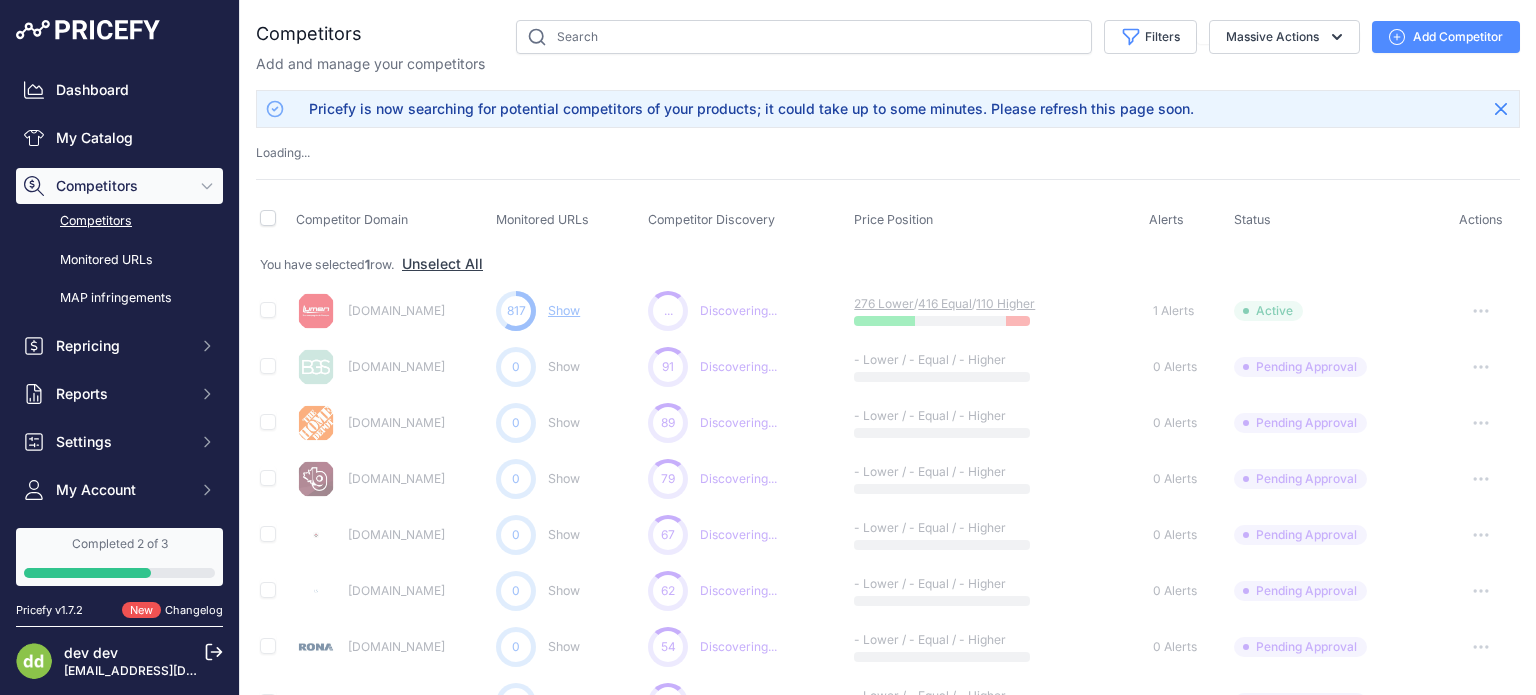 type 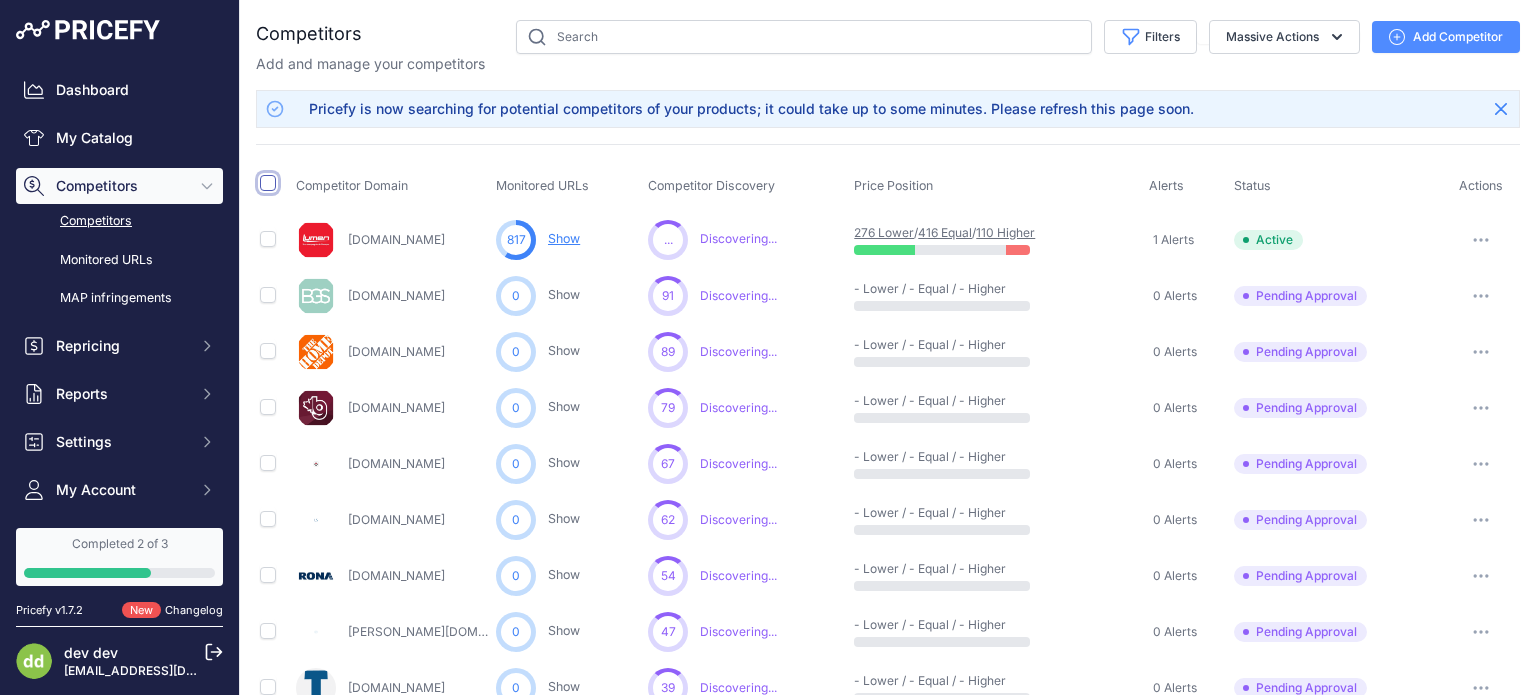 click at bounding box center [268, 183] 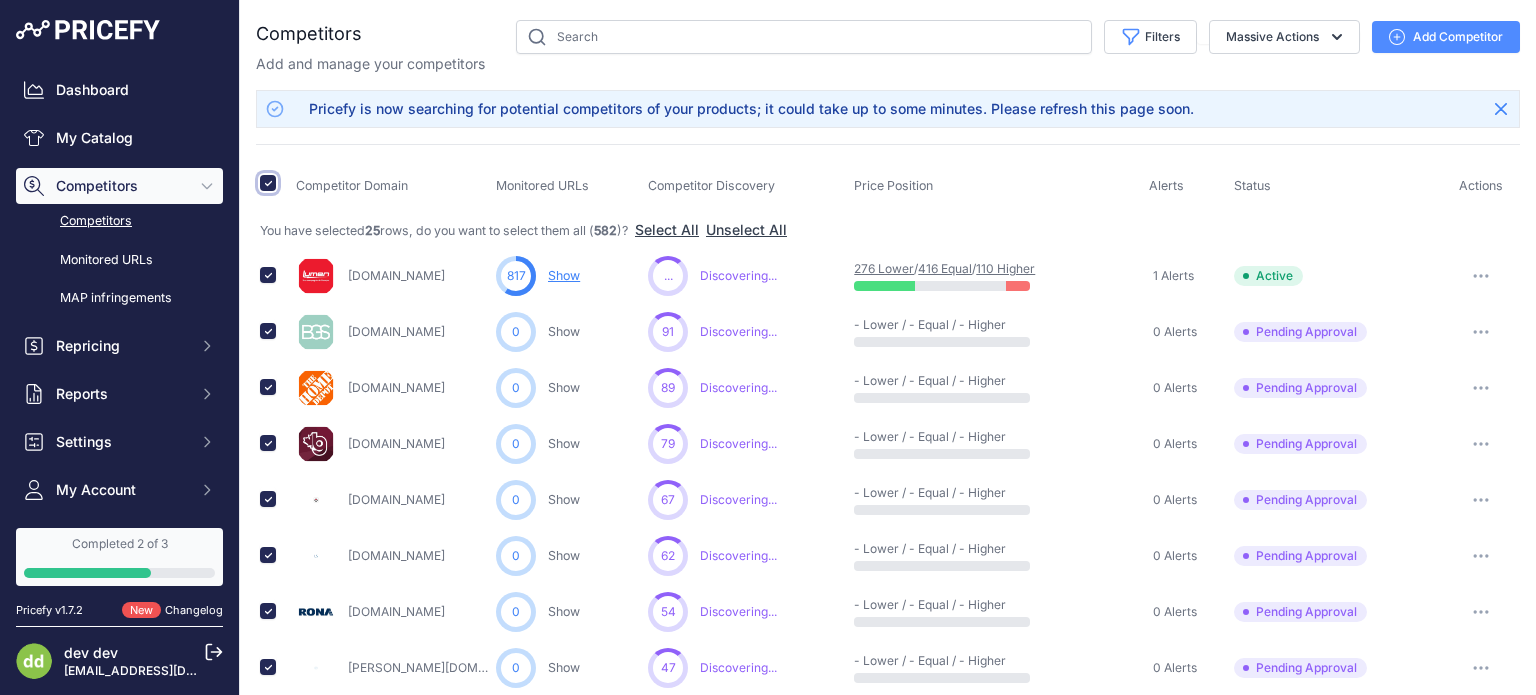 type 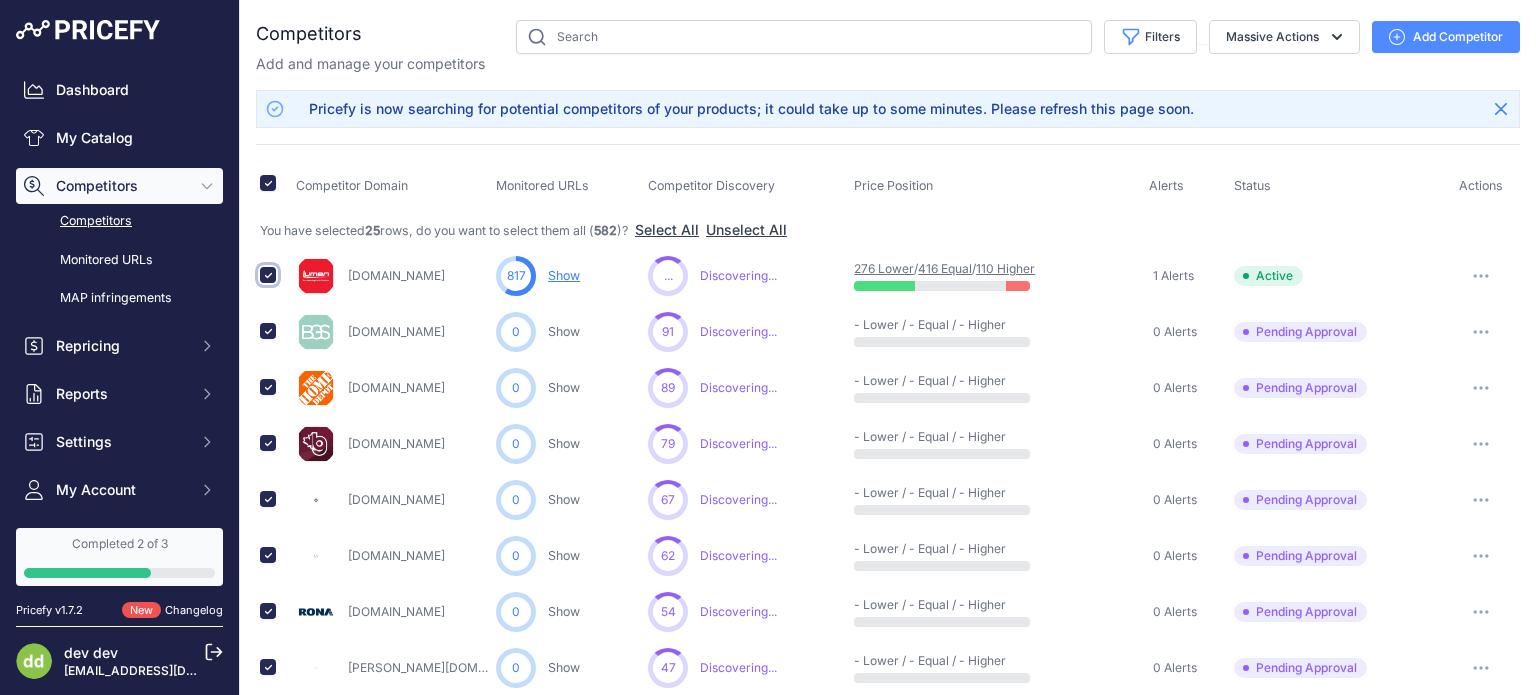 click at bounding box center (268, 275) 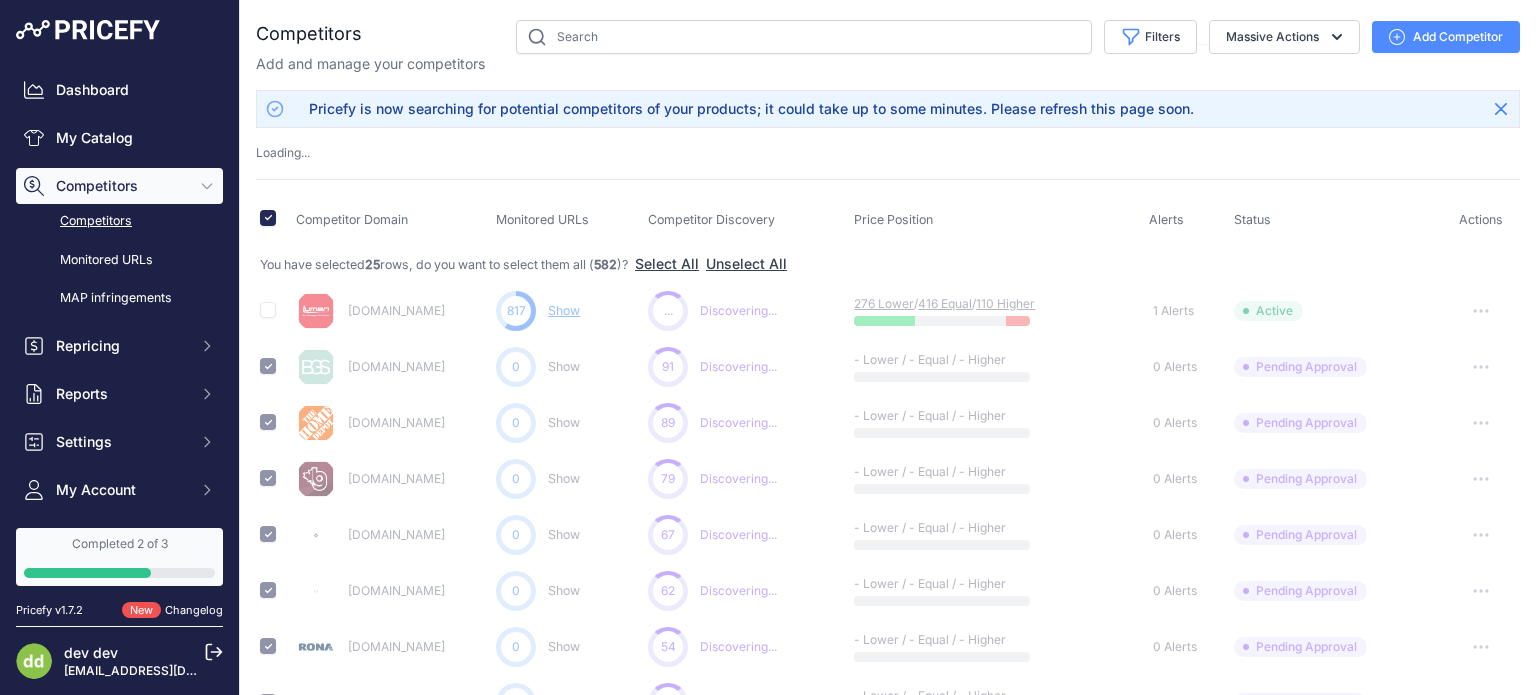 type 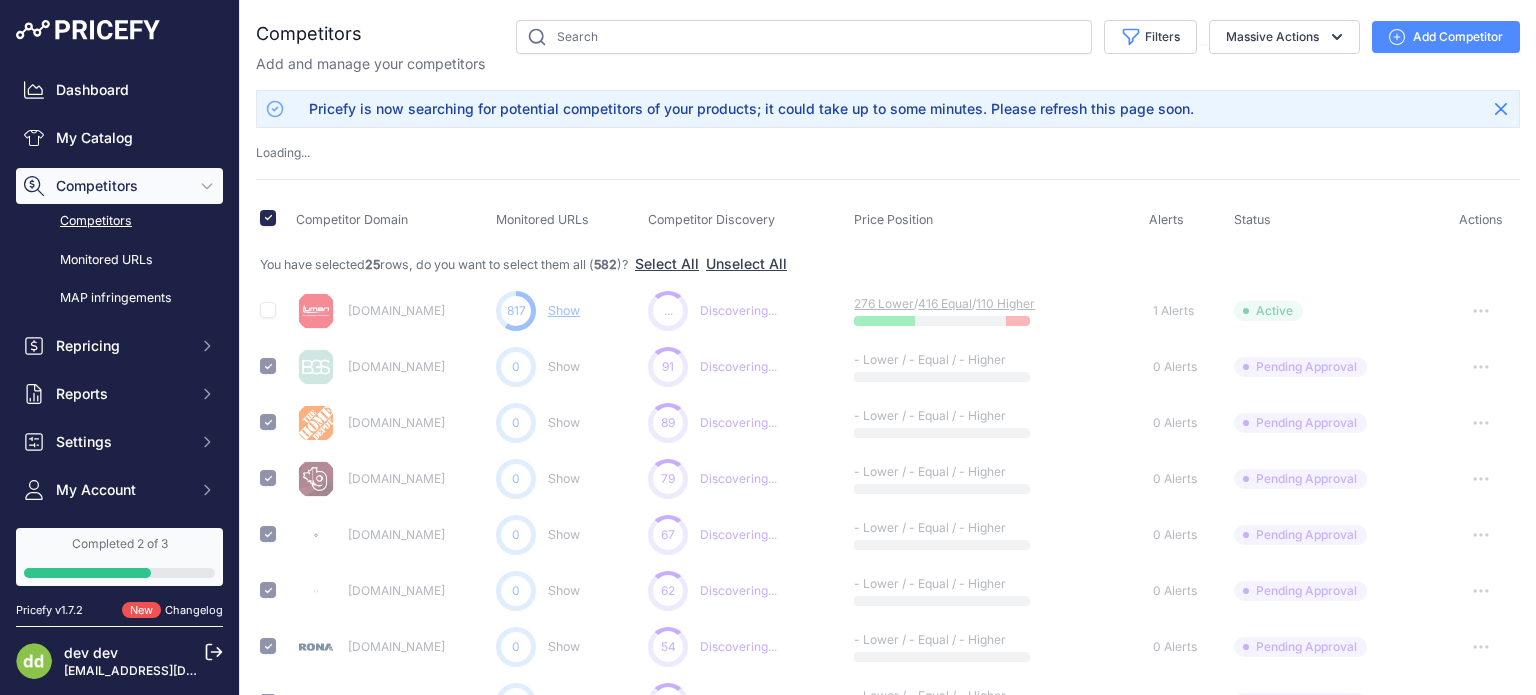 checkbox on "false" 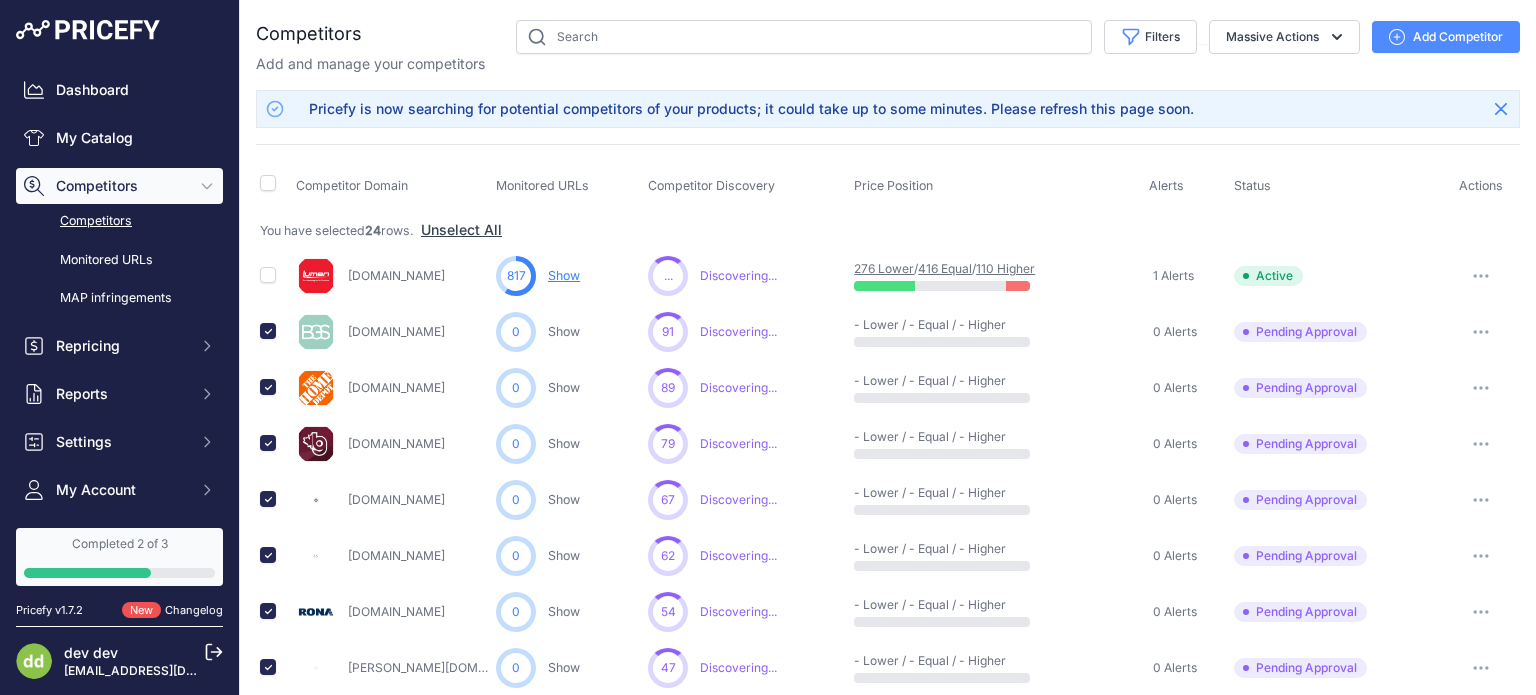 click on "Actions" at bounding box center [1481, 185] 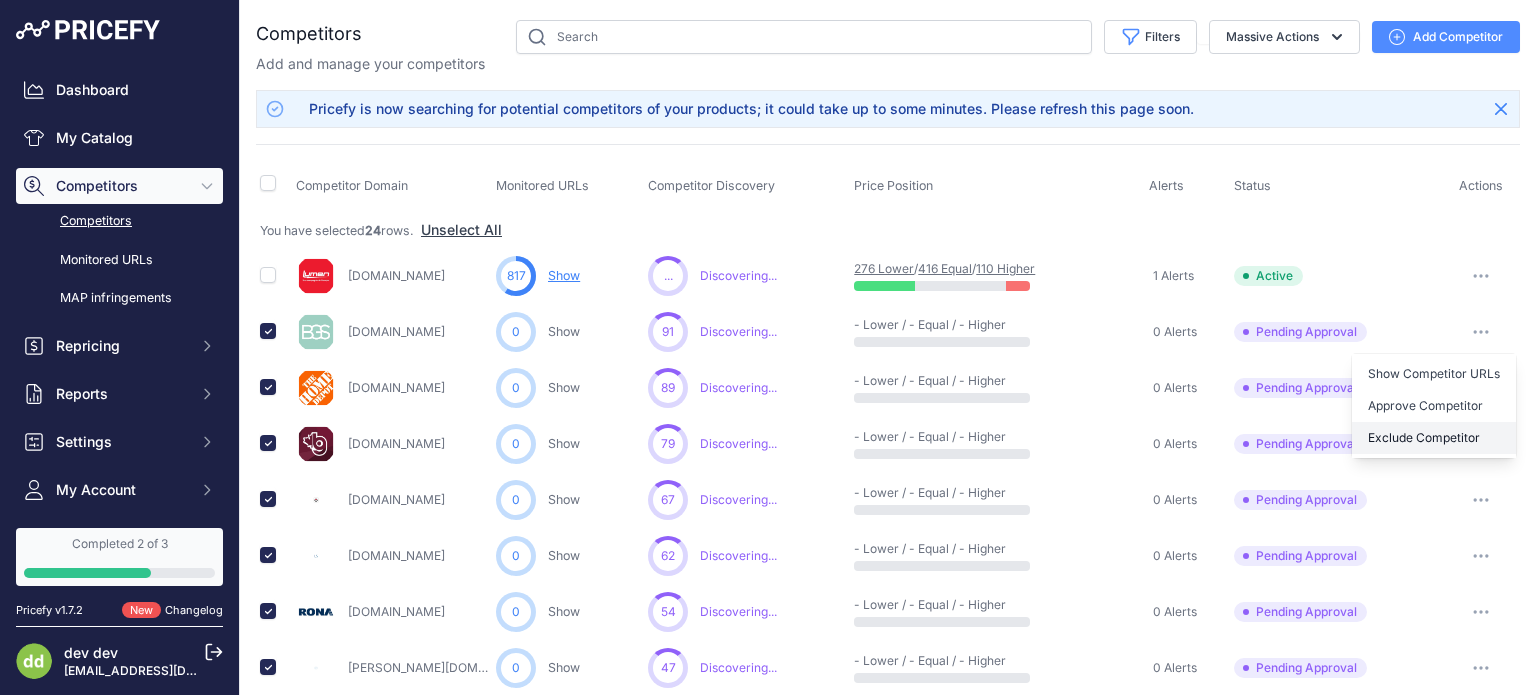 click on "Exclude Competitor" at bounding box center (1434, 438) 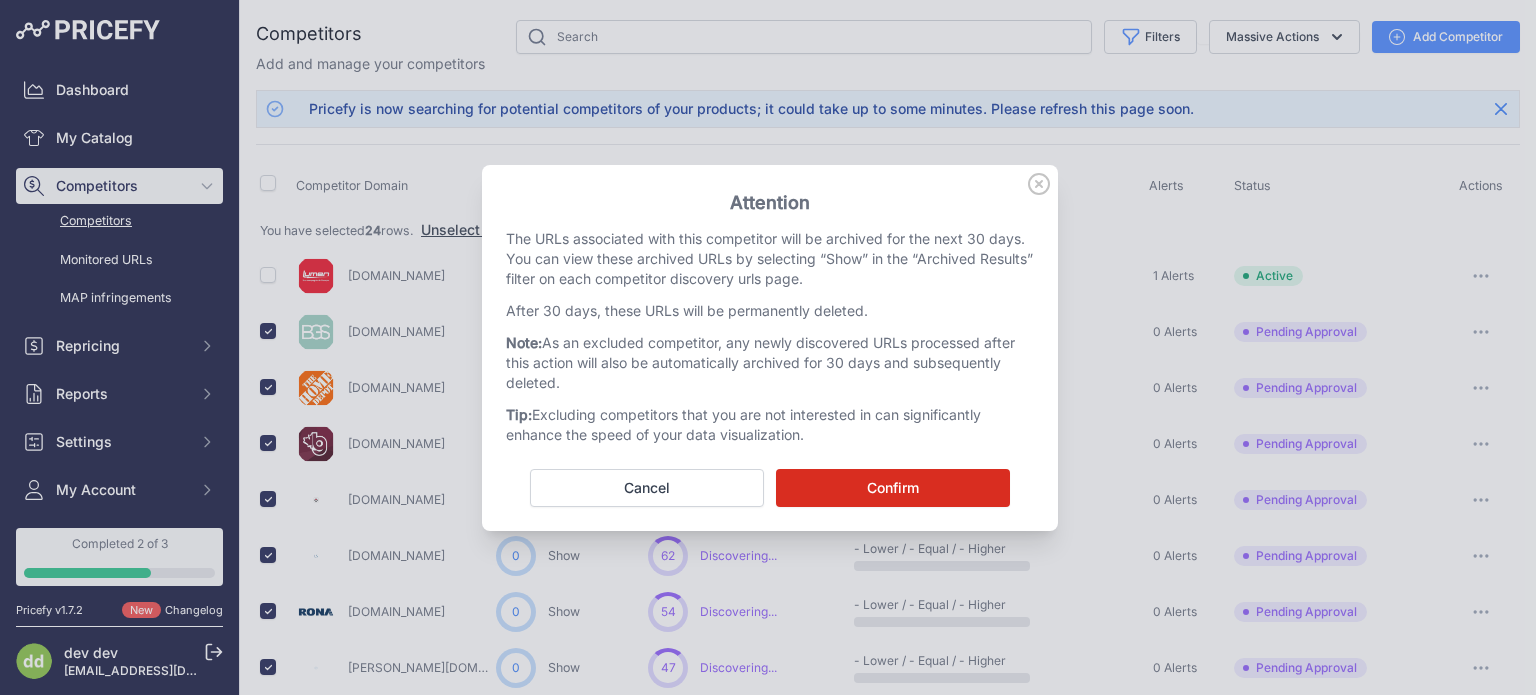 click on "Confirm" at bounding box center [893, 488] 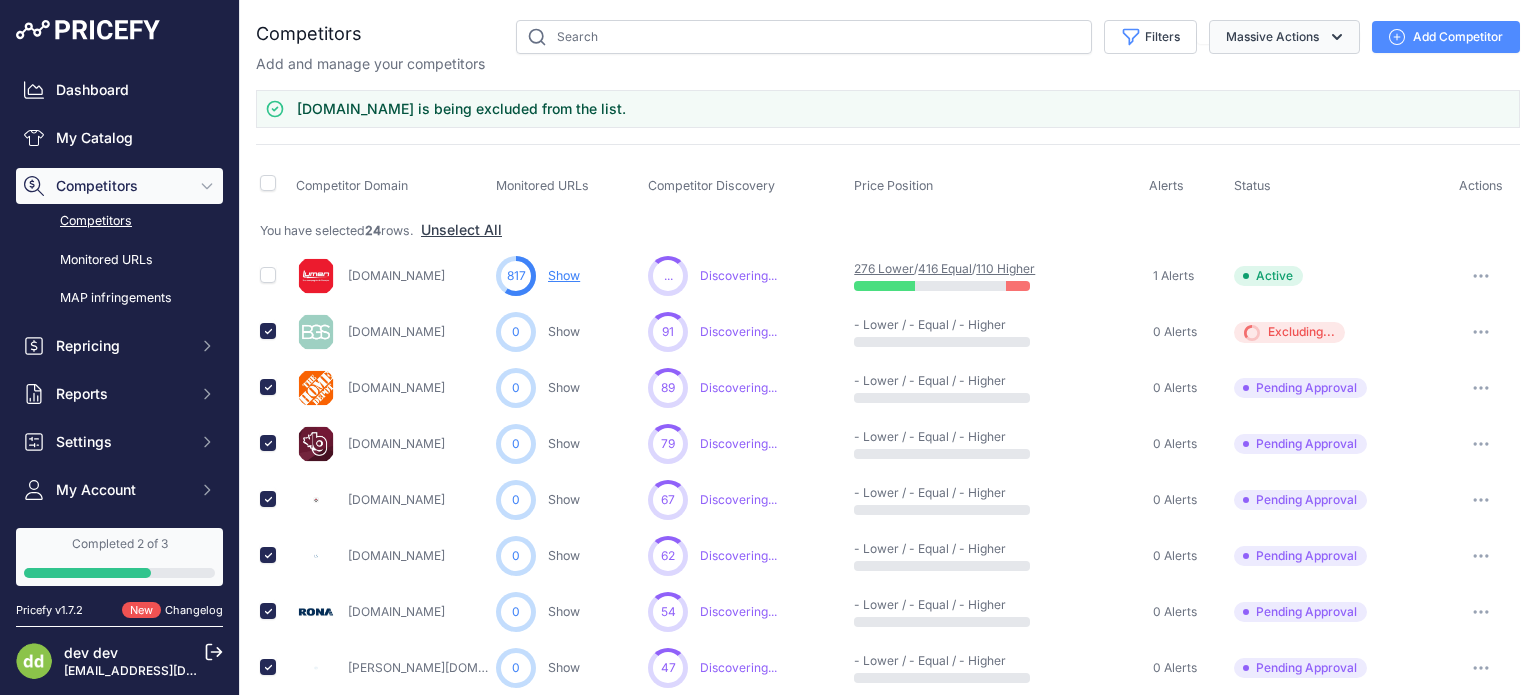 click on "Massive Actions" at bounding box center [1284, 37] 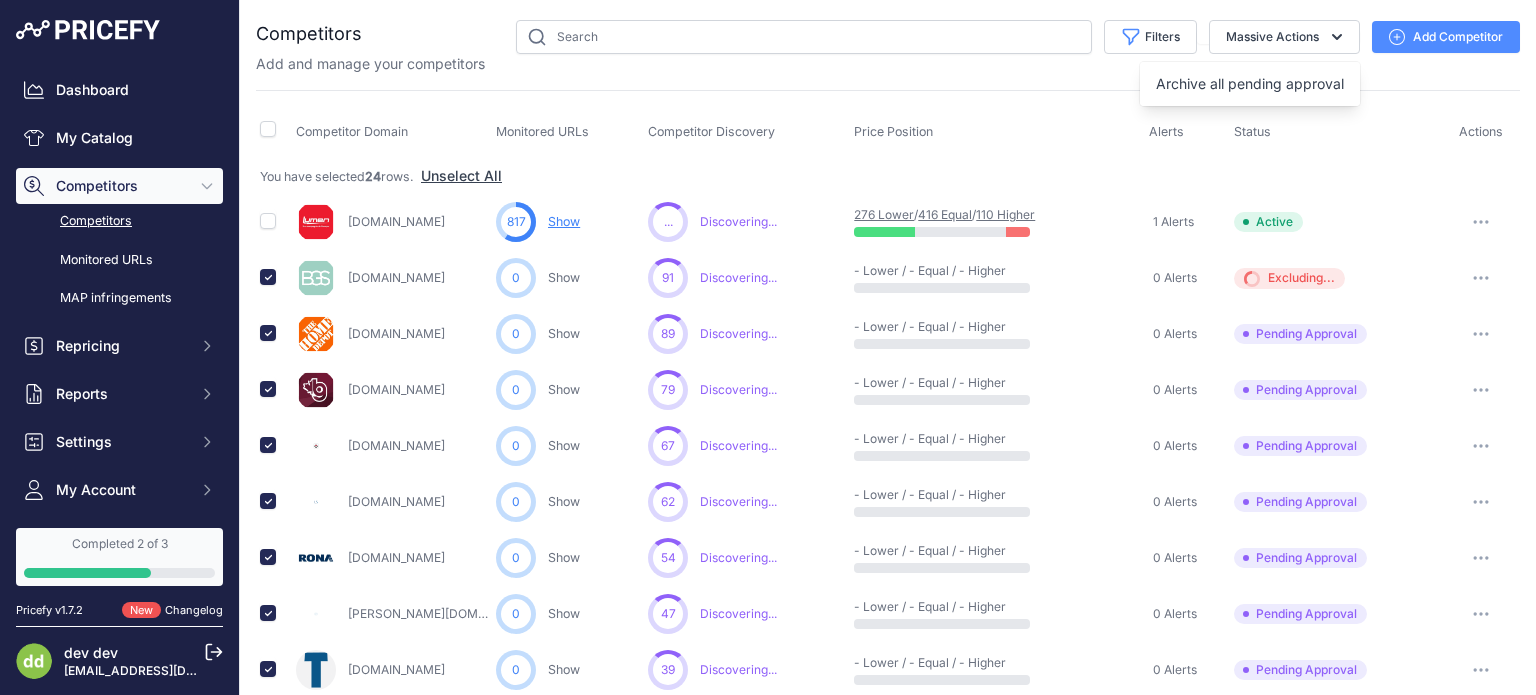 click on "You have selected                         24
rows.
Unselect All" at bounding box center (888, 176) 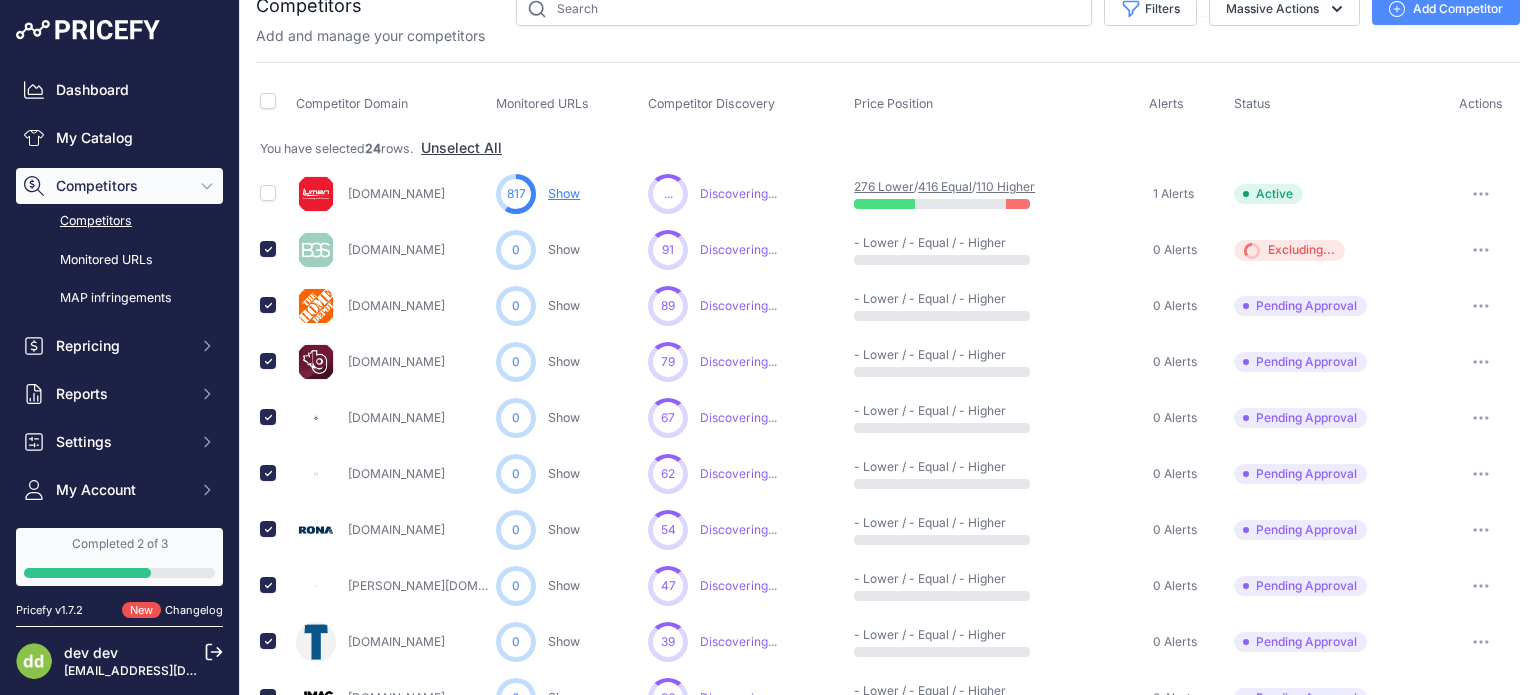 scroll, scrollTop: 0, scrollLeft: 0, axis: both 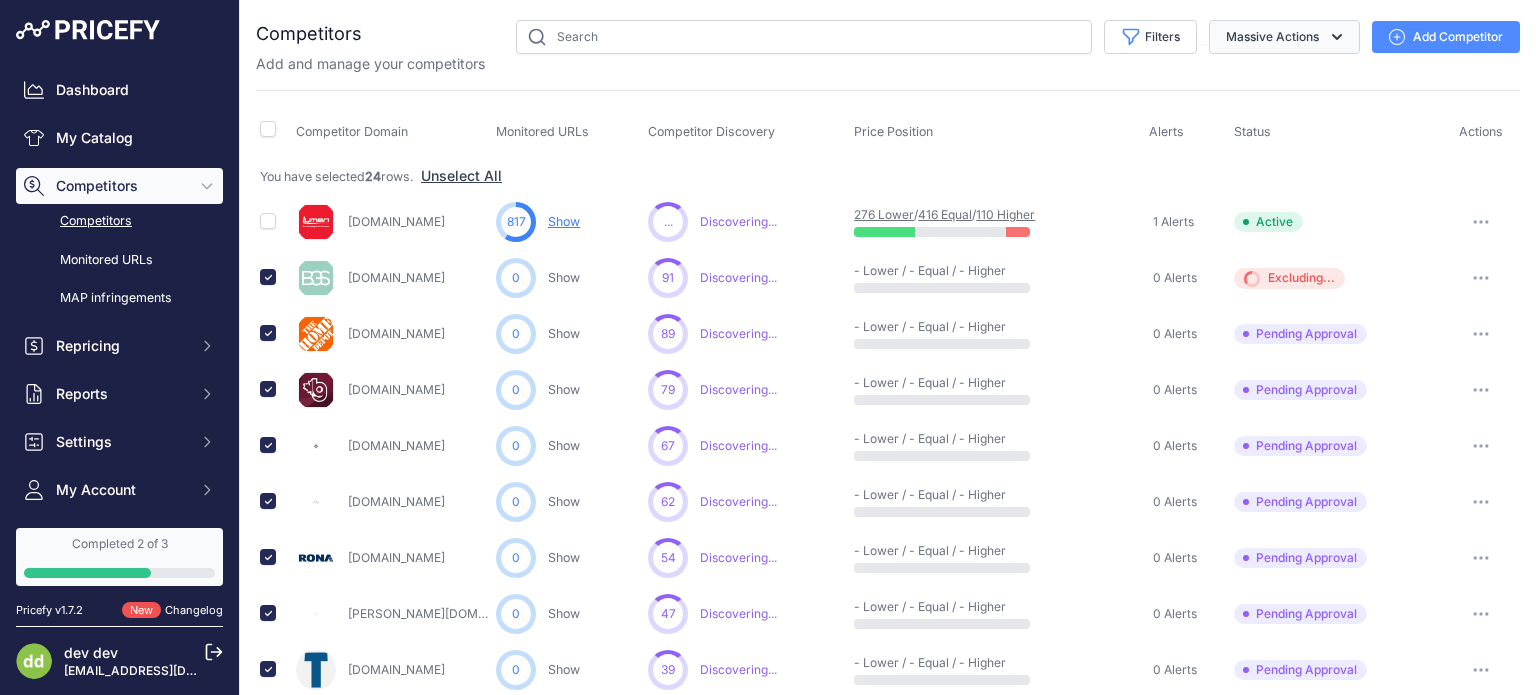 click on "Massive Actions" at bounding box center (1284, 37) 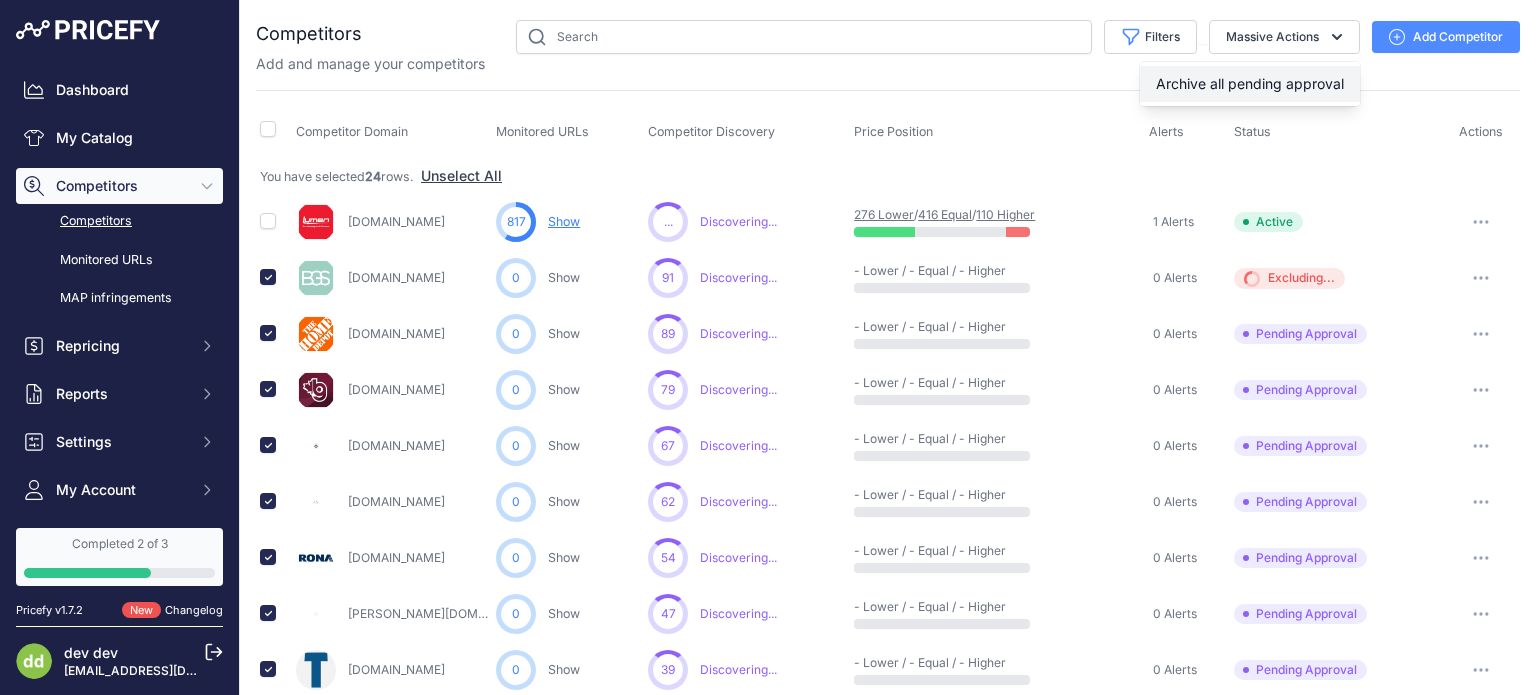 click on "Archive all pending approval" at bounding box center [1250, 84] 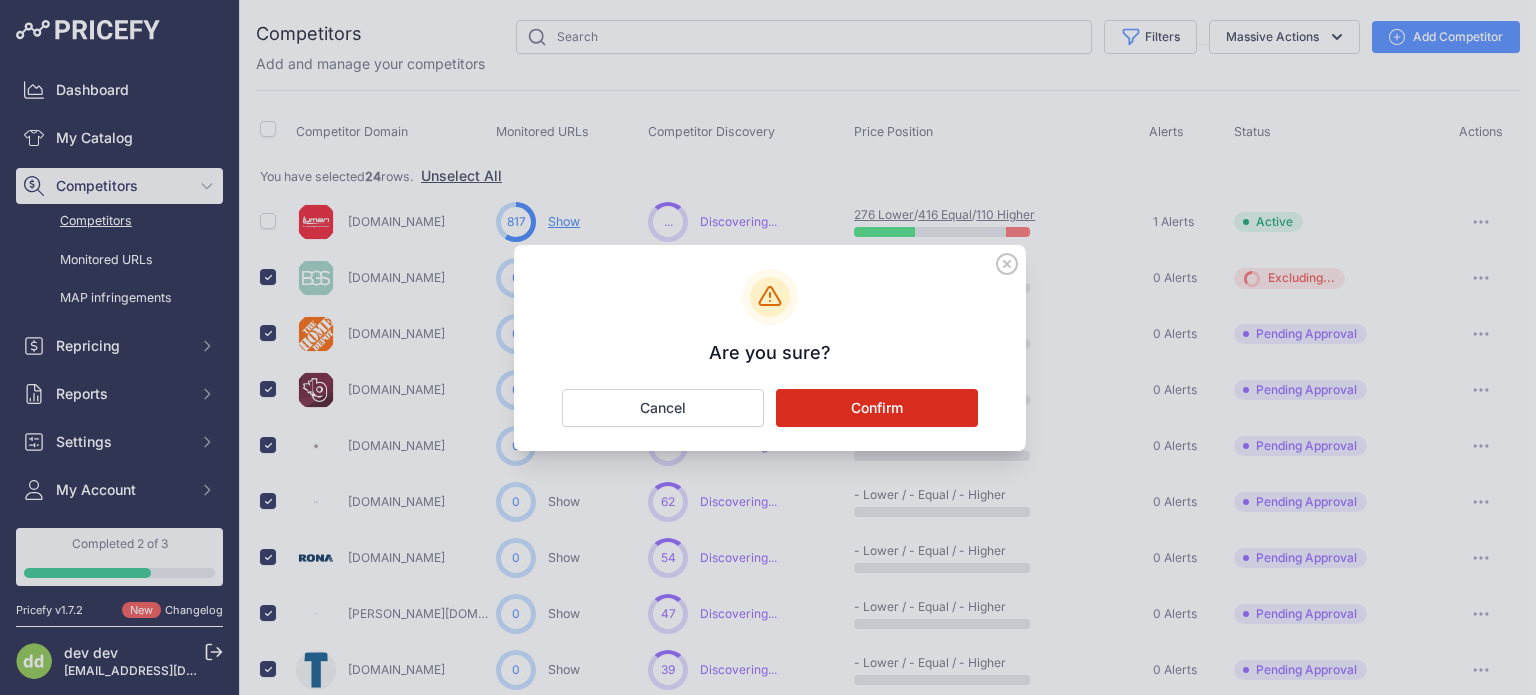 click on "Confirm" at bounding box center (877, 408) 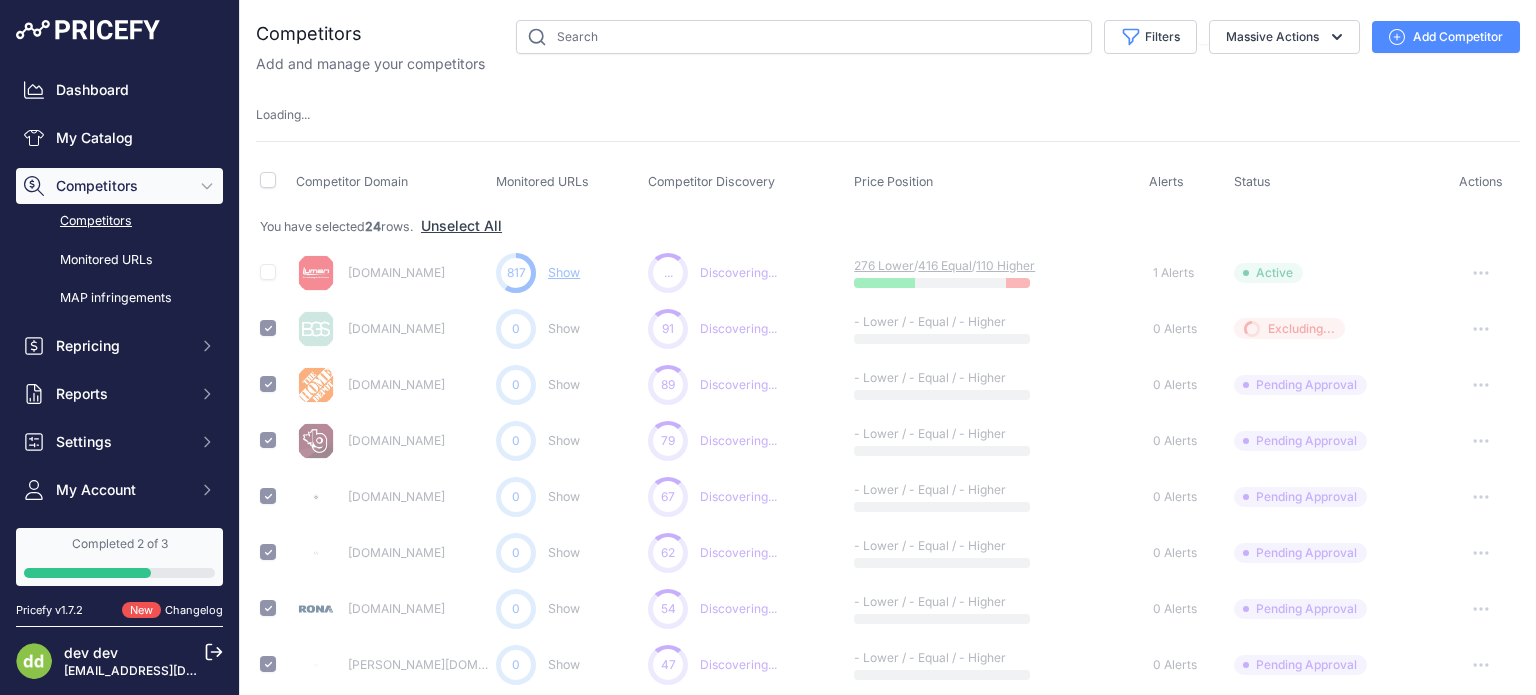 type 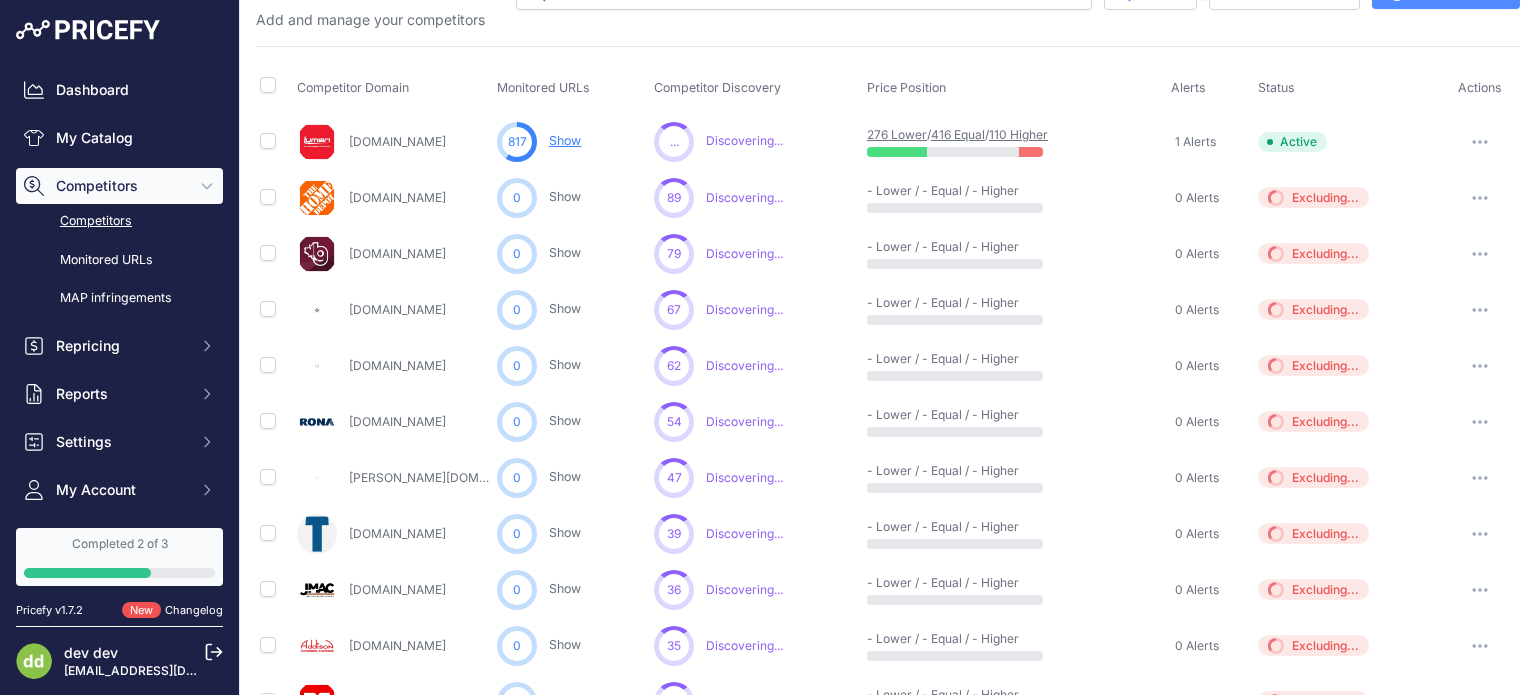 scroll, scrollTop: 0, scrollLeft: 0, axis: both 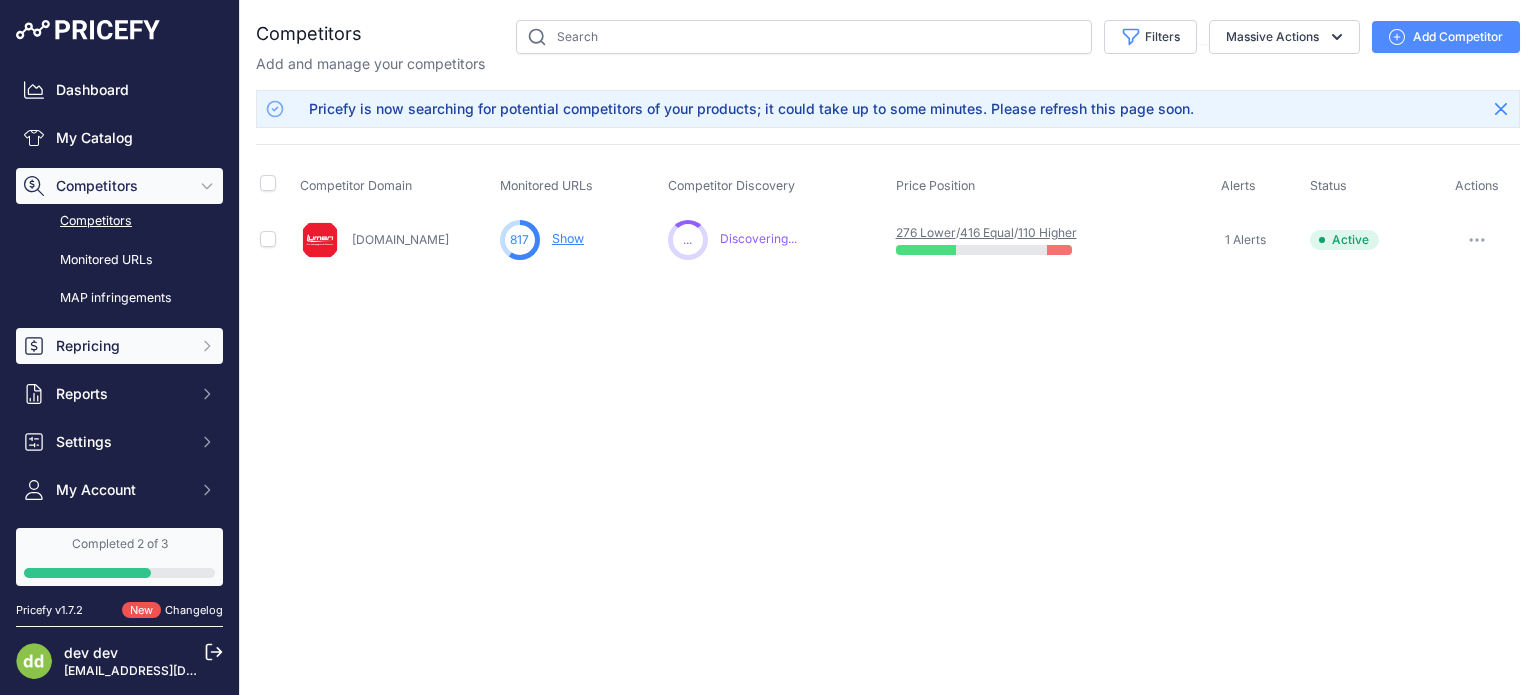 click on "Repricing" at bounding box center (119, 346) 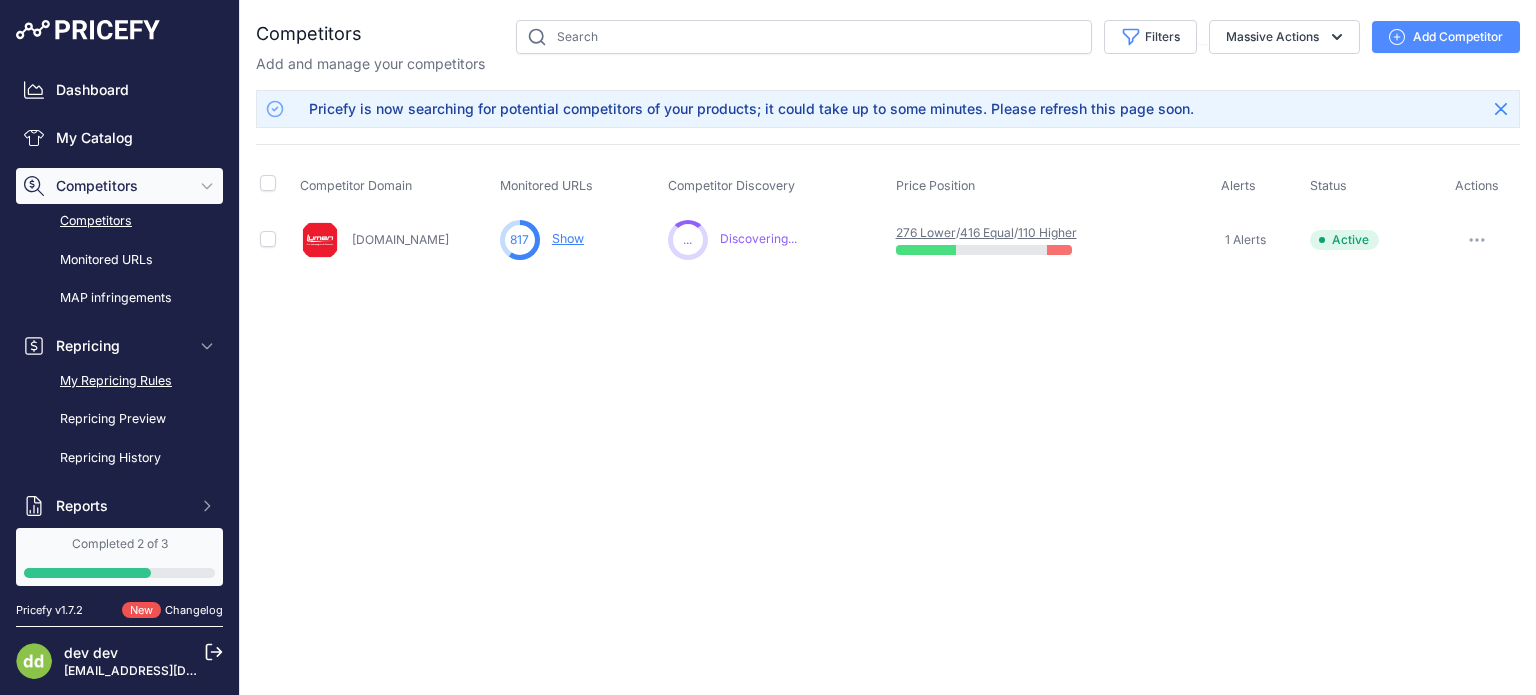 click on "My Repricing Rules" at bounding box center (119, 381) 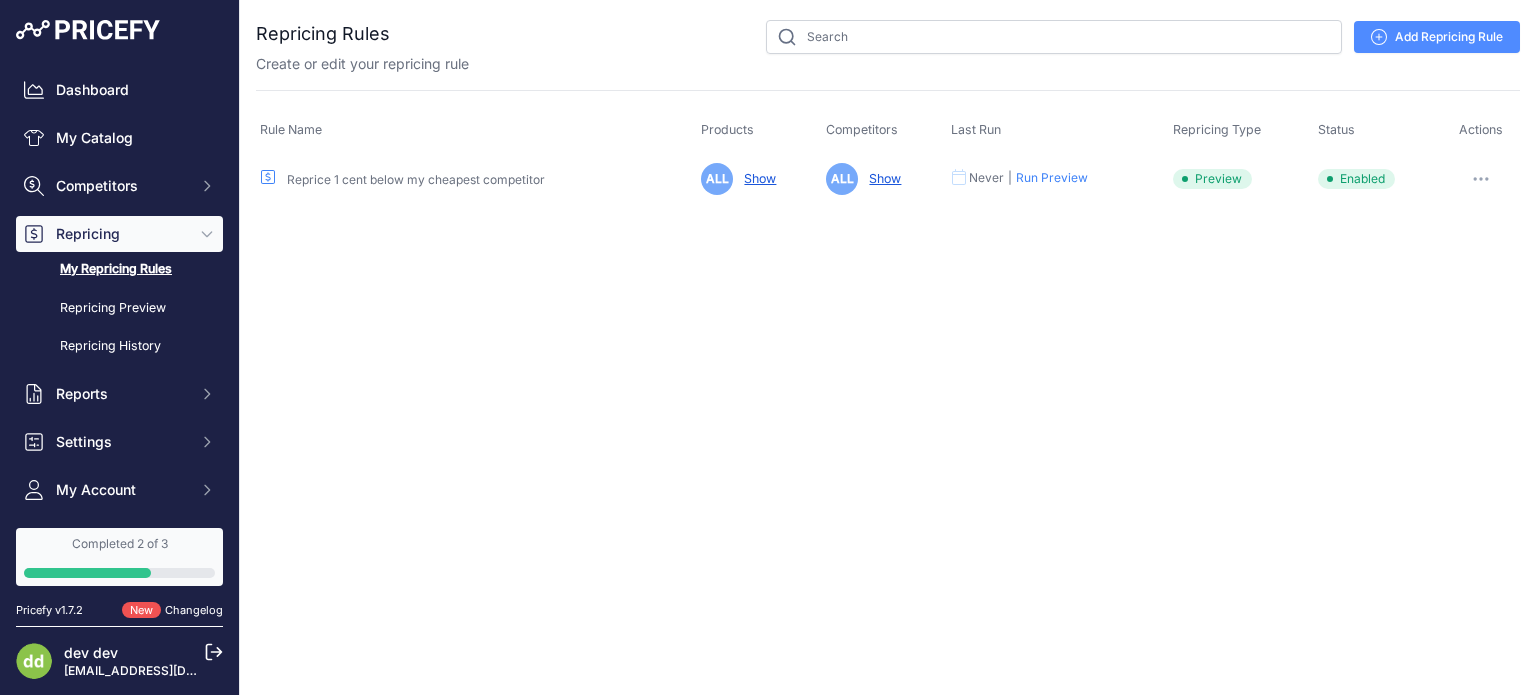 scroll, scrollTop: 0, scrollLeft: 0, axis: both 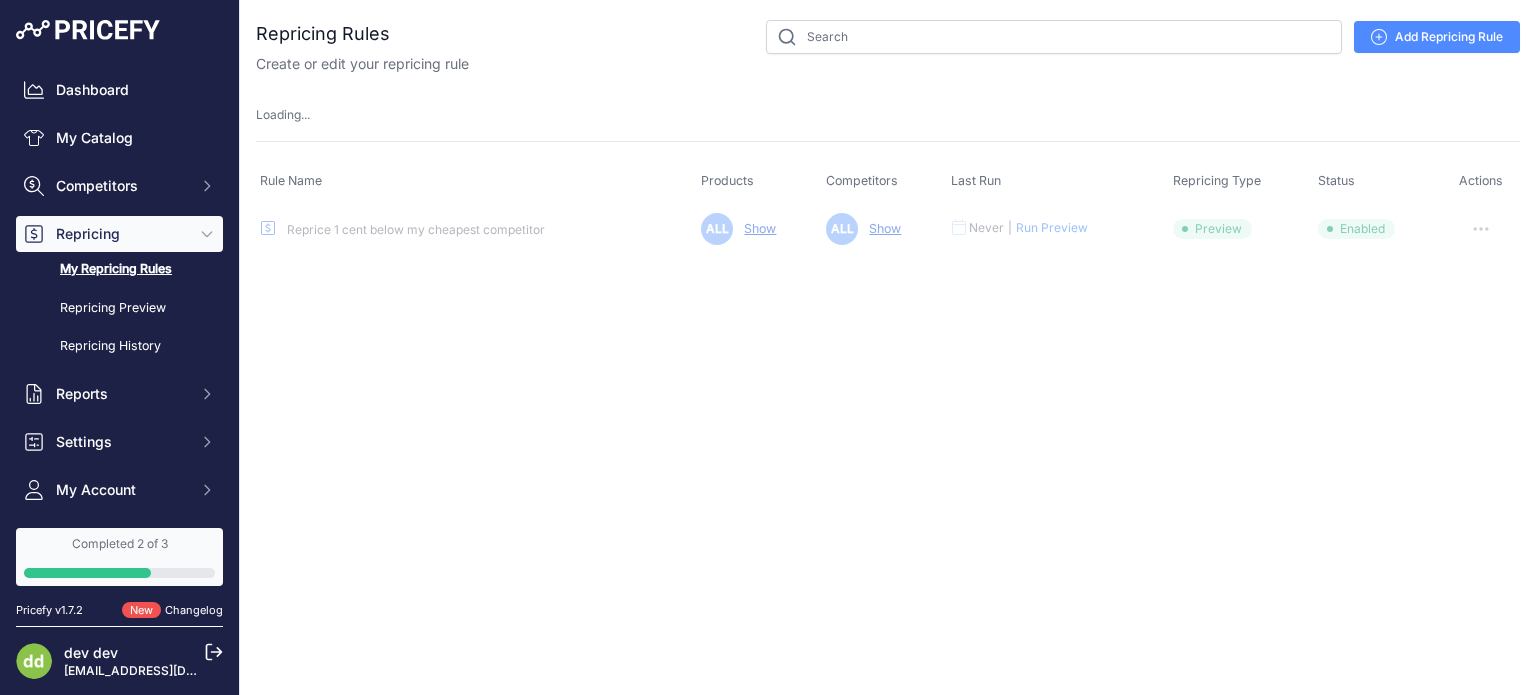 type 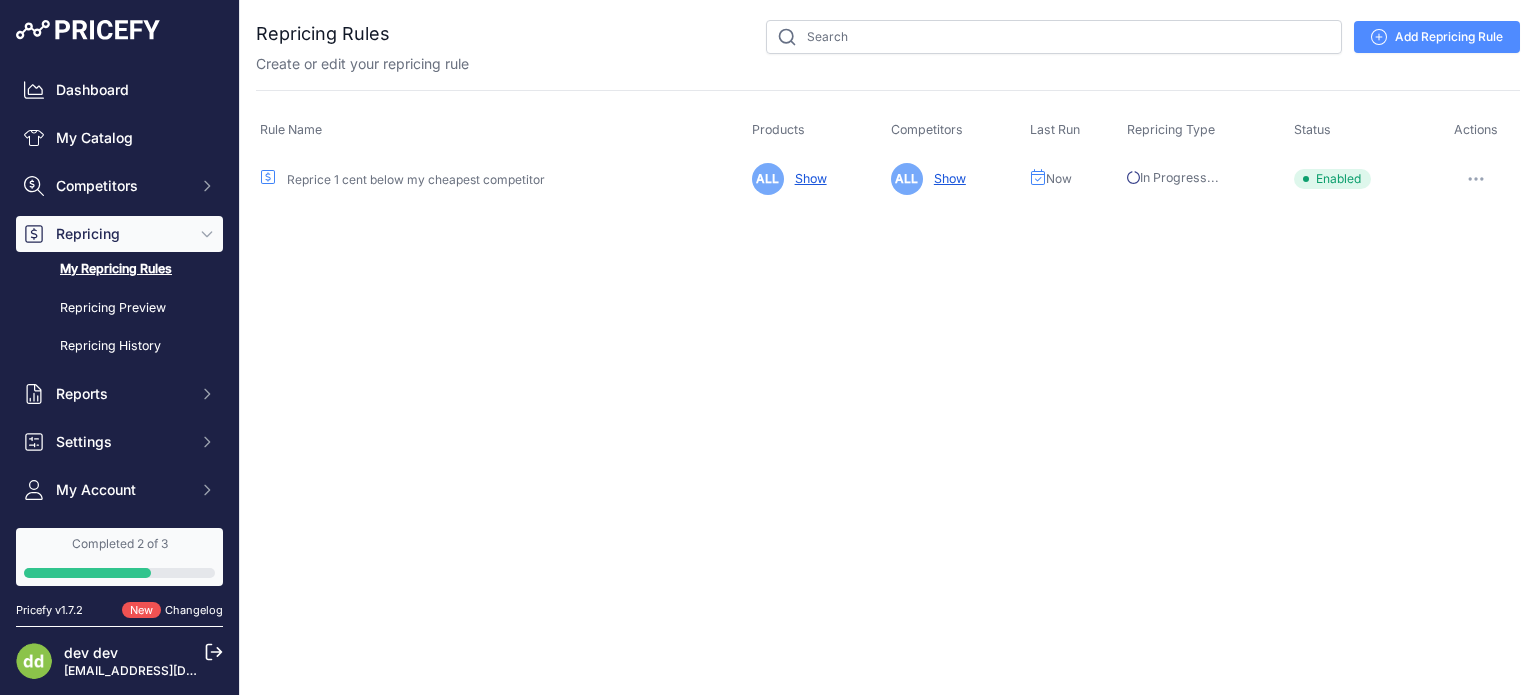 click at bounding box center (1476, 179) 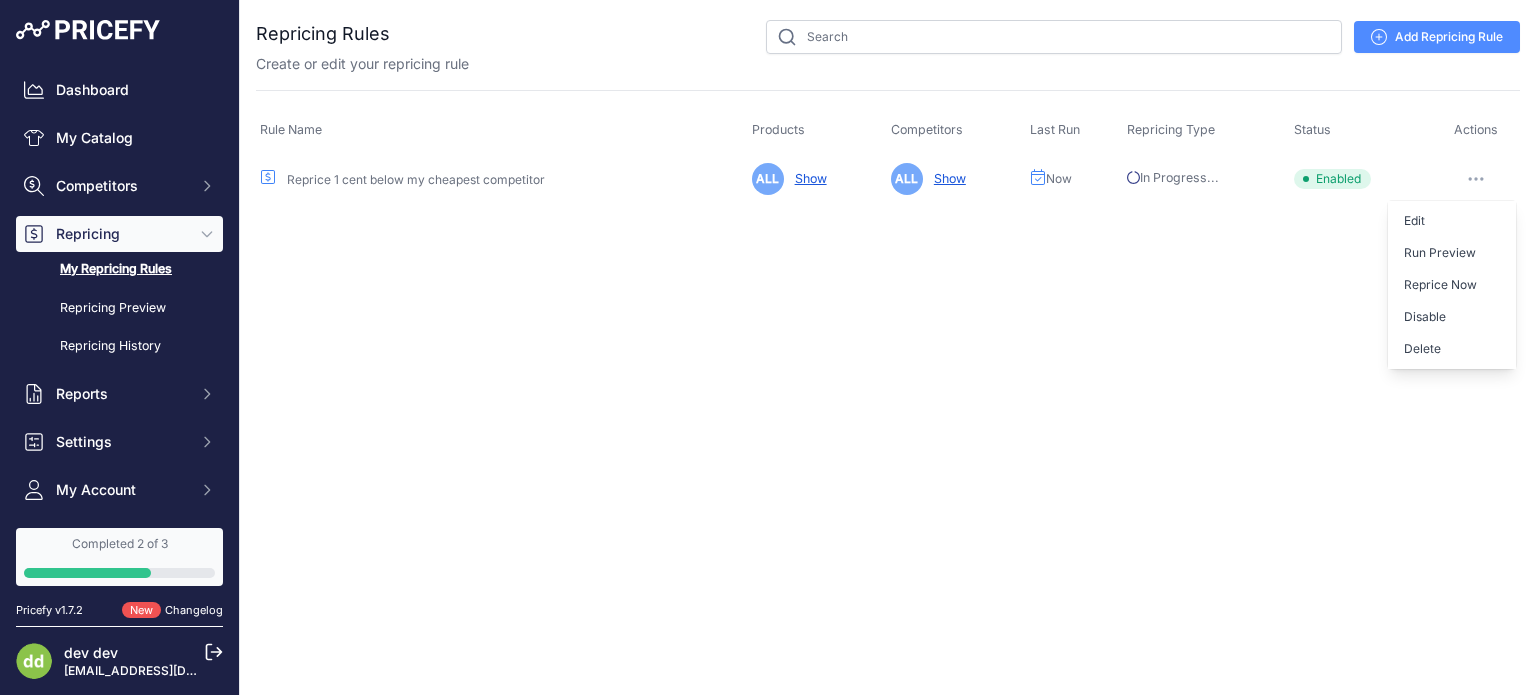 click on "Close
You are not connected to the internet." at bounding box center [888, 347] 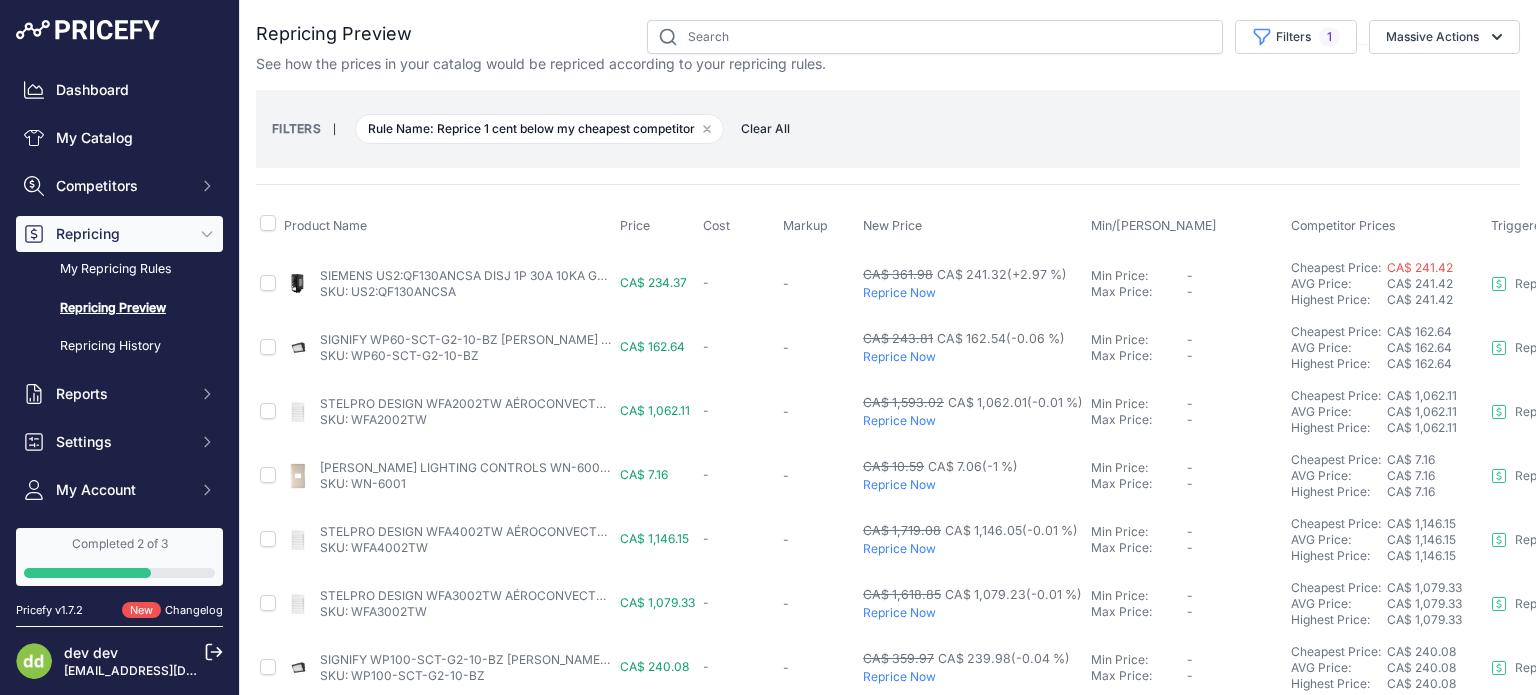 scroll, scrollTop: 0, scrollLeft: 0, axis: both 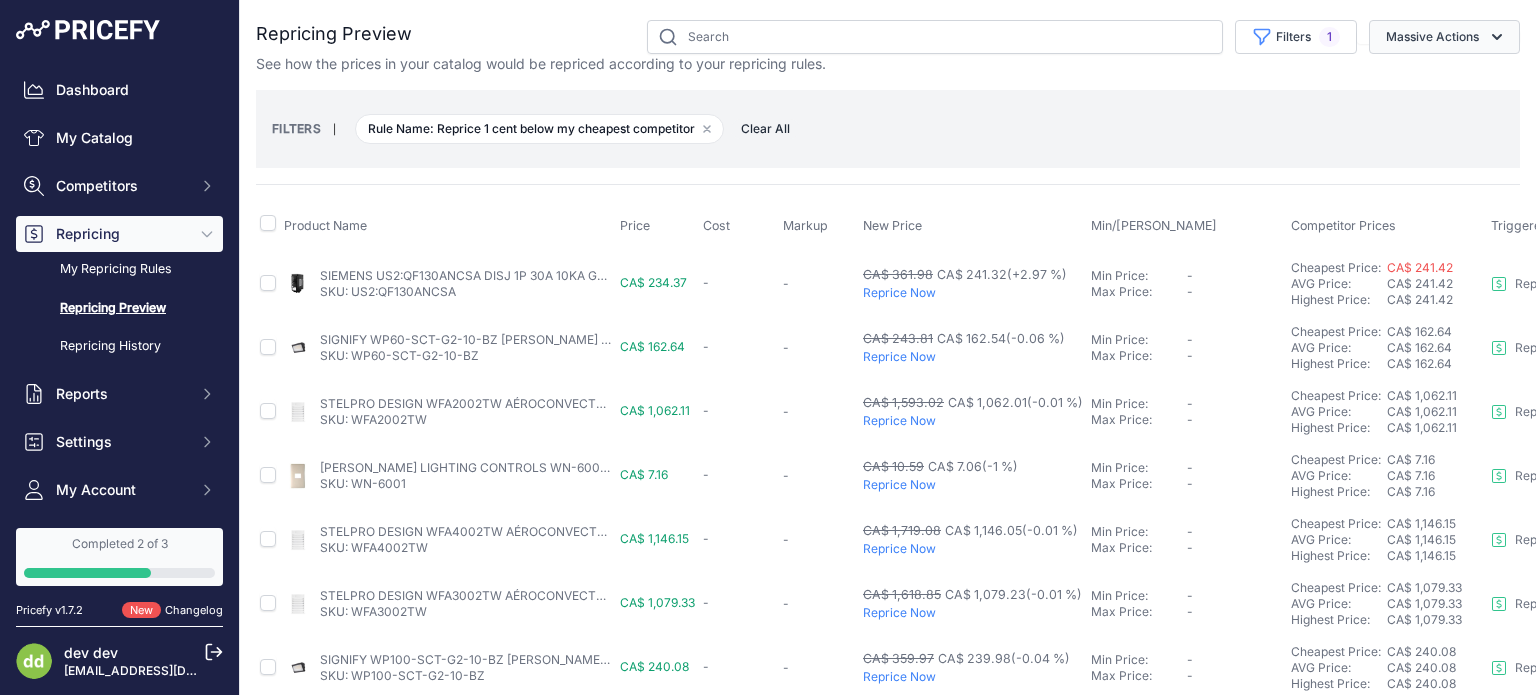 click 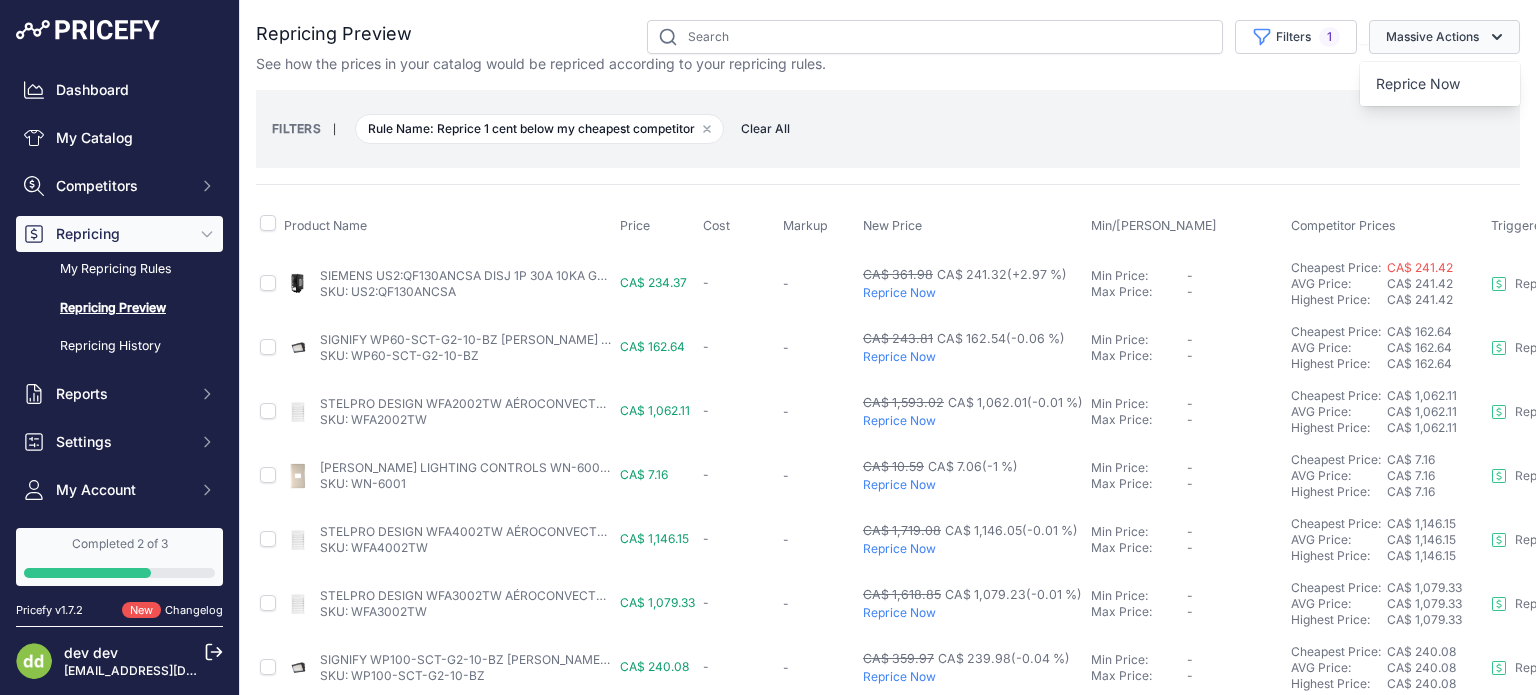 click 